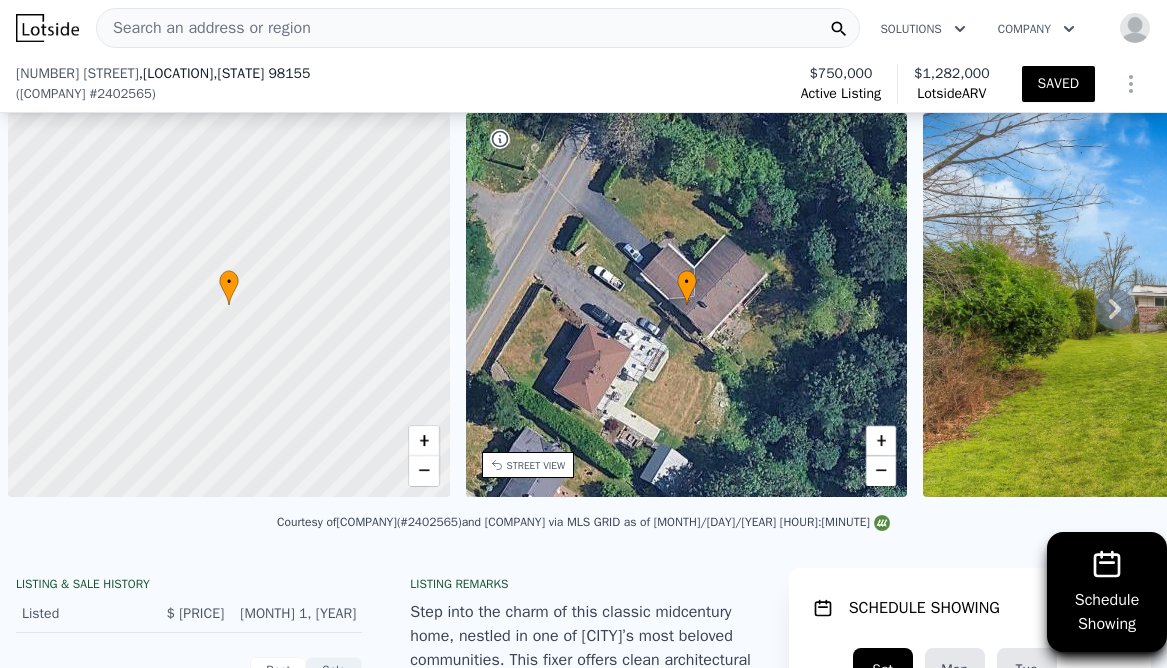 scroll, scrollTop: 0, scrollLeft: 0, axis: both 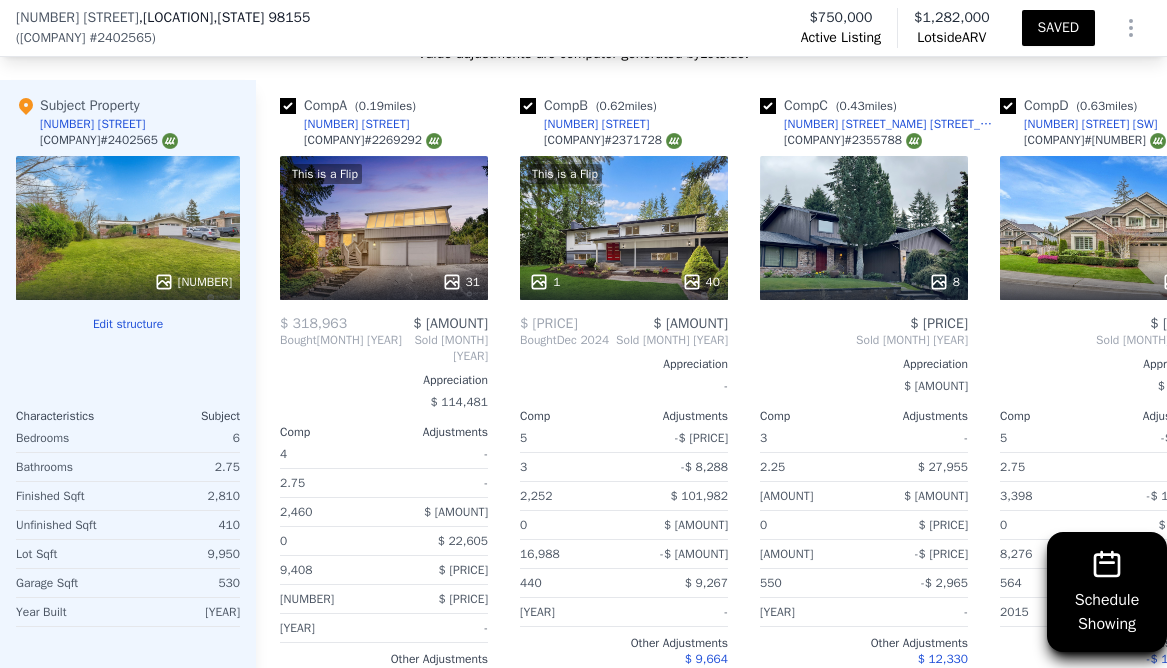 click on "6" at bounding box center [186, 438] 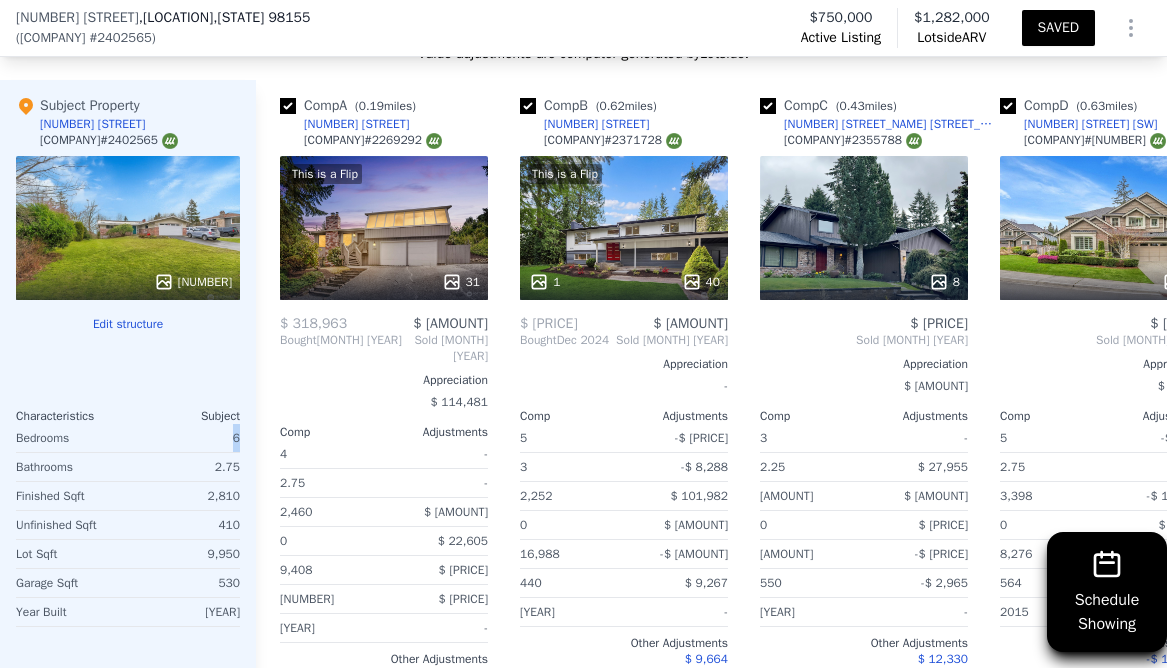 click on "6" at bounding box center [186, 438] 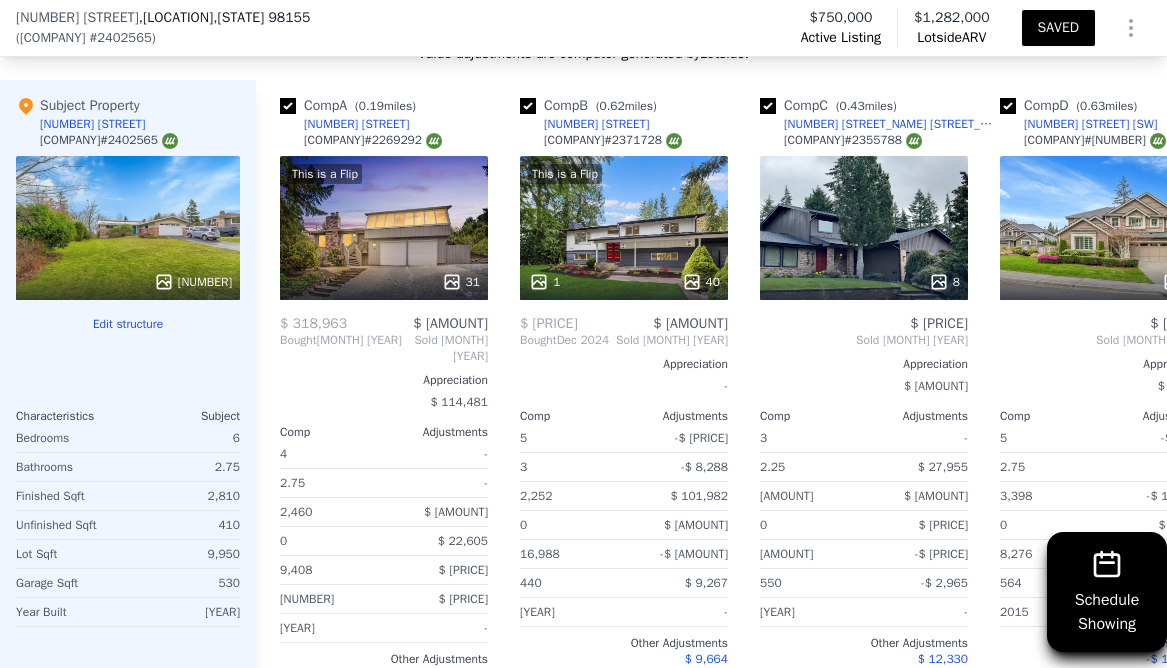 click on "2.75" at bounding box center [186, 438] 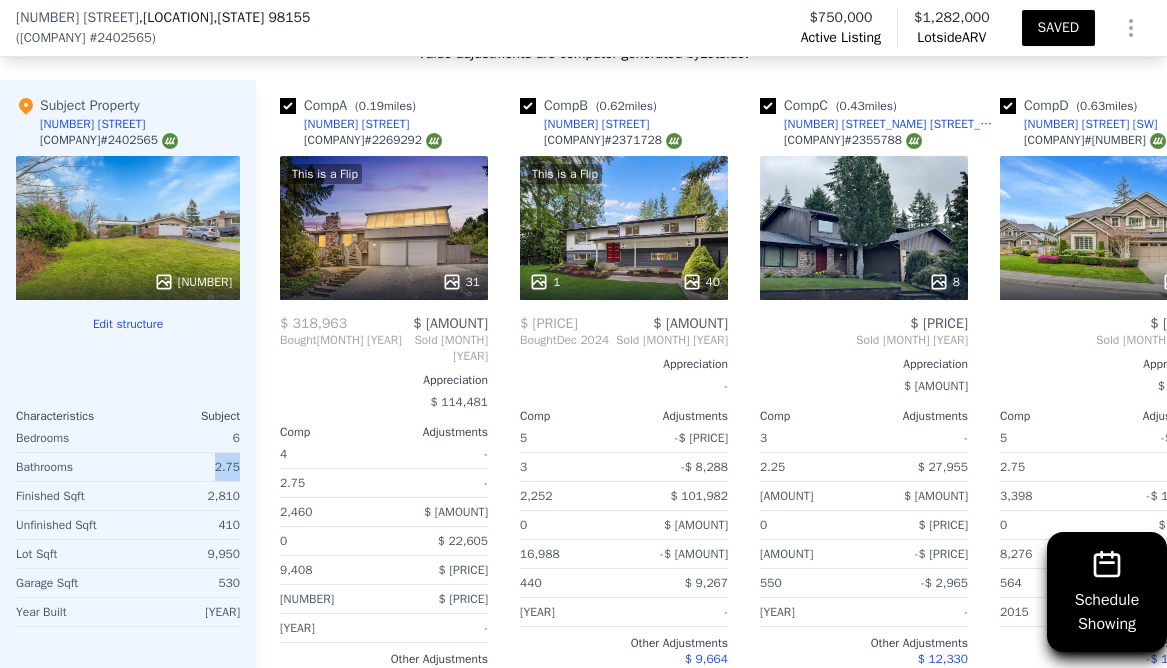 click on "2.75" at bounding box center (186, 438) 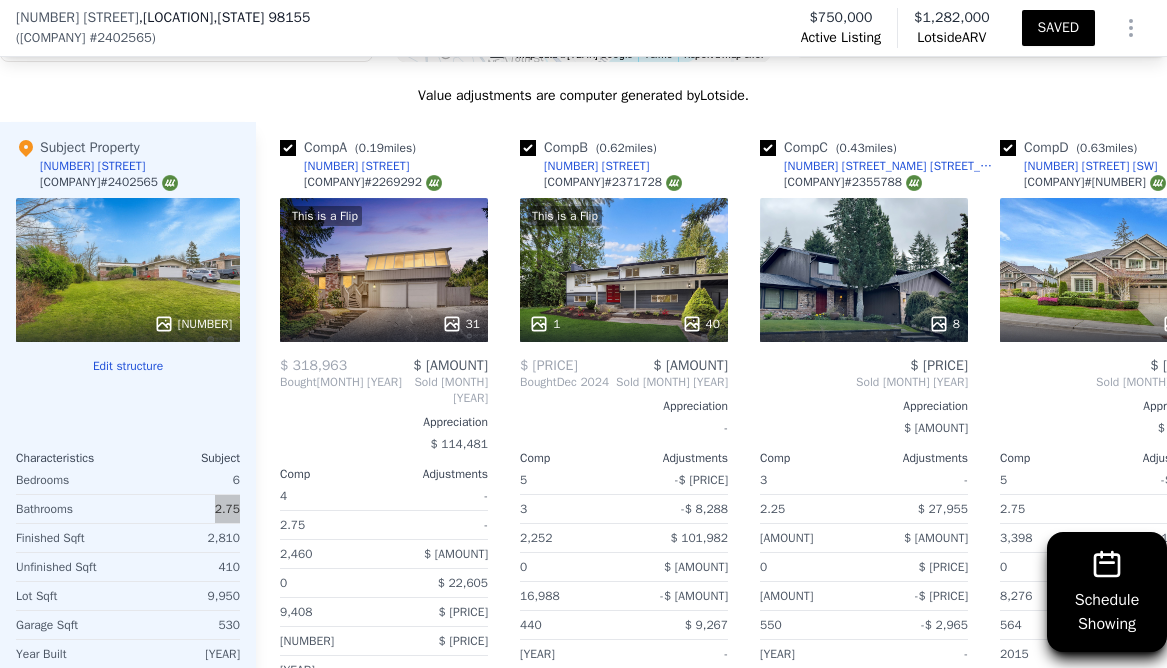 scroll, scrollTop: 2308, scrollLeft: 0, axis: vertical 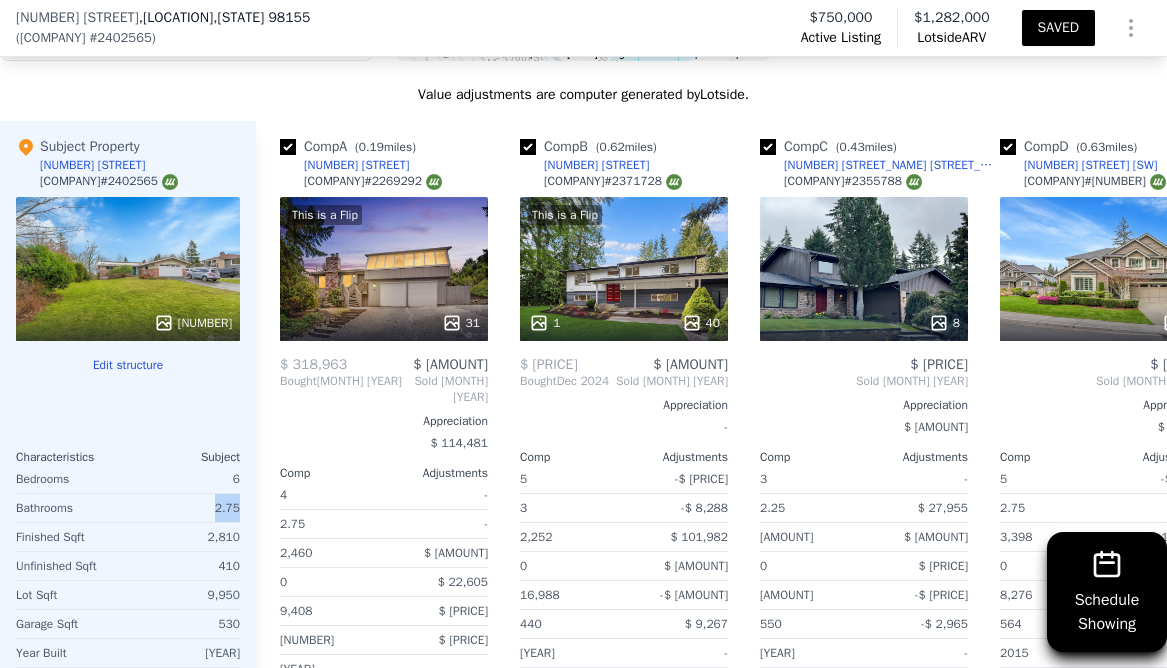 click on "Edit structure" at bounding box center (128, 365) 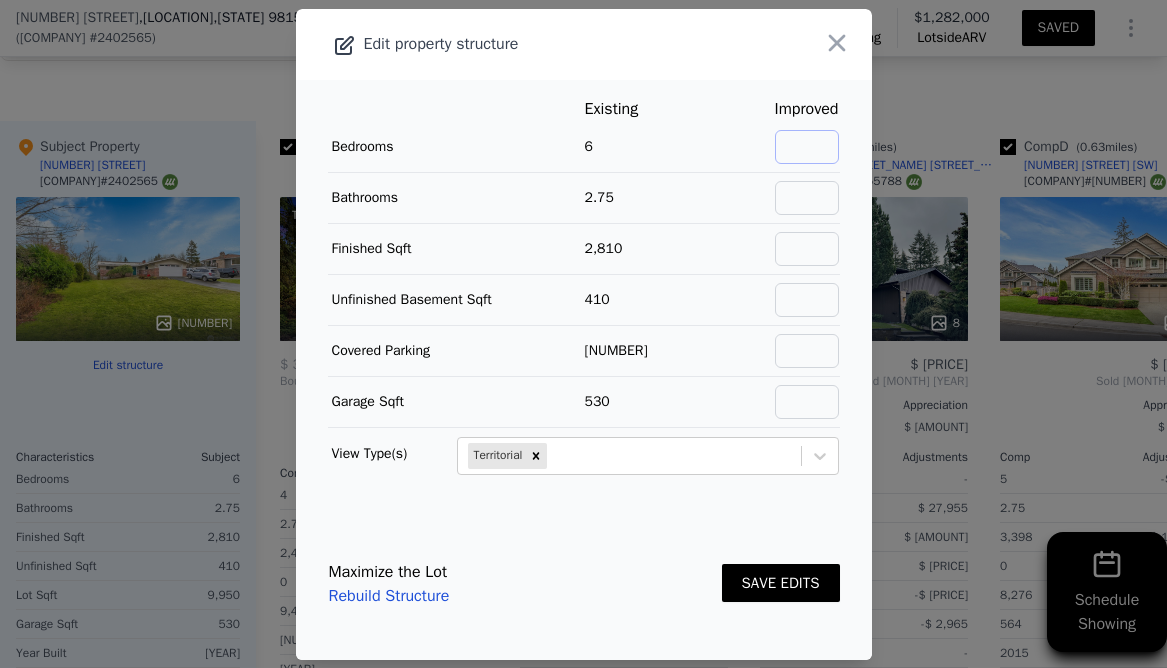 click at bounding box center [807, 147] 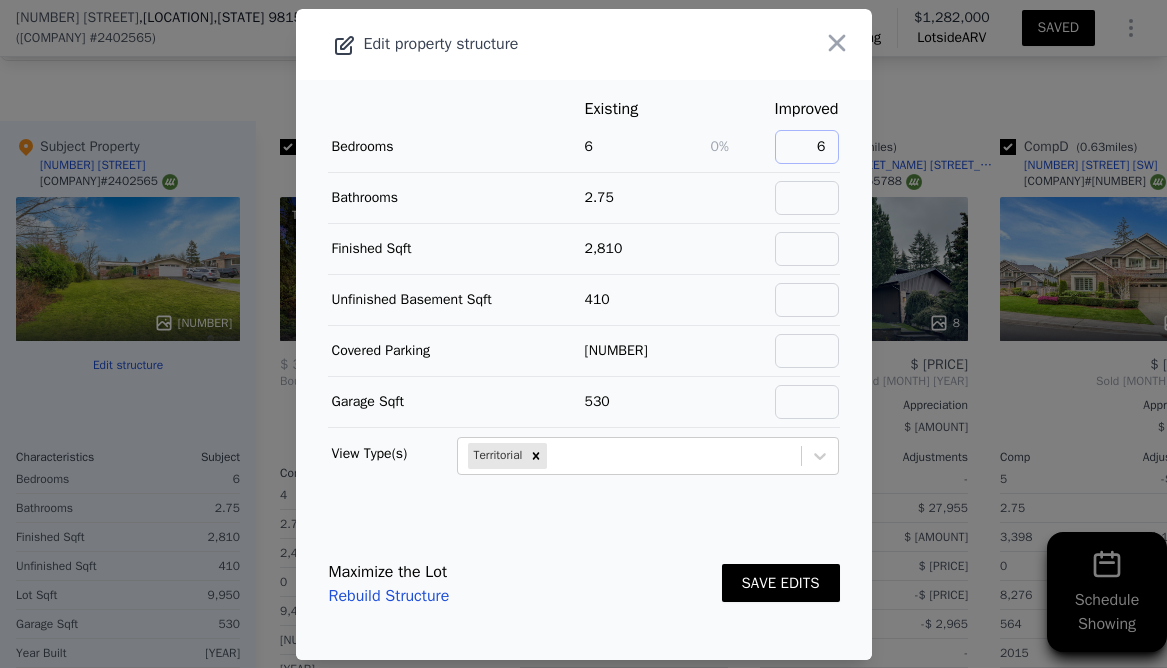 type on "6" 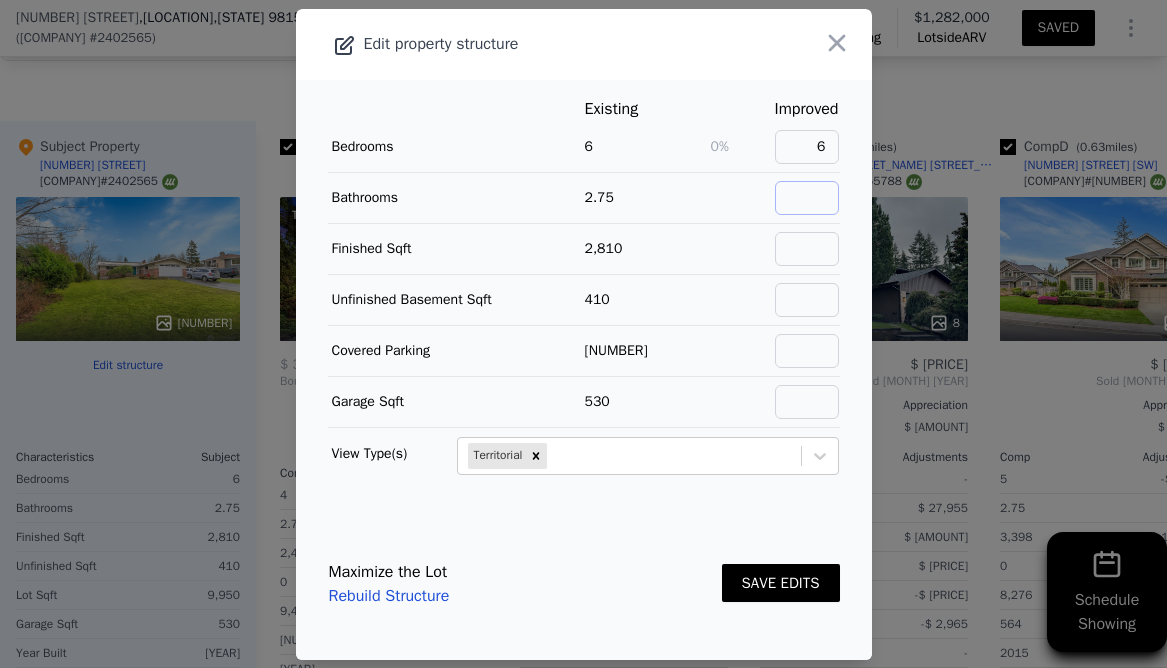 click at bounding box center (807, 198) 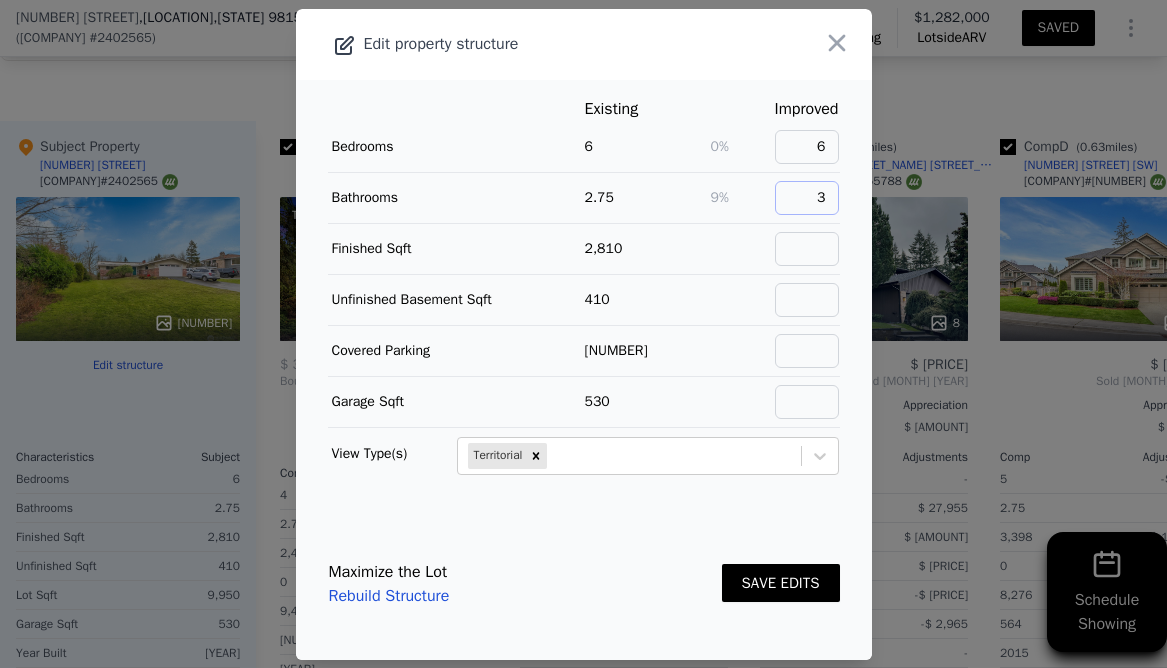 type on "3" 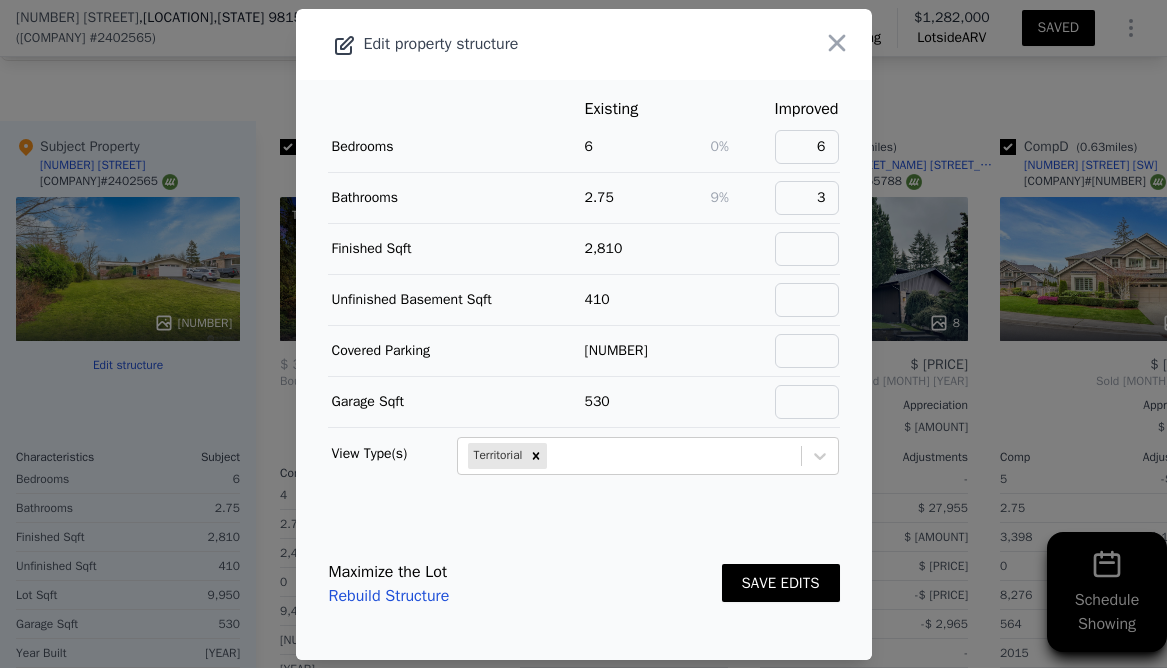 click on "SAVE EDITS" at bounding box center (781, 583) 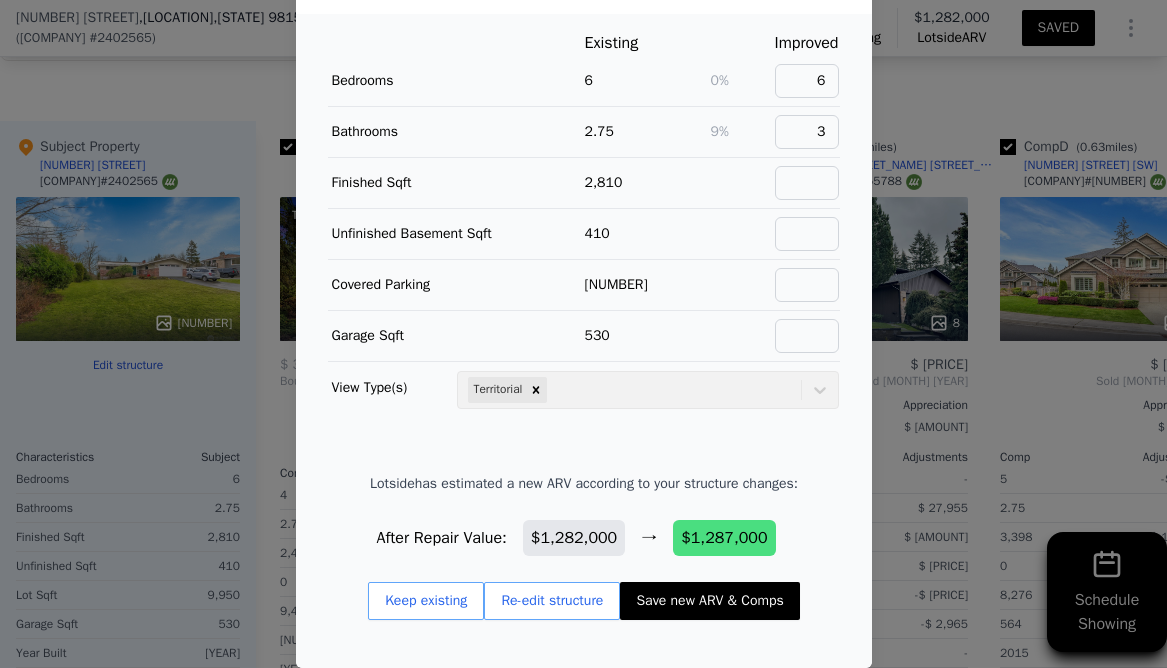 scroll, scrollTop: 62, scrollLeft: 0, axis: vertical 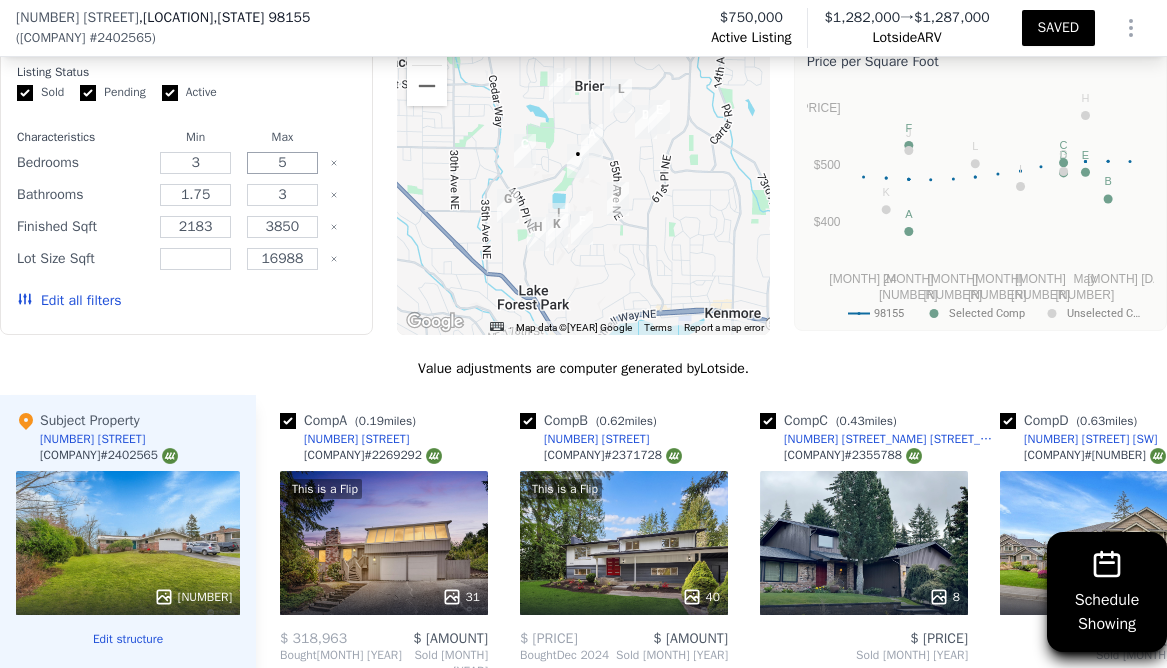 click on "5" at bounding box center [282, 163] 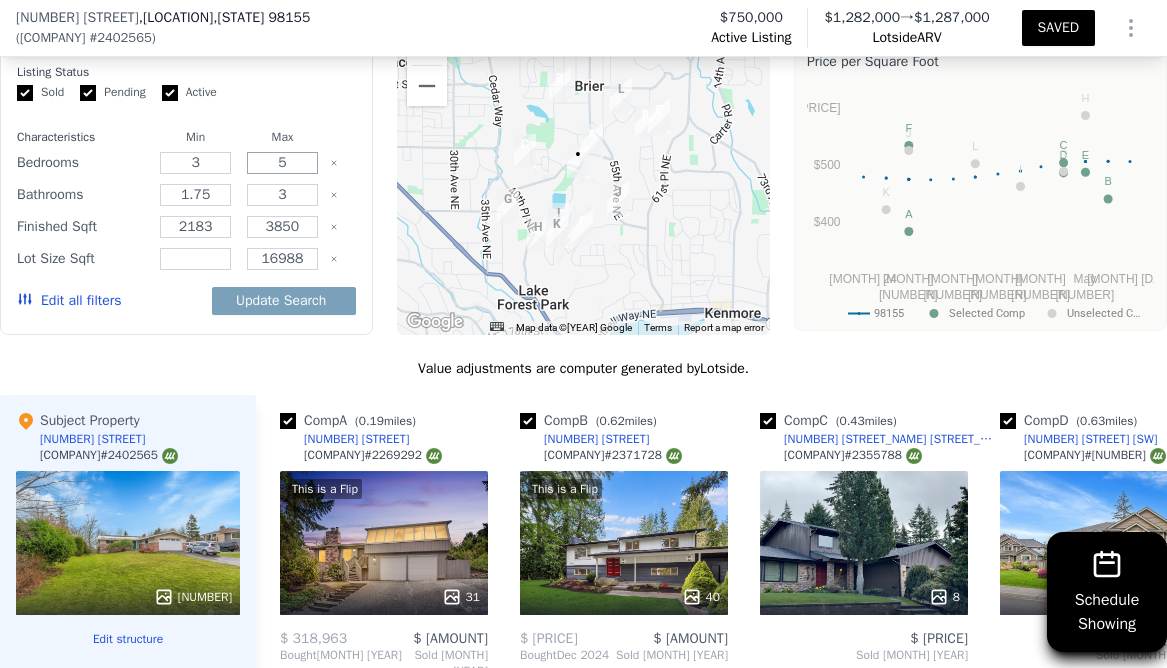 type on "7" 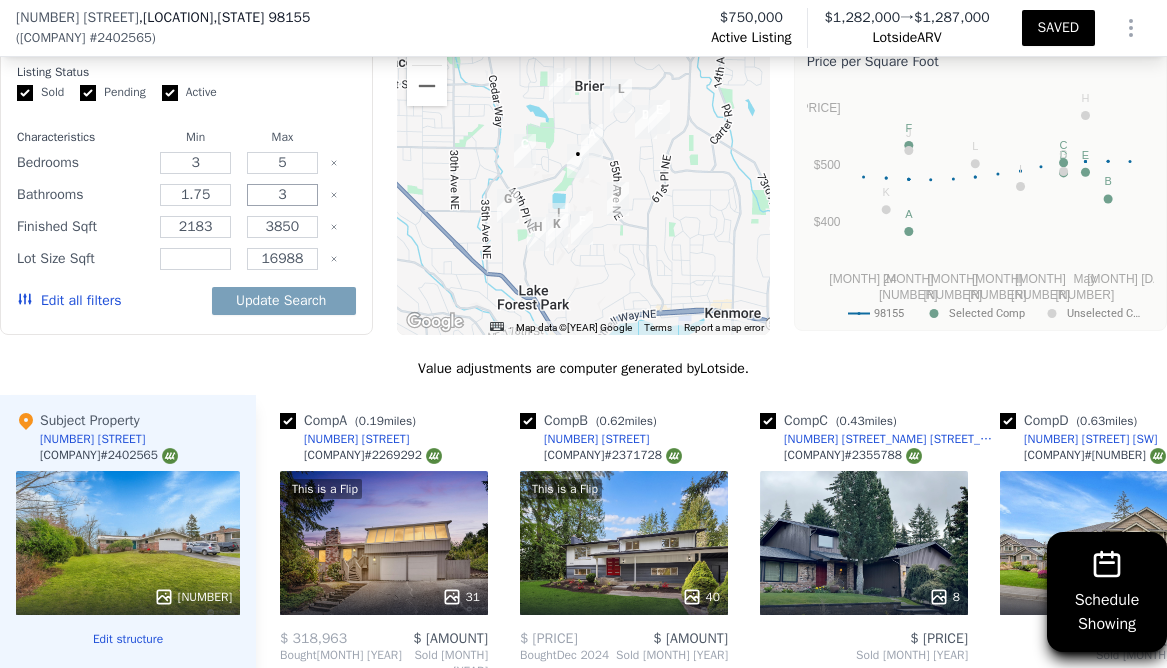 click on "3" at bounding box center (282, 195) 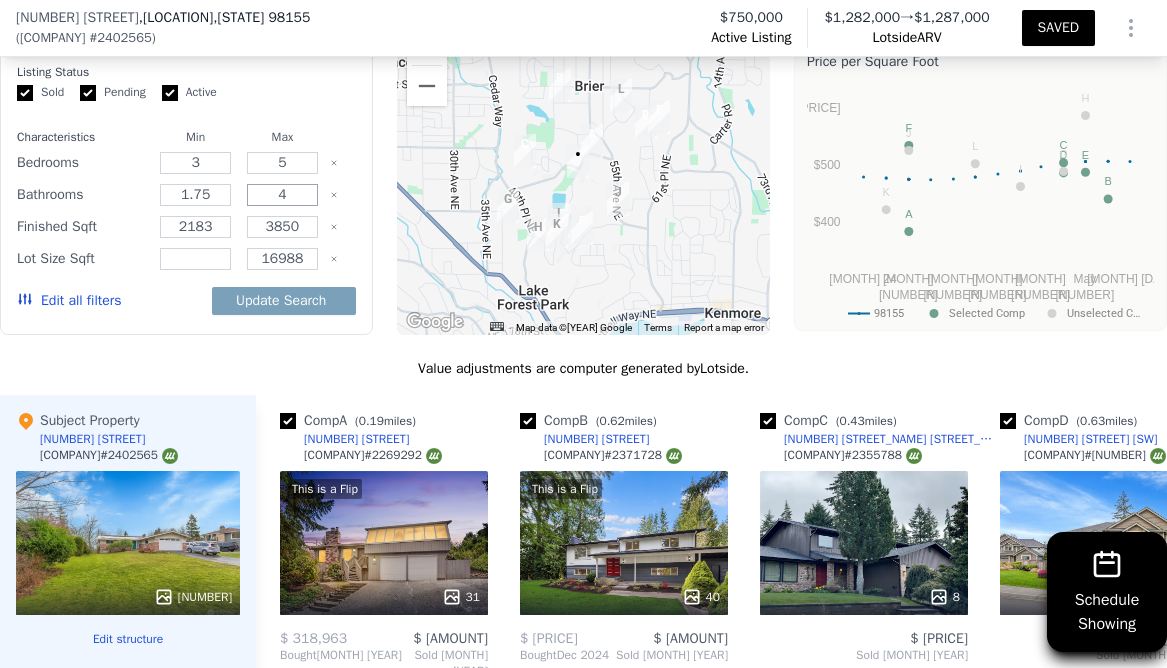 type on "4" 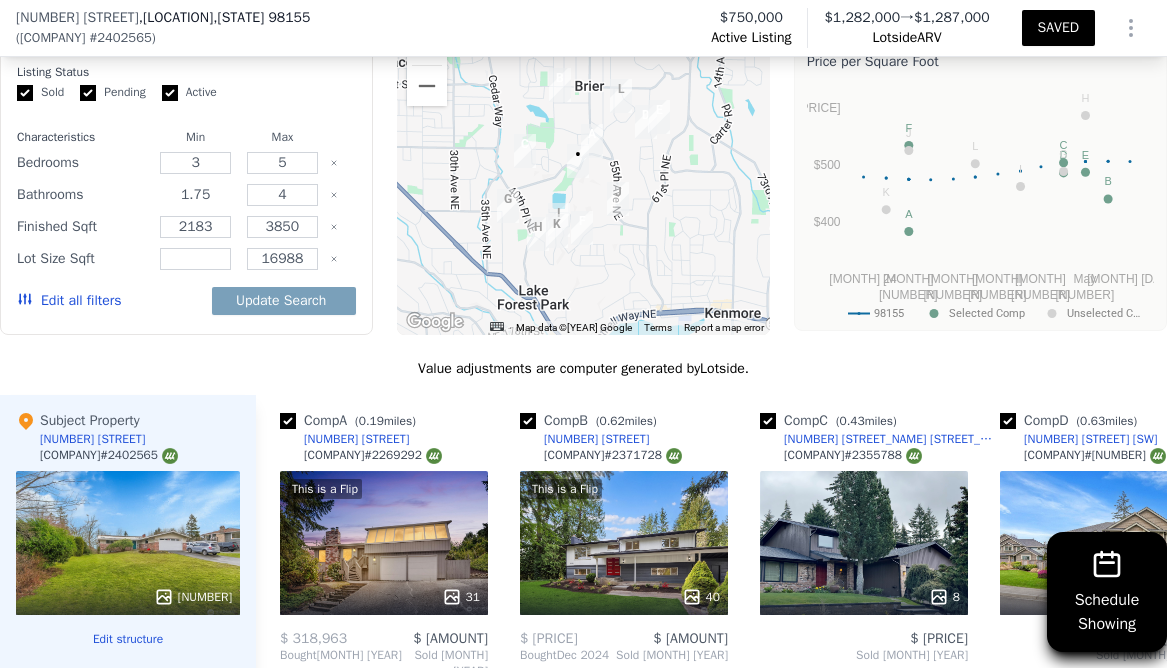 click on "1.75" at bounding box center [195, 195] 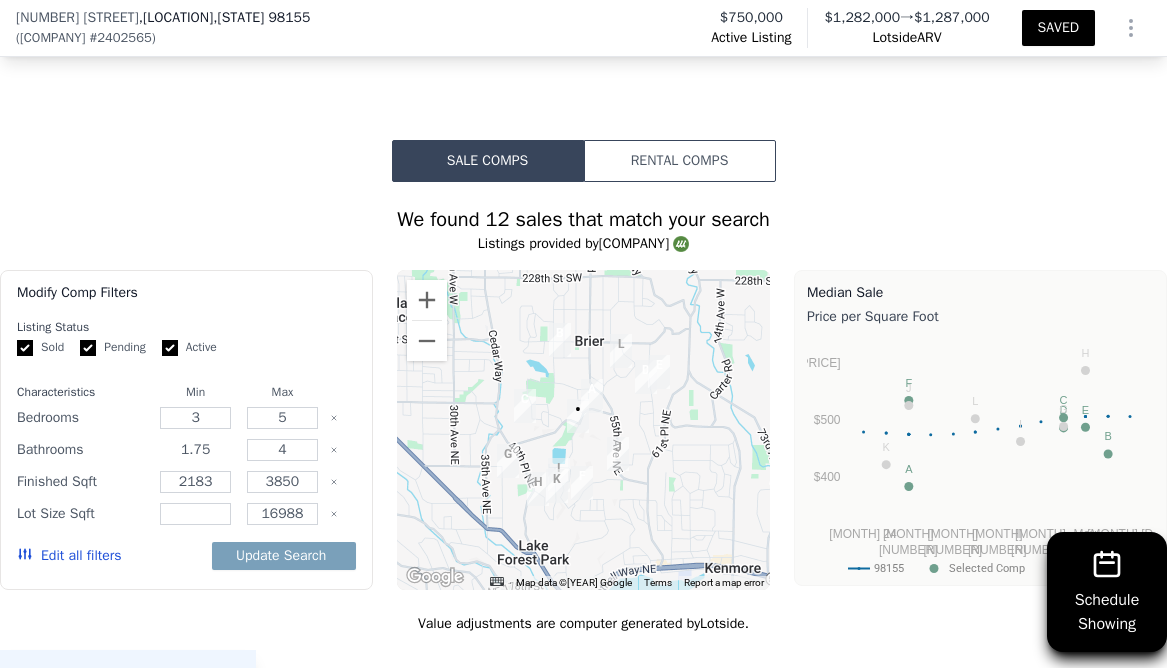 scroll, scrollTop: 1825, scrollLeft: 0, axis: vertical 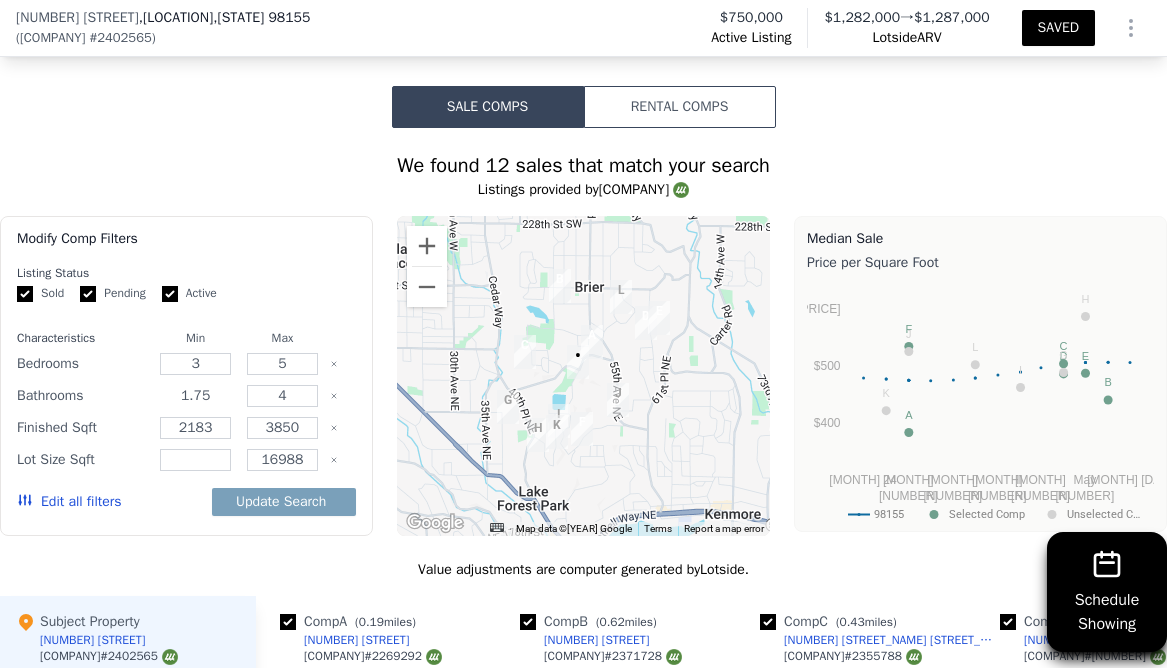 type on "2" 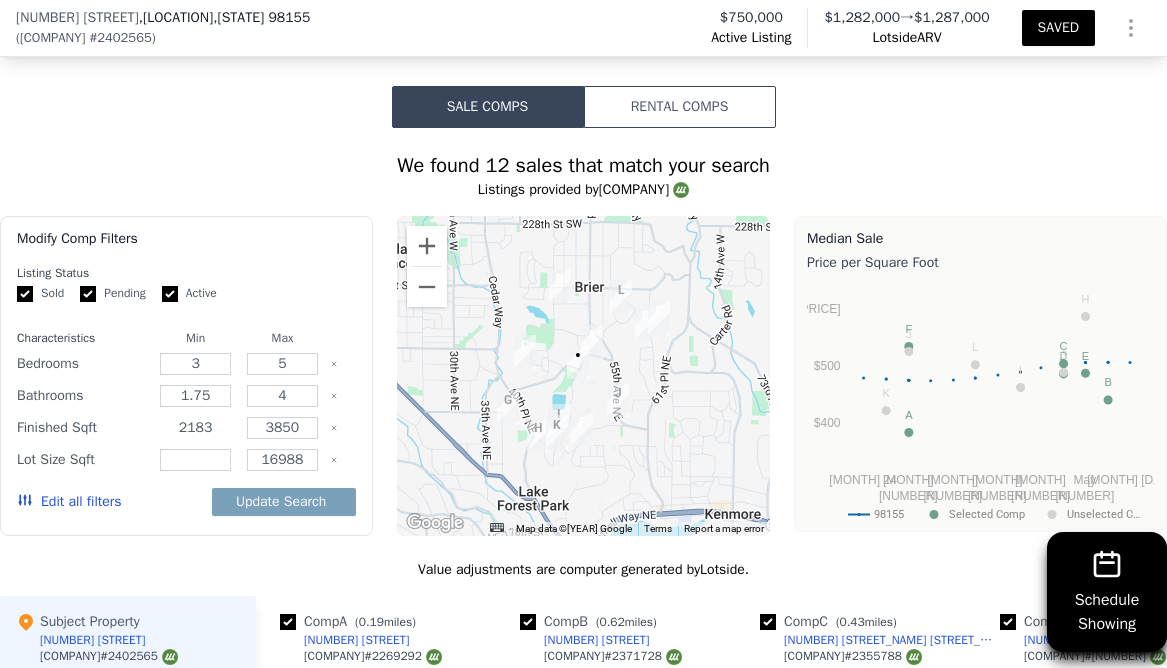 click on "2183" at bounding box center [195, 428] 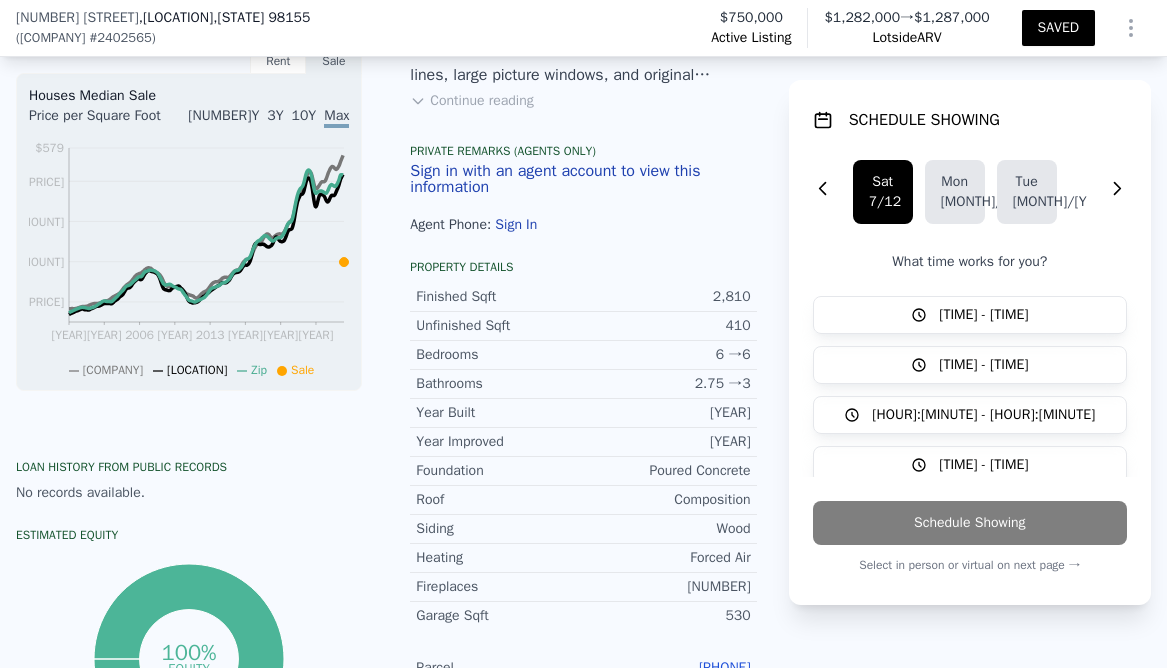 scroll, scrollTop: 615, scrollLeft: 0, axis: vertical 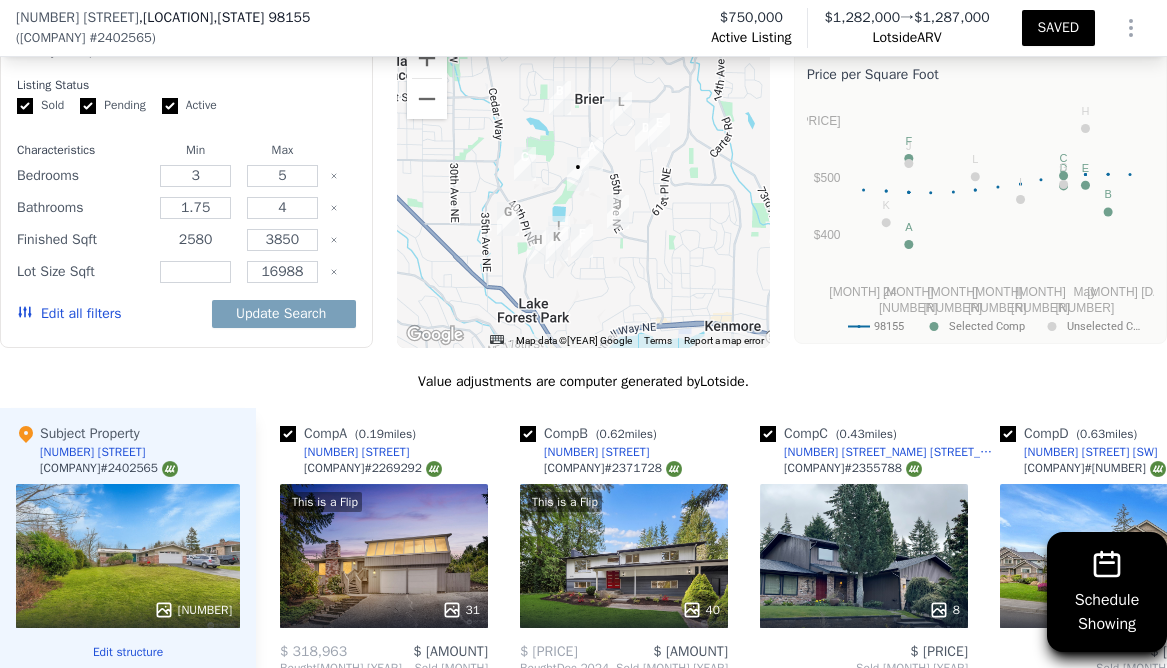 type on "2579" 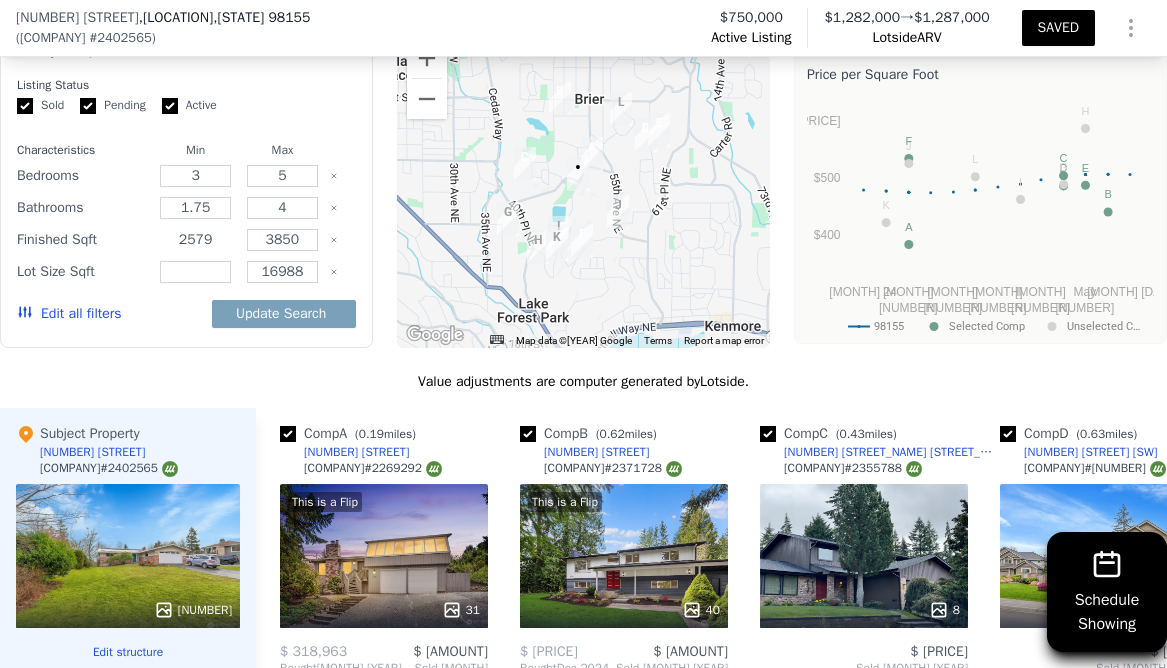 scroll, scrollTop: 2025, scrollLeft: 0, axis: vertical 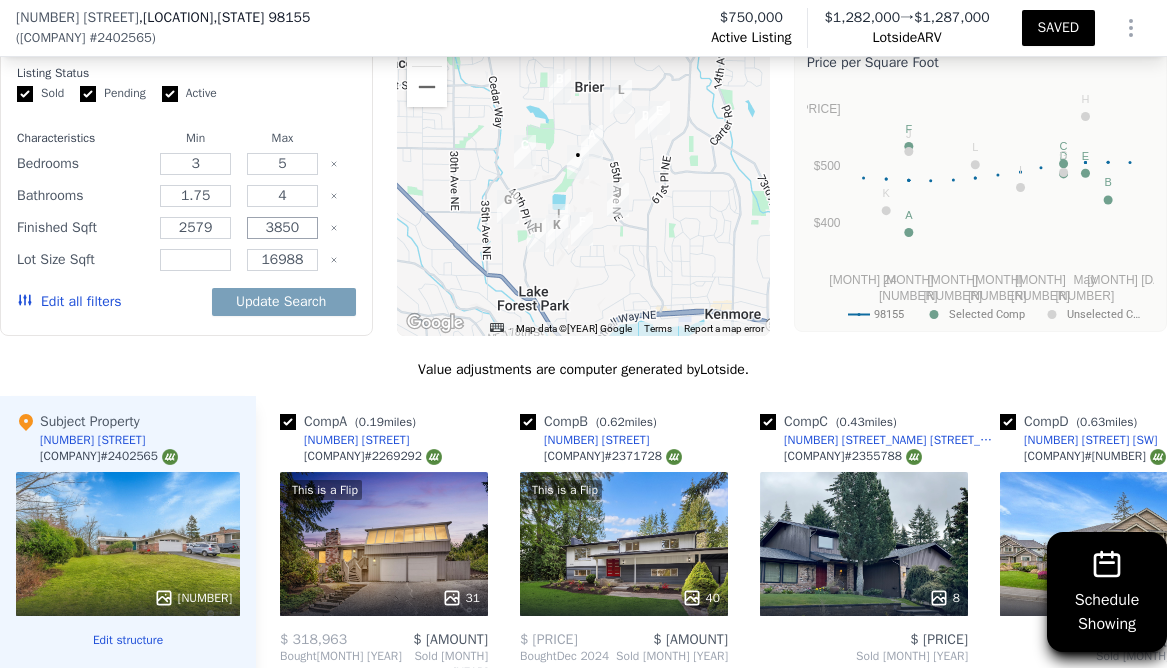 click on "3850" at bounding box center [282, 228] 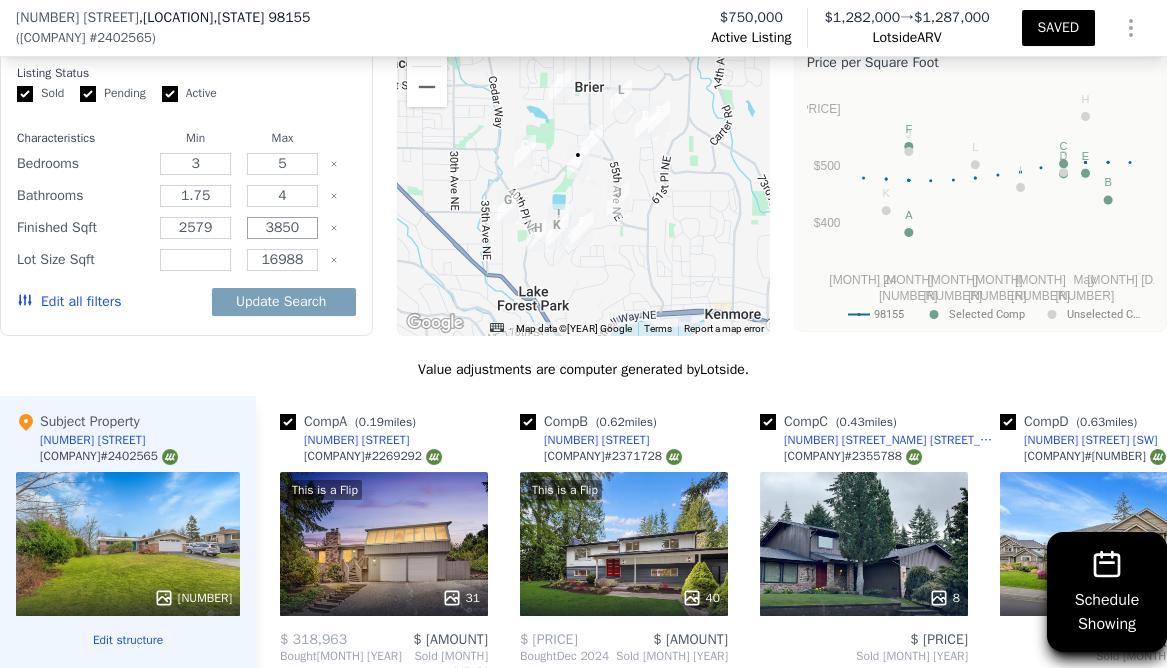 drag, startPoint x: 282, startPoint y: 229, endPoint x: 311, endPoint y: 229, distance: 29 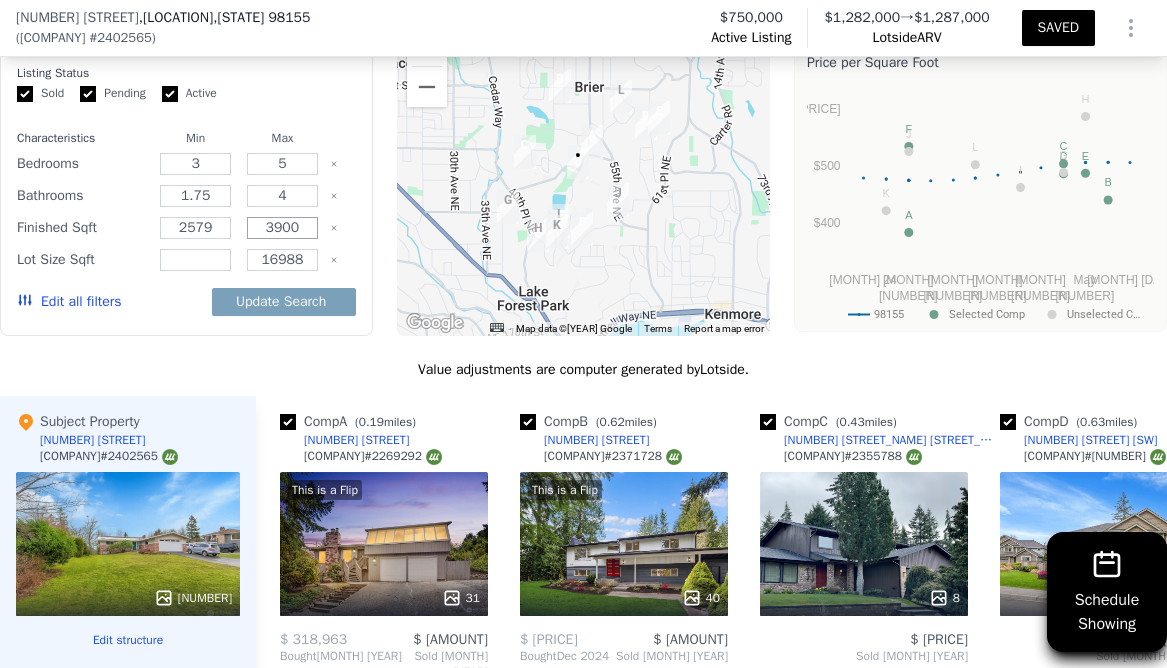 type on "3900" 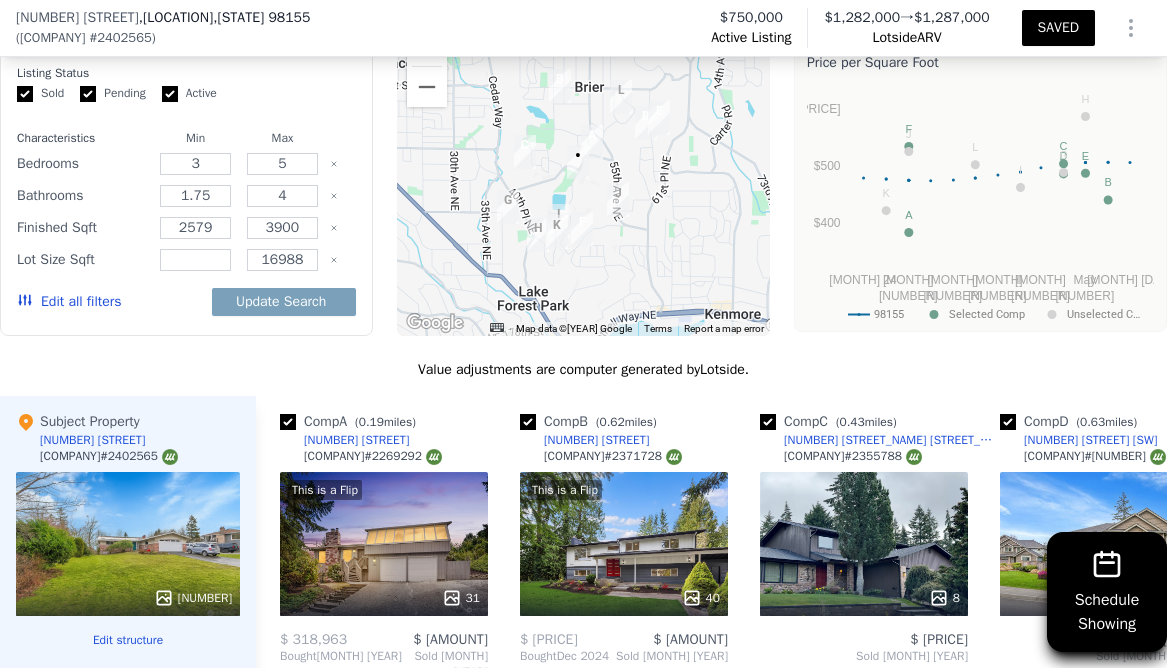 click on "Edit all filters Update Search" at bounding box center (186, 302) 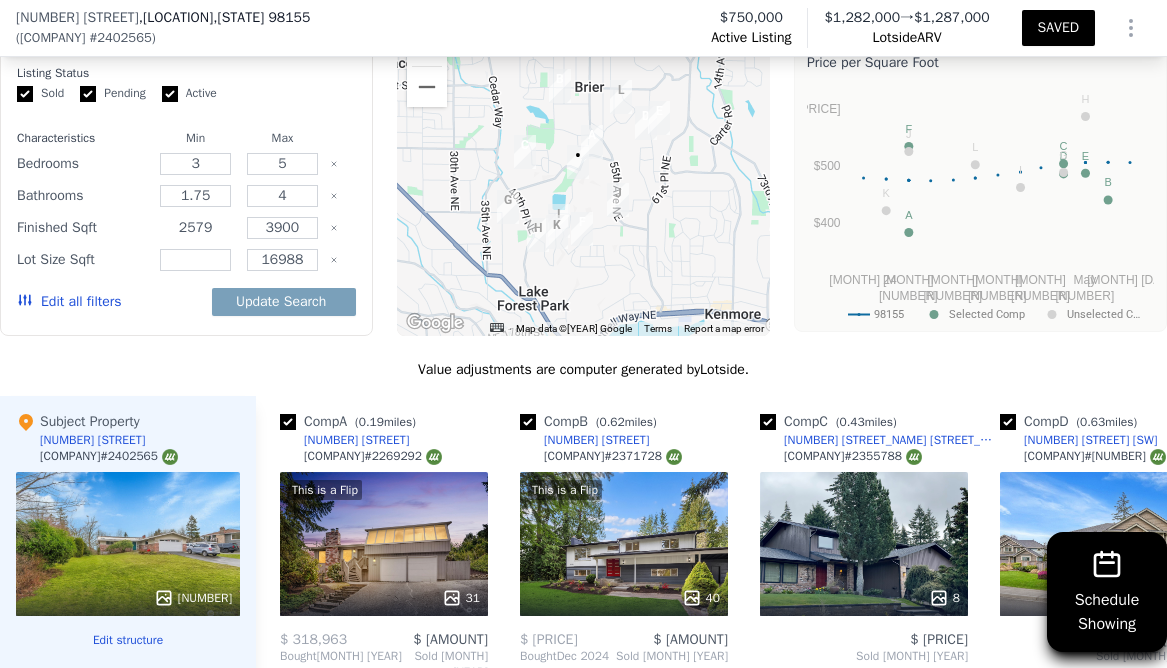 click on "2579" at bounding box center (195, 228) 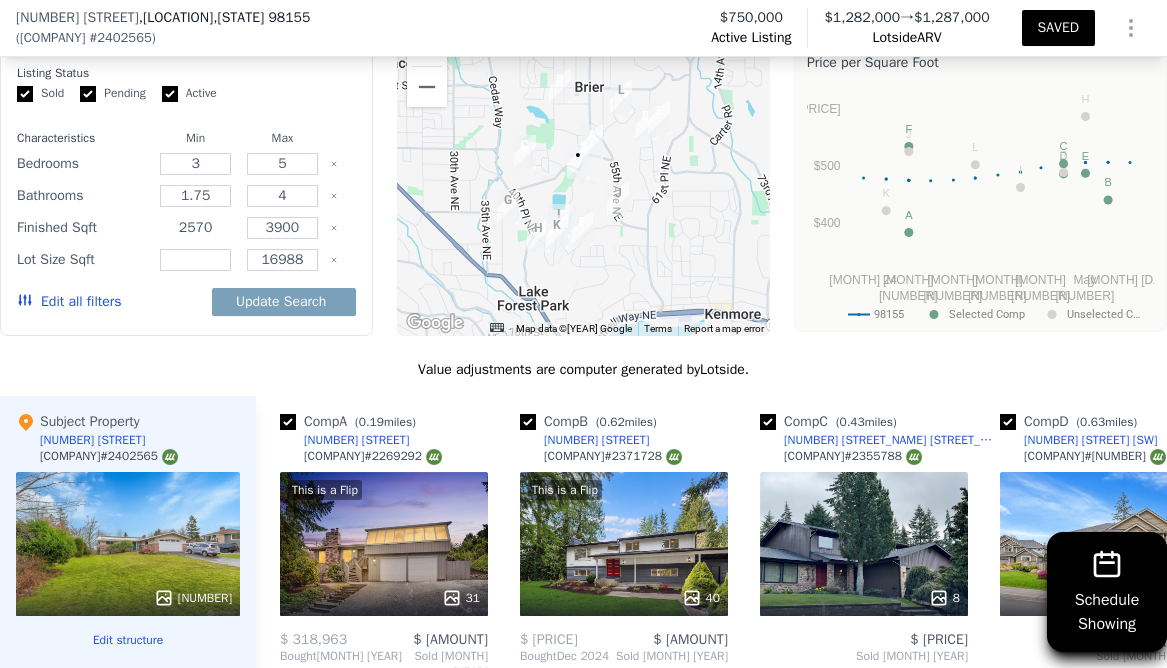 type on "2570" 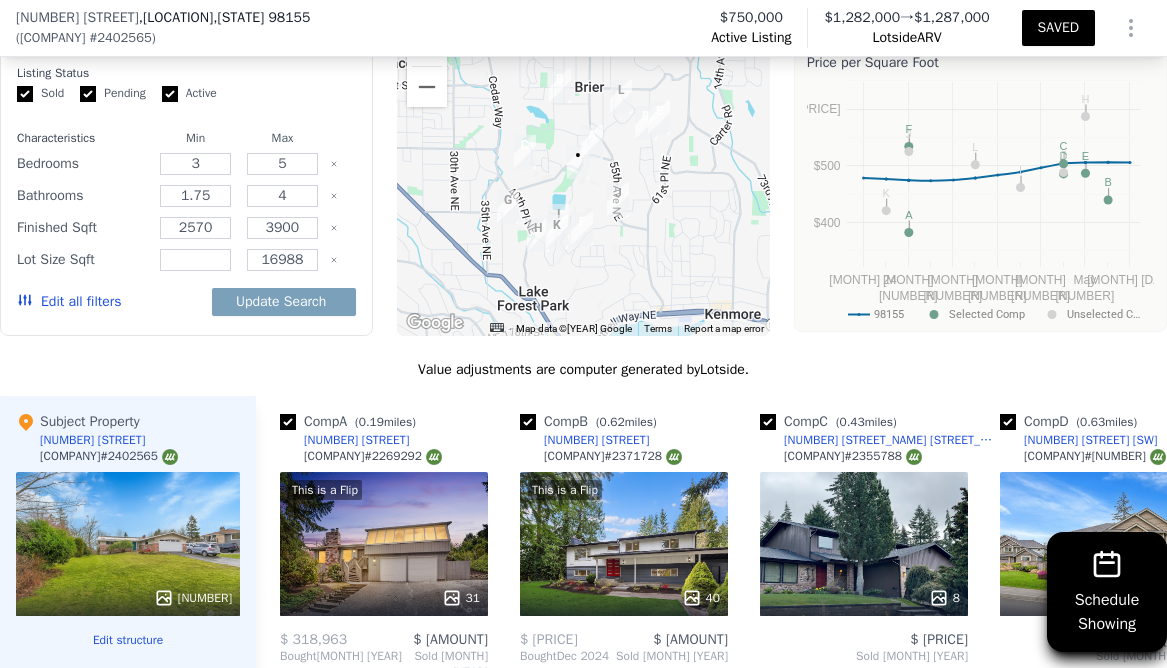 click on "Edit all filters Update Search" at bounding box center (186, 302) 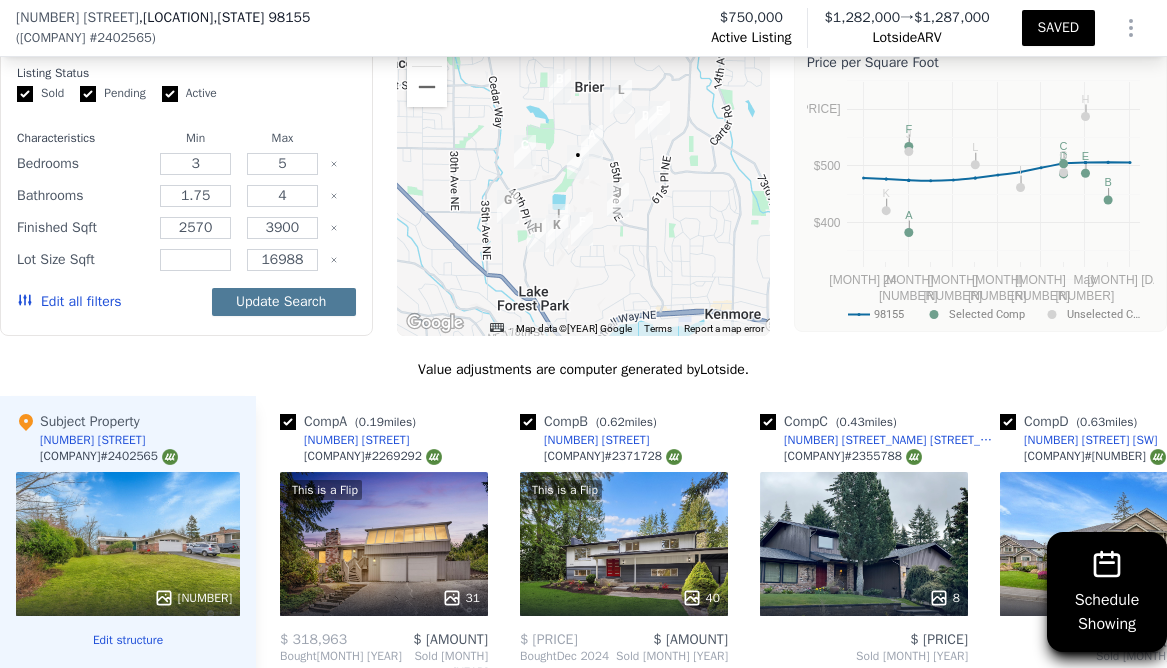 click on "Update Search" at bounding box center (284, 302) 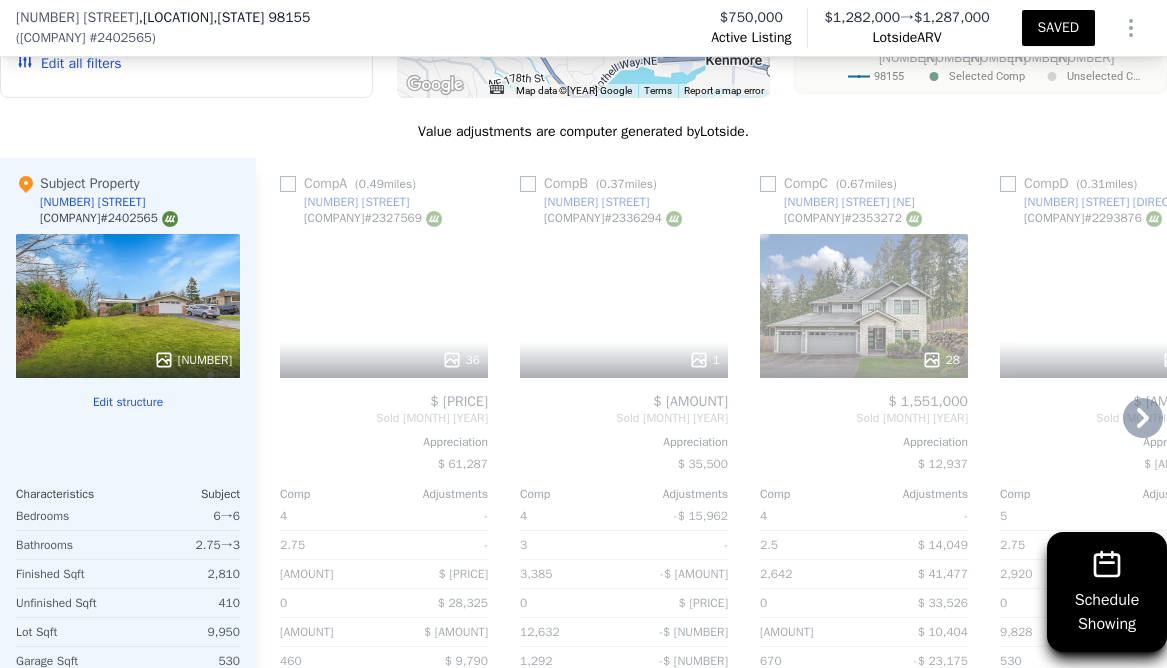 scroll, scrollTop: 2274, scrollLeft: 0, axis: vertical 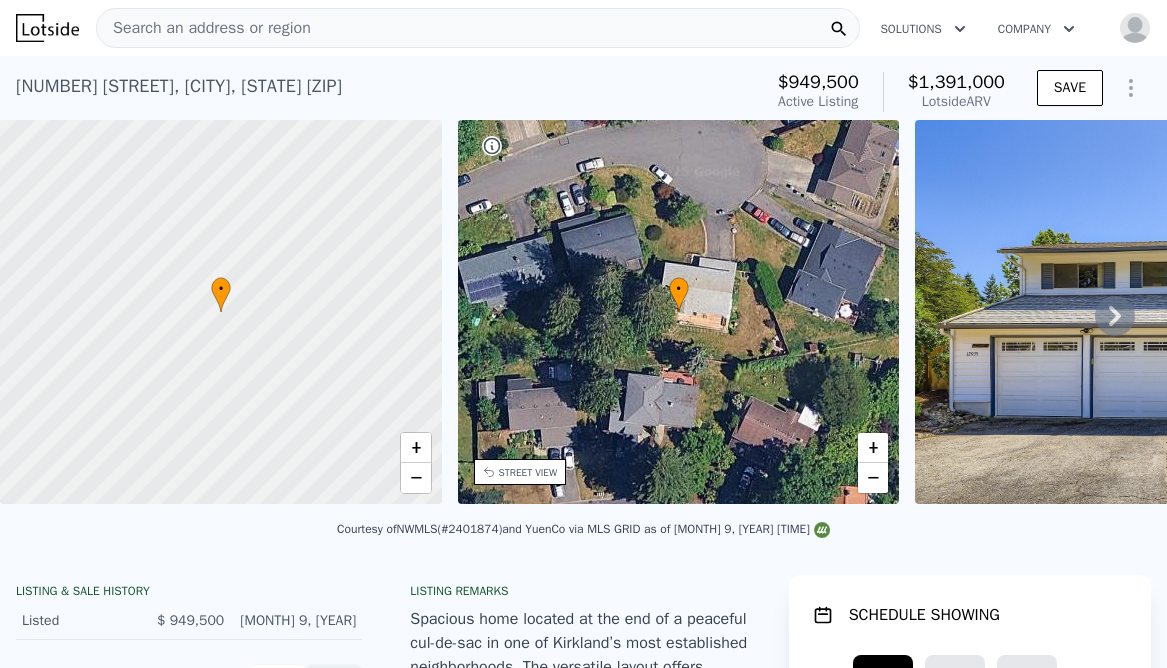 click on "$1,391,000" at bounding box center (956, 82) 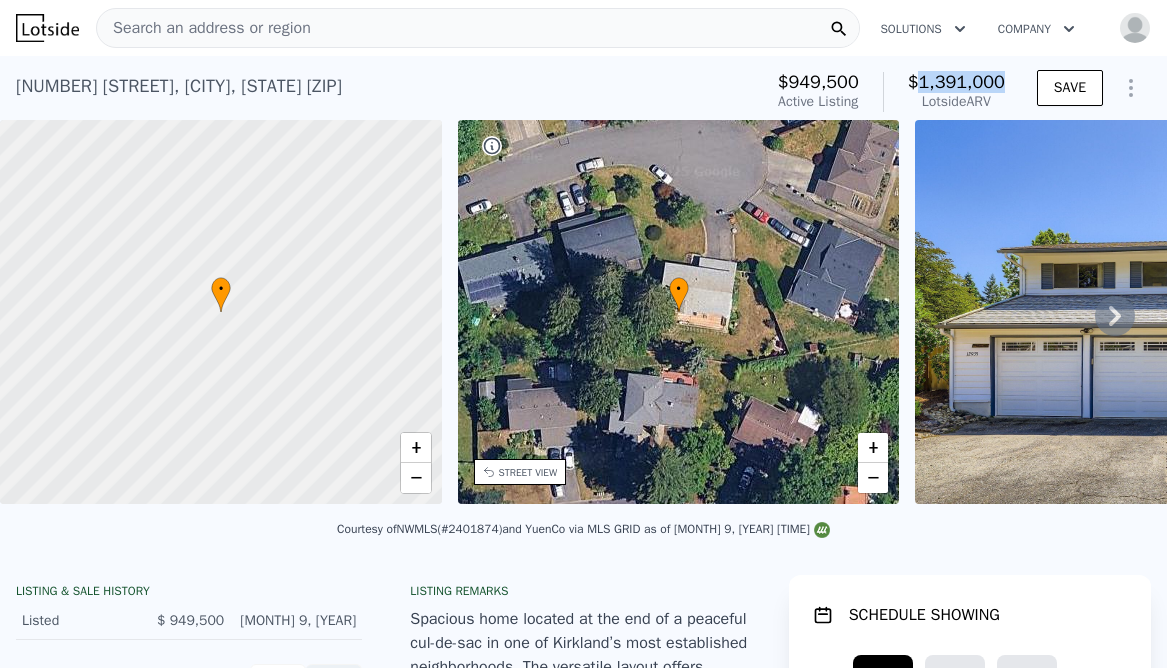 click on "$1,391,000" at bounding box center [956, 82] 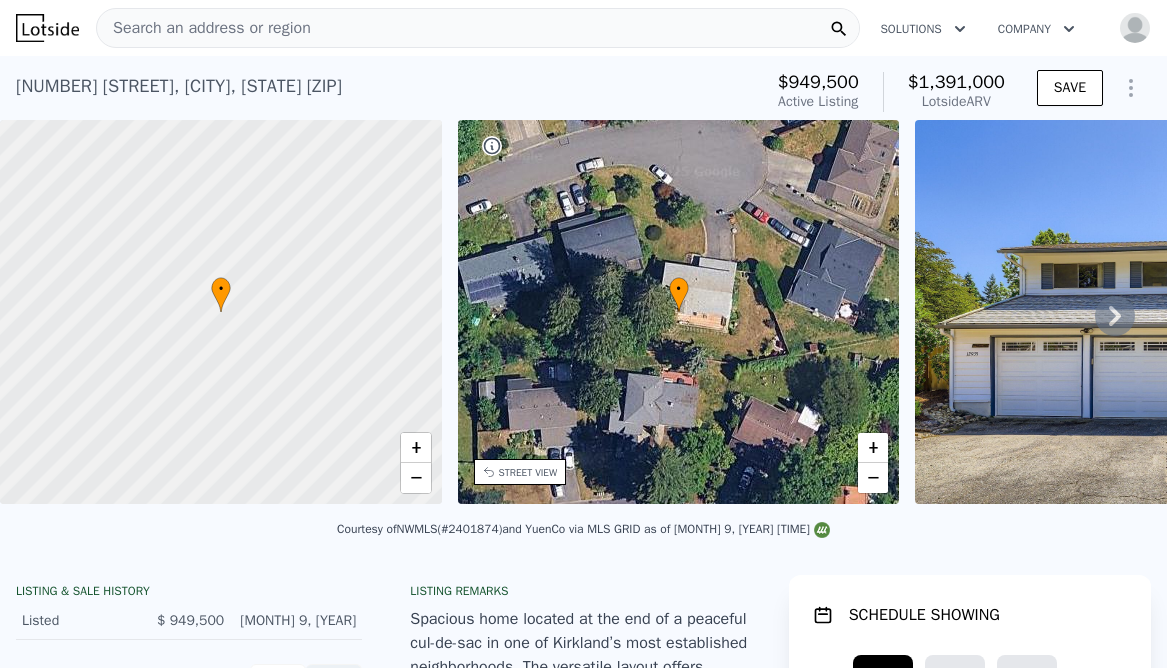 click on "$949,500" at bounding box center (818, 82) 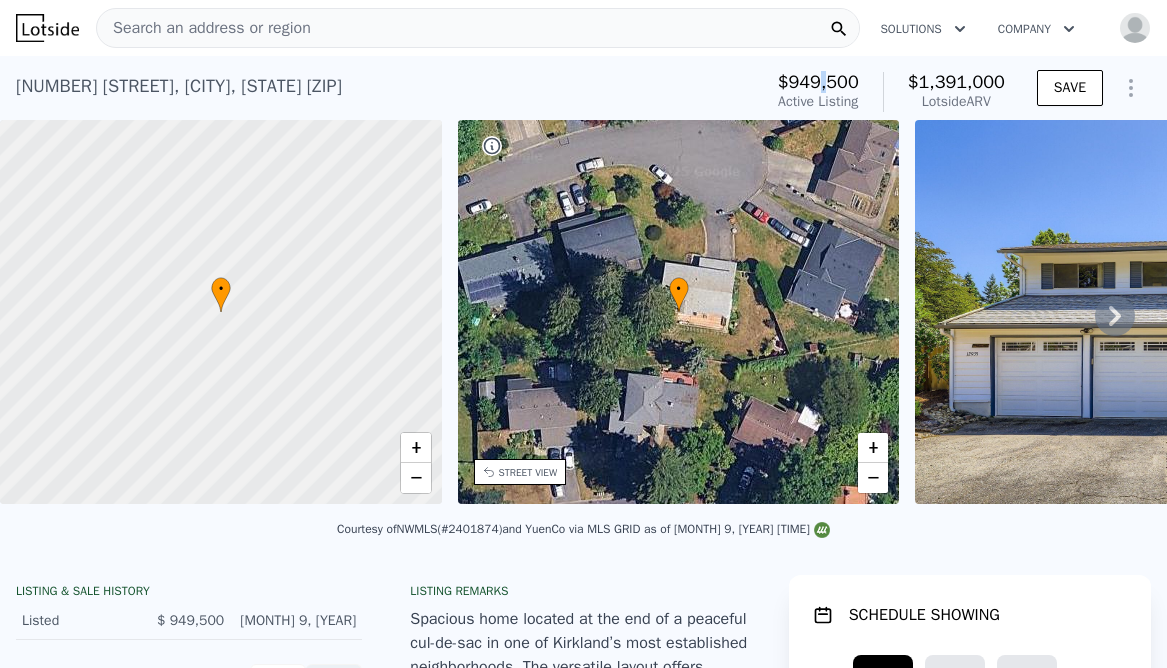 click on "$949,500" at bounding box center (818, 82) 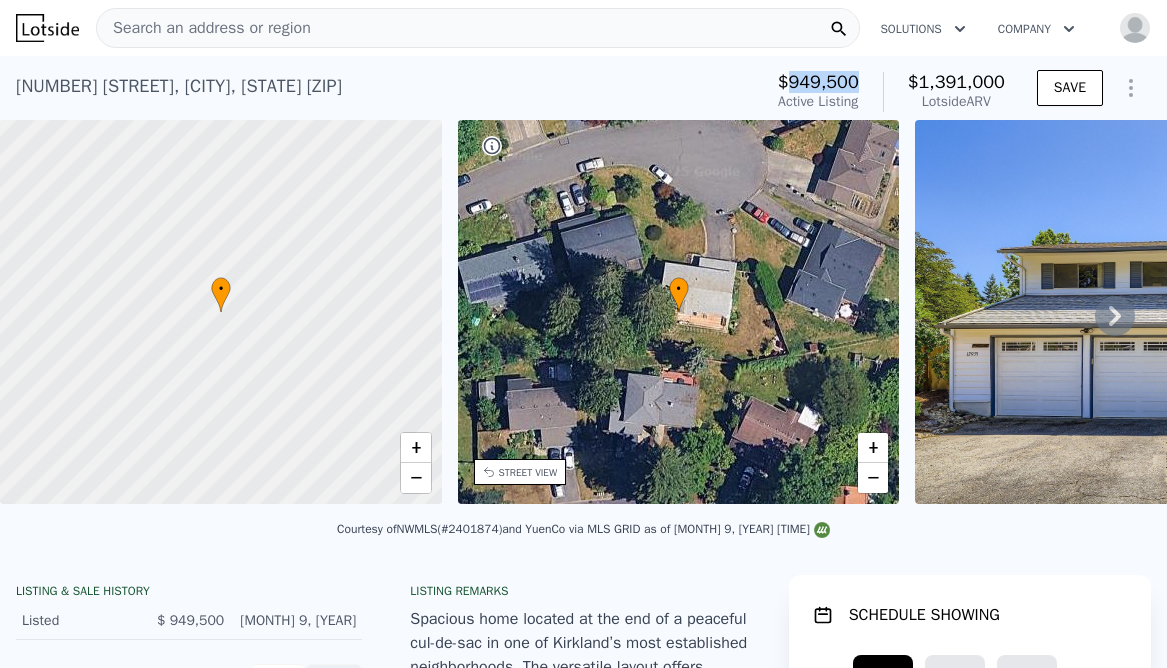 click on "$949,500" at bounding box center (818, 82) 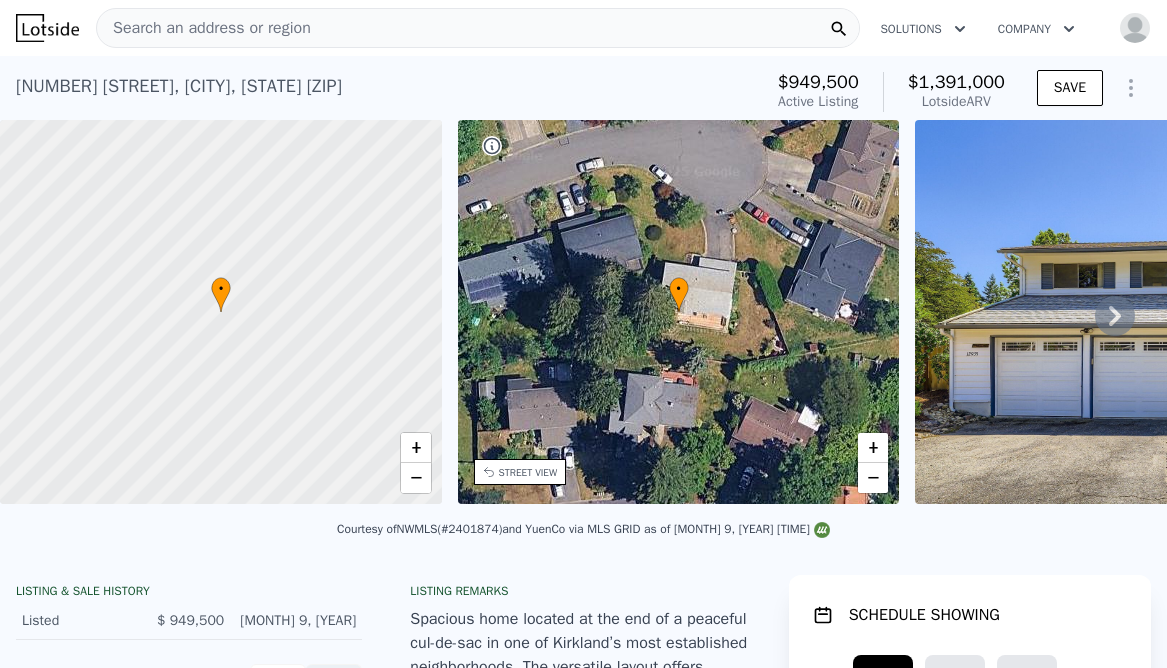 click on "Search an address or region Solutions Company Open main menu Open user menu" at bounding box center (583, 28) 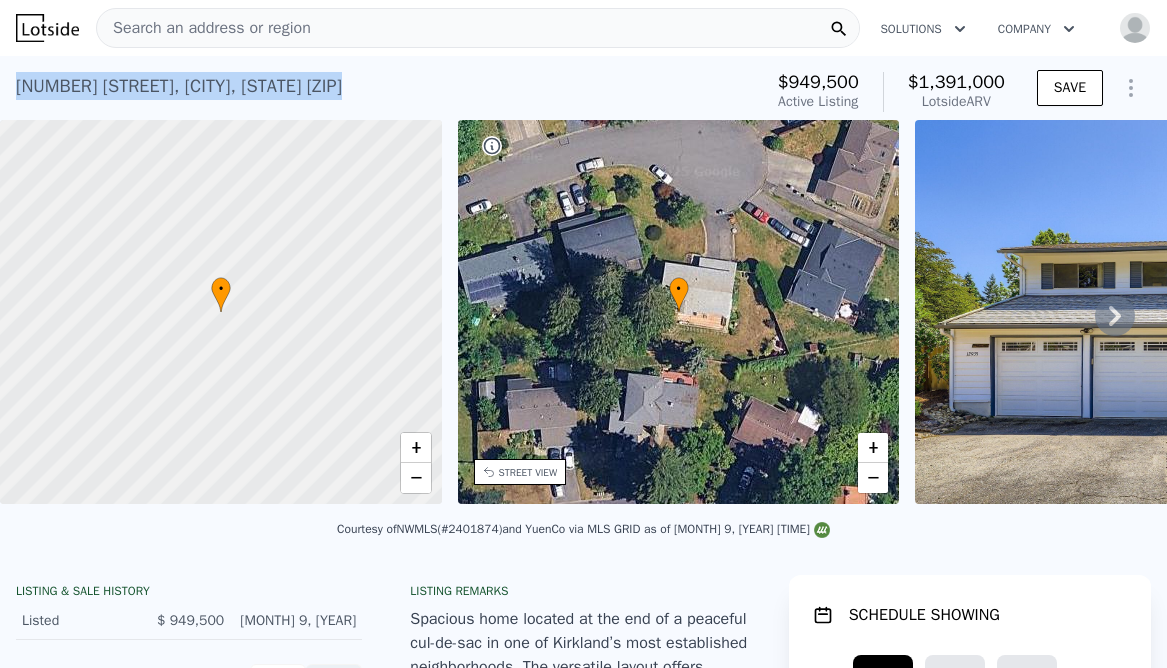 click on "12935 NE 131st St ,   Kirkland ,   WA   98034" at bounding box center [179, 86] 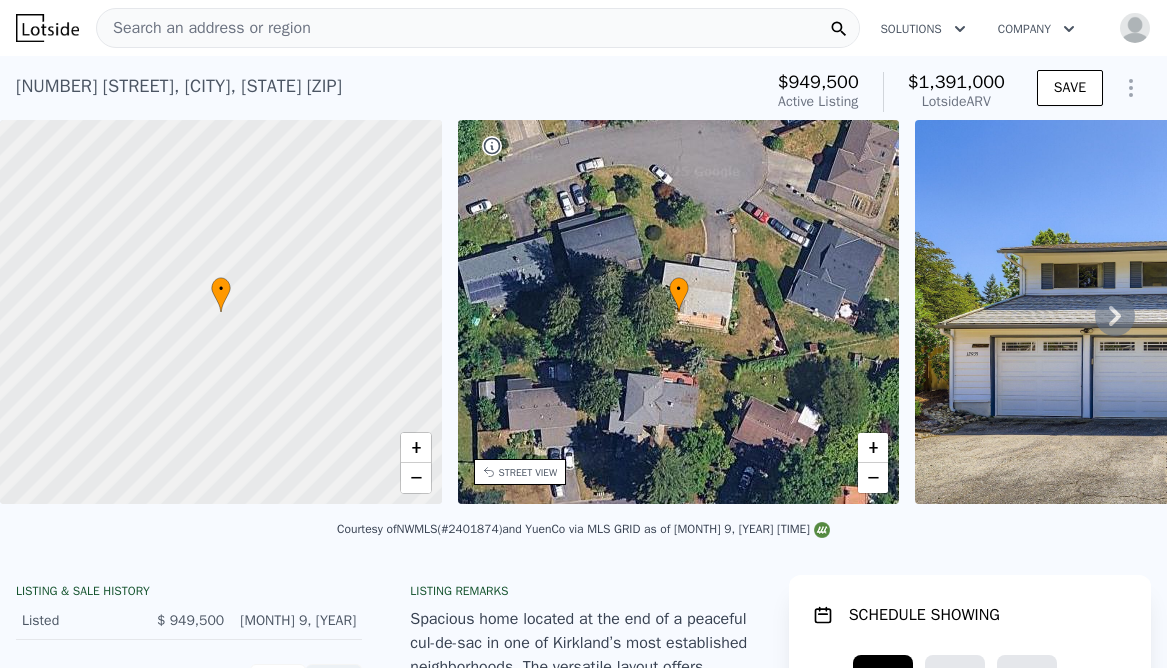 click on "12935 NE 131st St ,   Kirkland ,   WA   98034 Active at  $949,500 (~ARV  $1.391m )" at bounding box center (385, 92) 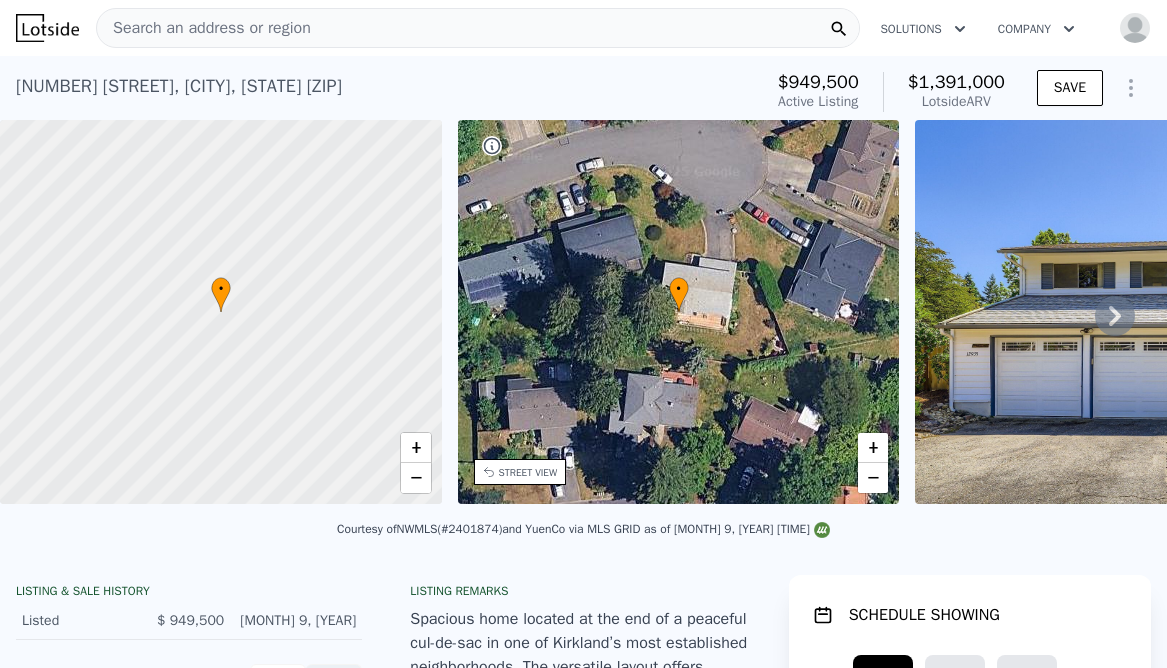 scroll, scrollTop: 0, scrollLeft: 0, axis: both 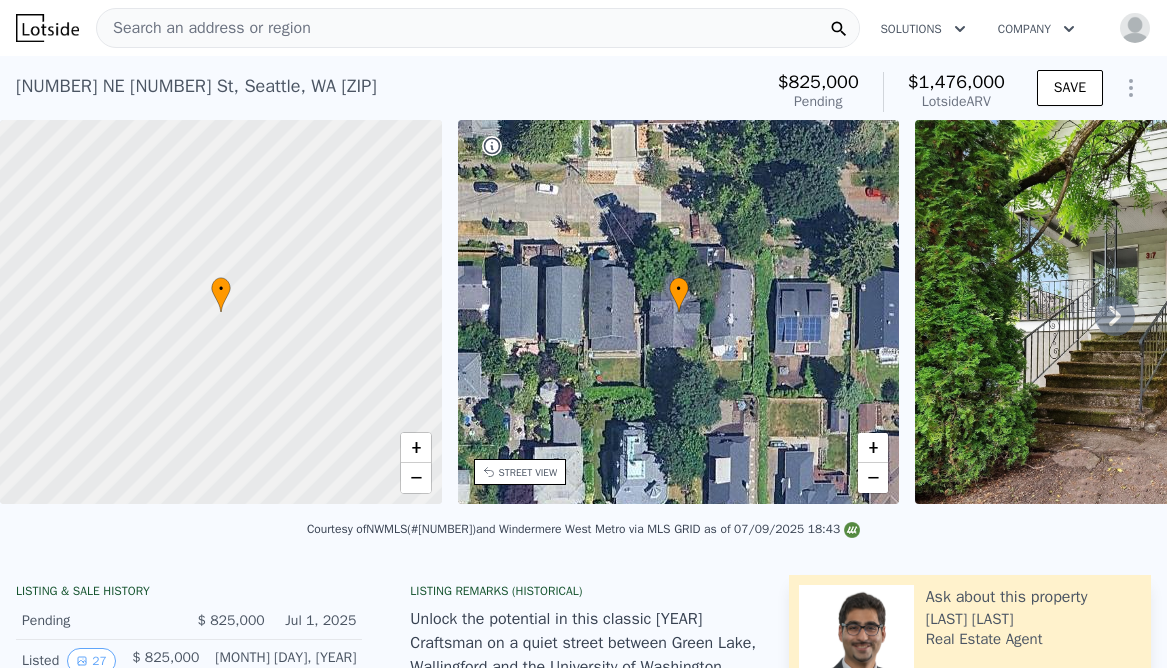click on "$825,000" at bounding box center (818, 82) 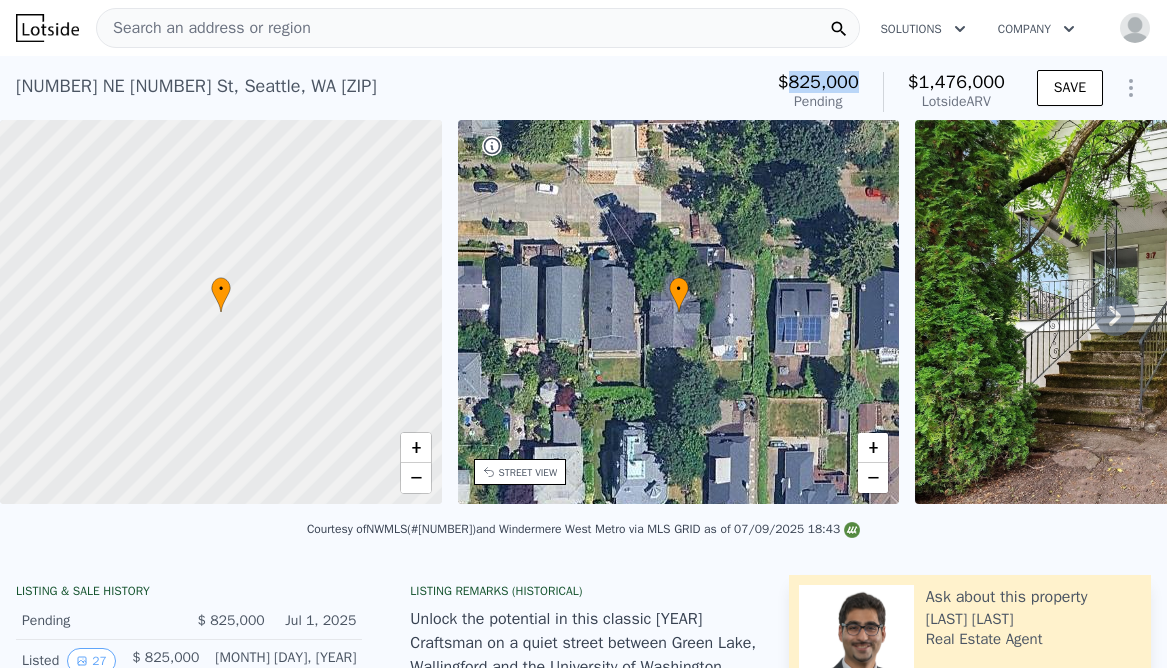 click on "$825,000" at bounding box center [818, 82] 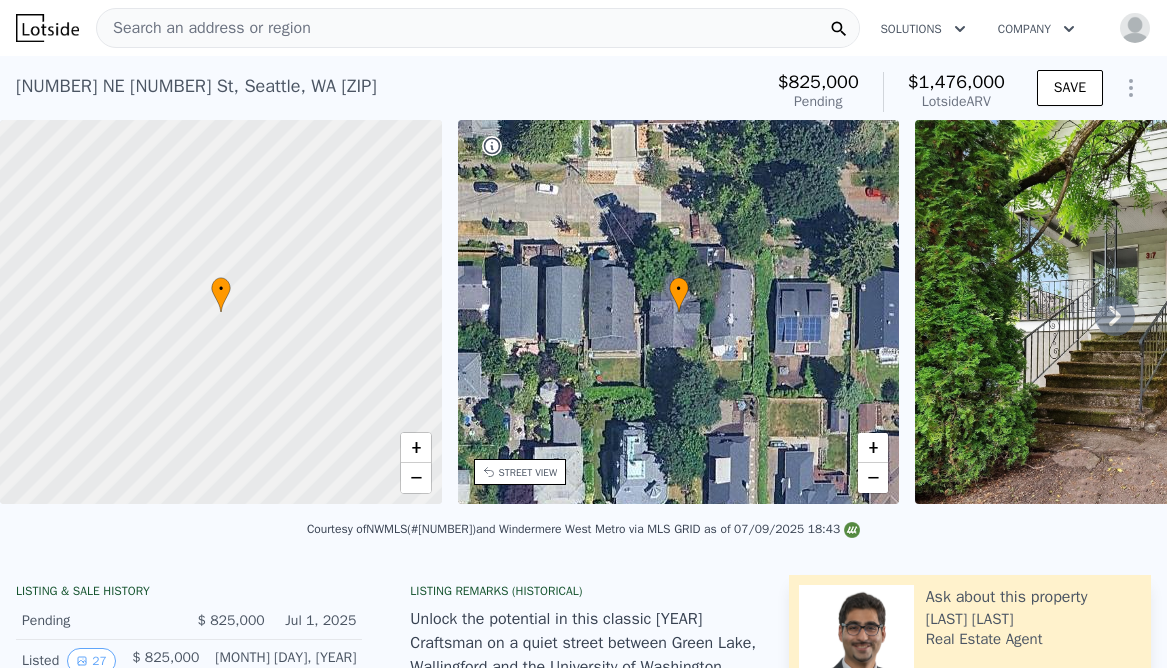 click on "$1,476,000" at bounding box center [956, 82] 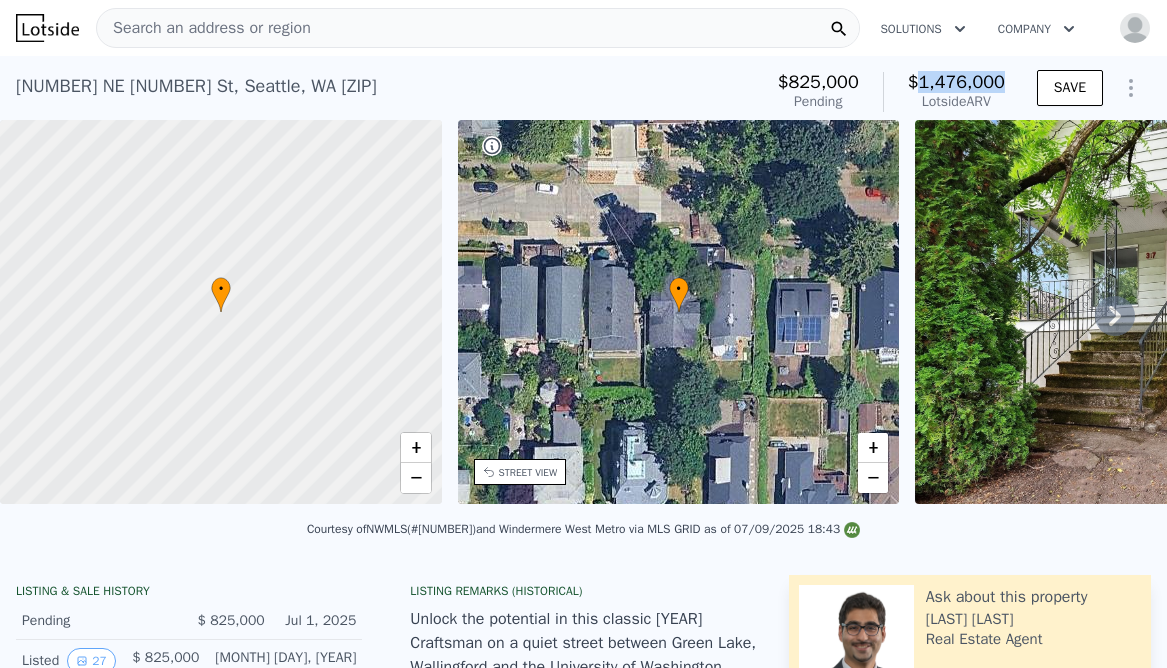 click on "$1,476,000" at bounding box center [956, 82] 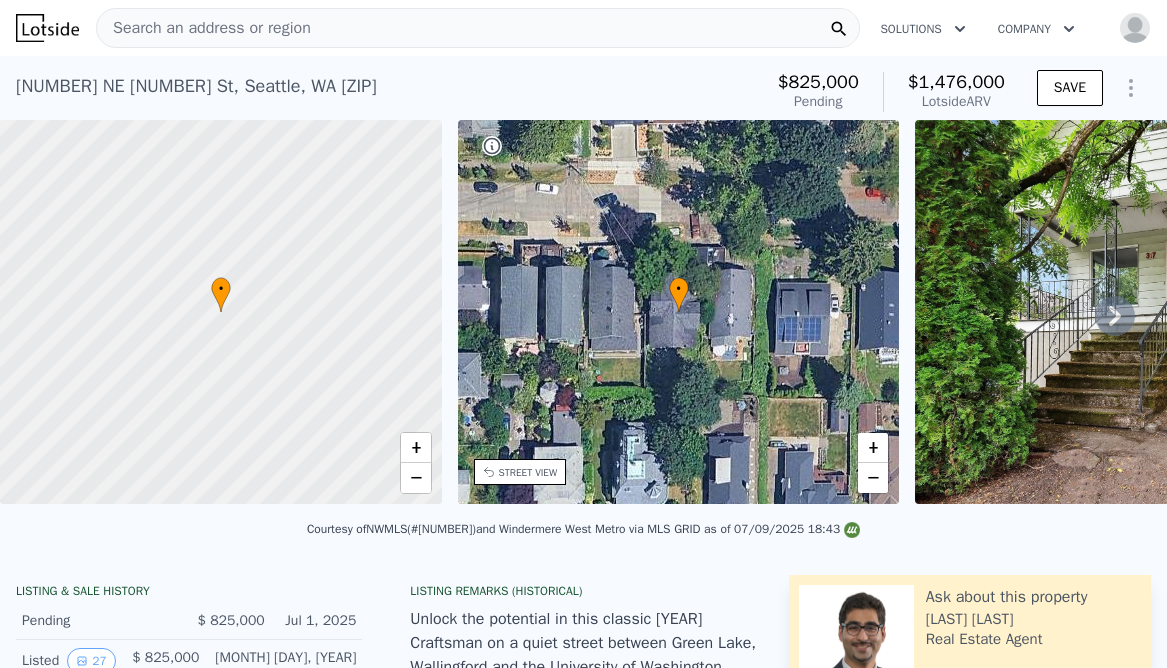 click on "[NUMBER] NE [NUMBER] St , [CITY] , [STATE] [ZIP]" at bounding box center [196, 86] 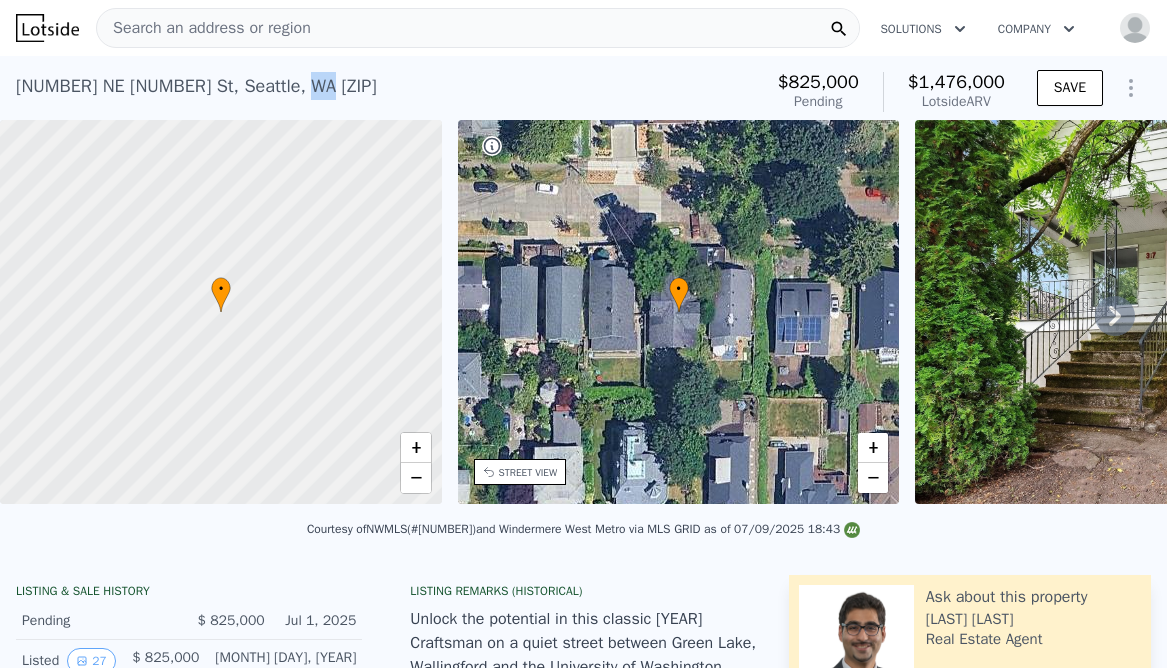 click on "[NUMBER] NE [NUMBER] St , [CITY] , [STATE] [ZIP]" at bounding box center (196, 86) 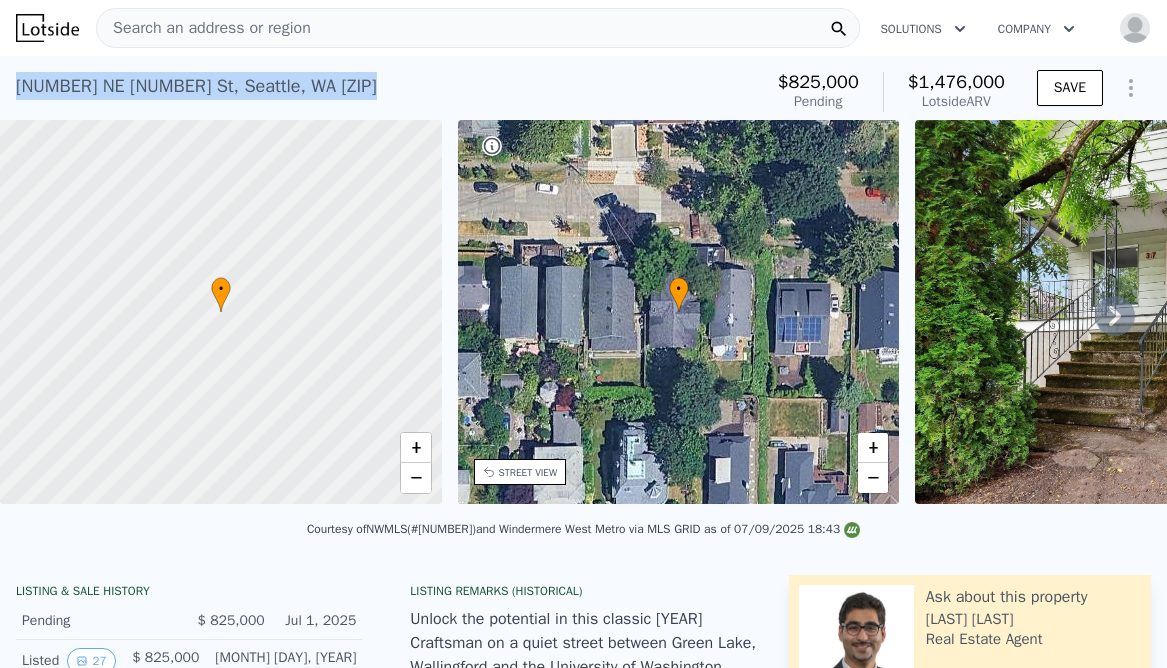 click on "[NUMBER] NE [NUMBER] St , [CITY] , [STATE] [ZIP]" at bounding box center [196, 86] 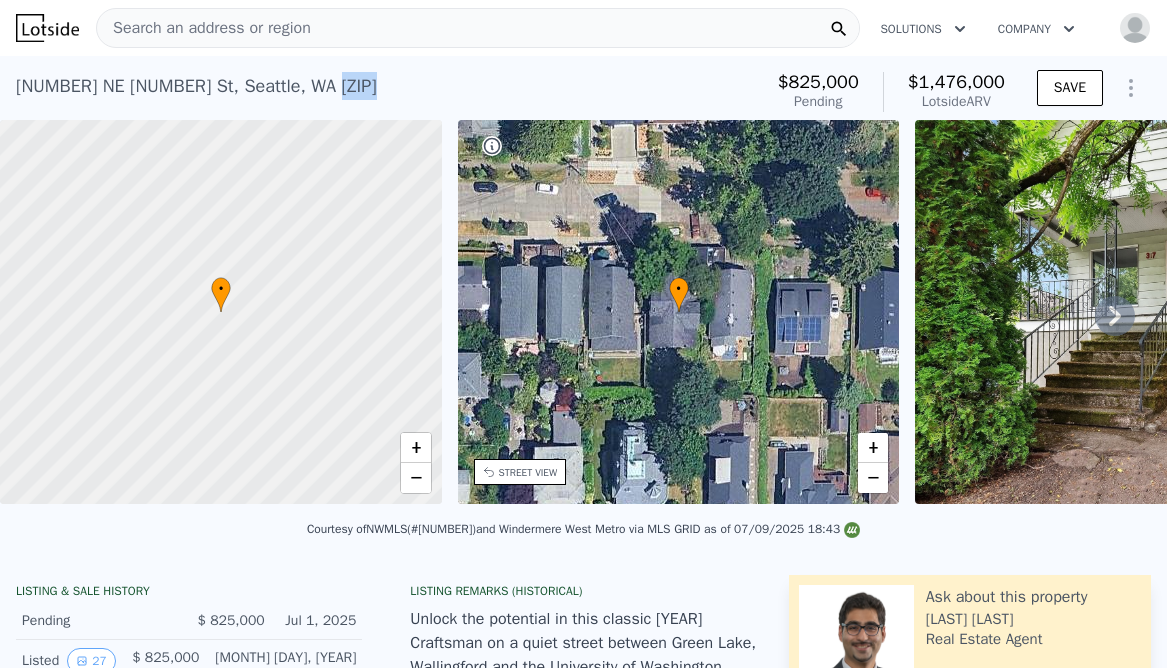 click on "[NUMBER] NE [NUMBER] St , [CITY] , [STATE] [ZIP]" at bounding box center [196, 86] 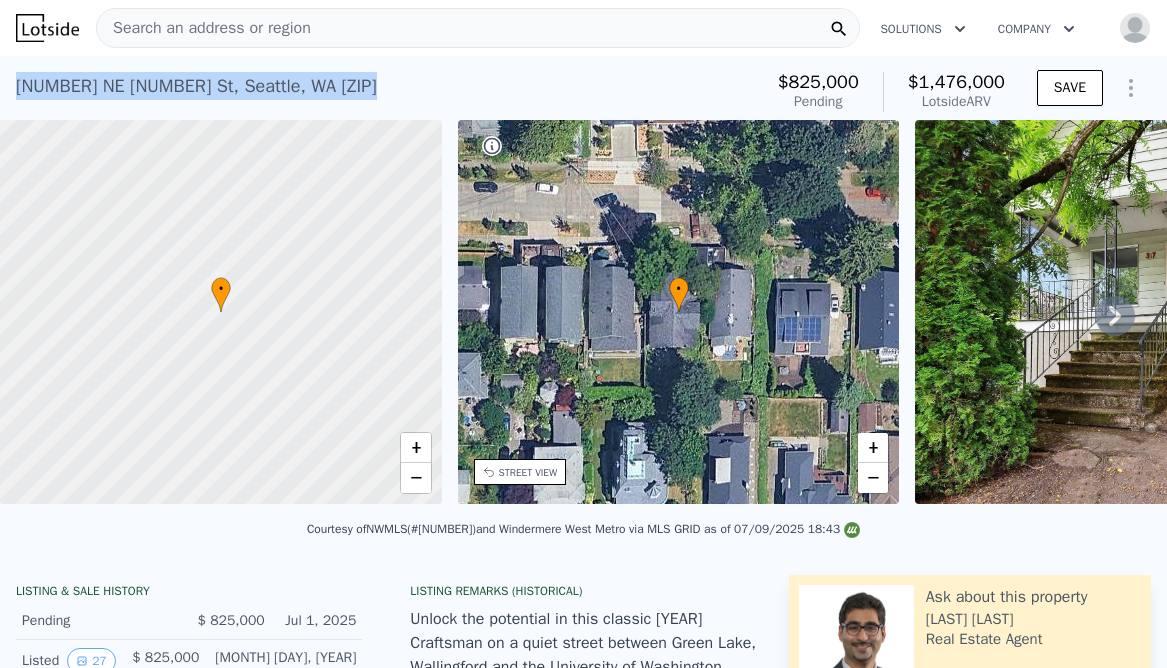 click on "[NUMBER] NE [NUMBER] St , [CITY] , [STATE] [ZIP]" at bounding box center [196, 86] 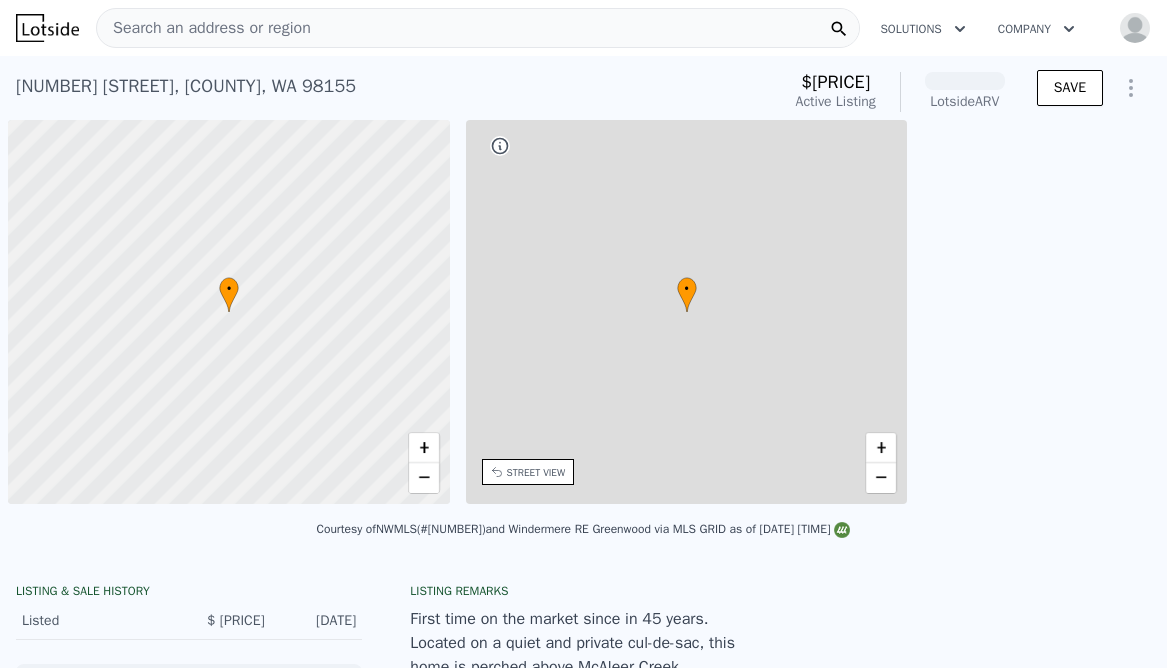 scroll, scrollTop: 0, scrollLeft: 0, axis: both 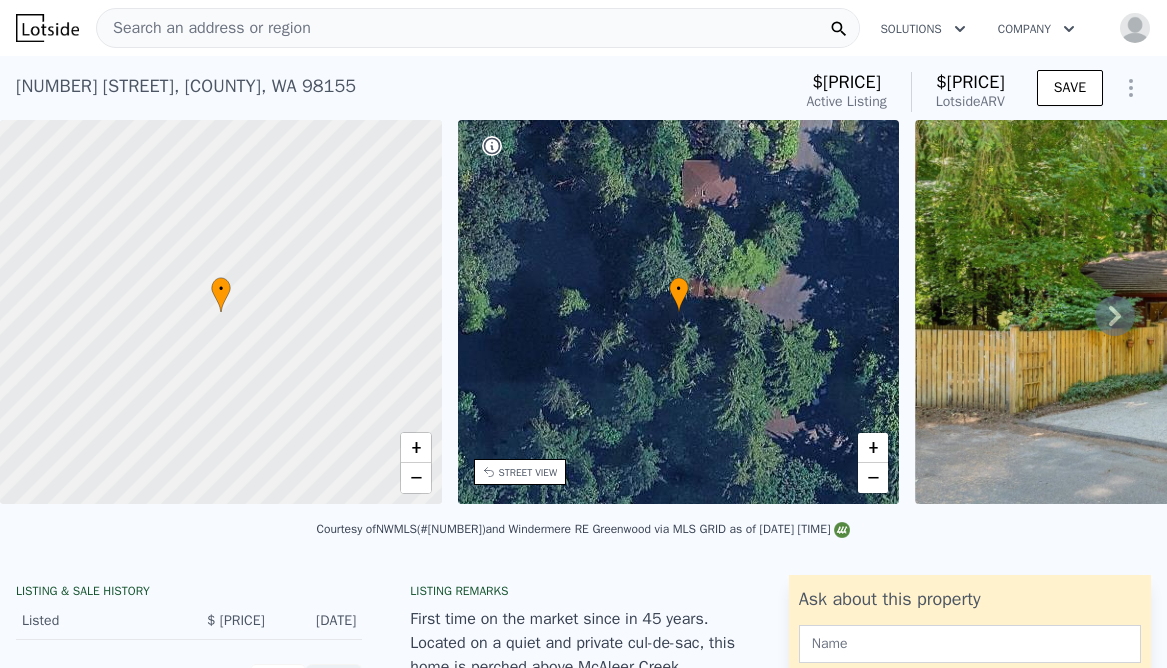click on "$[PRICE]" at bounding box center (846, 82) 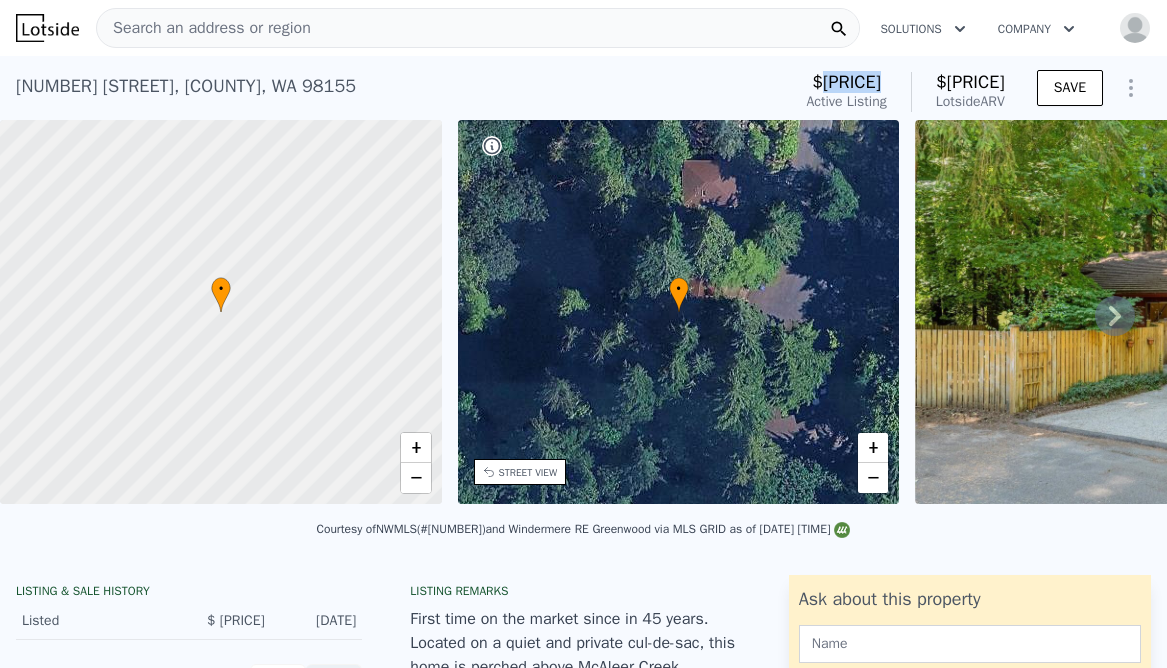 click on "$[PRICE]" at bounding box center (846, 82) 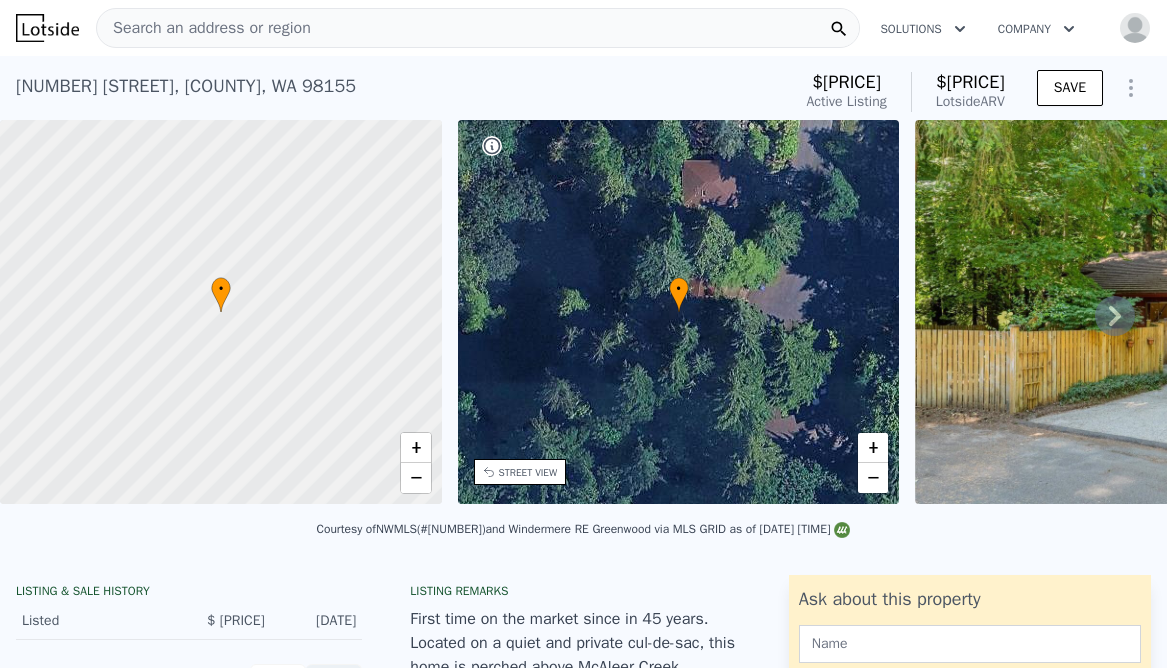 click on "[NUMBER] [STREET] , [COUNTY] , [STATE] [POSTAL_CODE]" at bounding box center (186, 86) 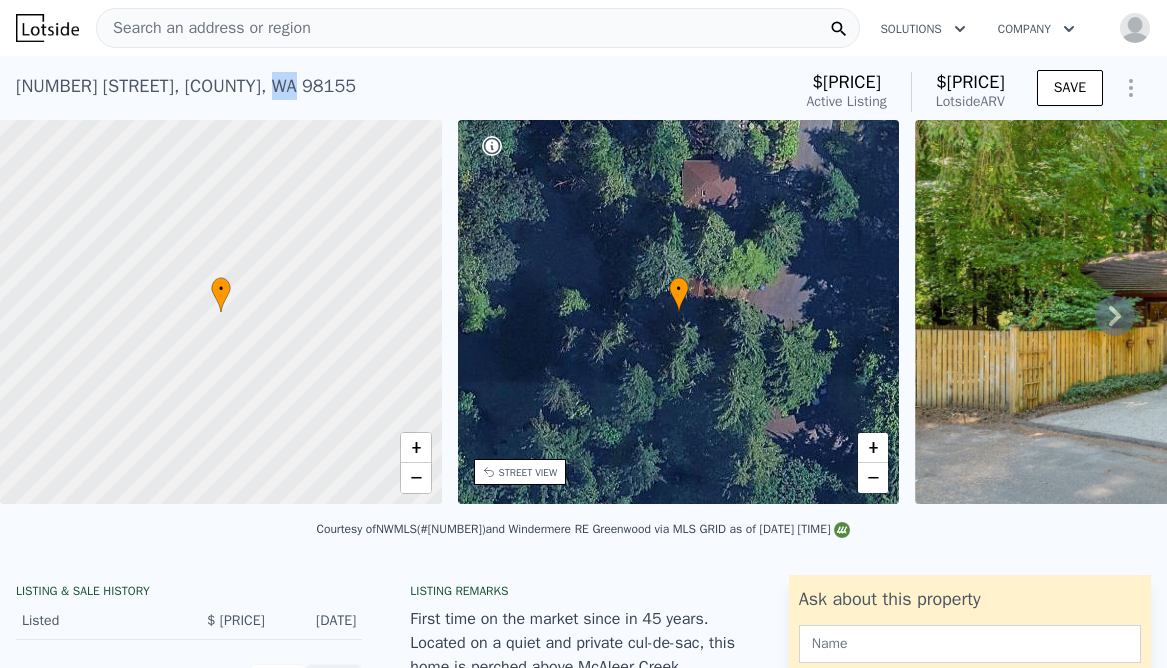 click on "[NUMBER] [STREET] , [COUNTY] , [STATE] [POSTAL_CODE]" at bounding box center (186, 86) 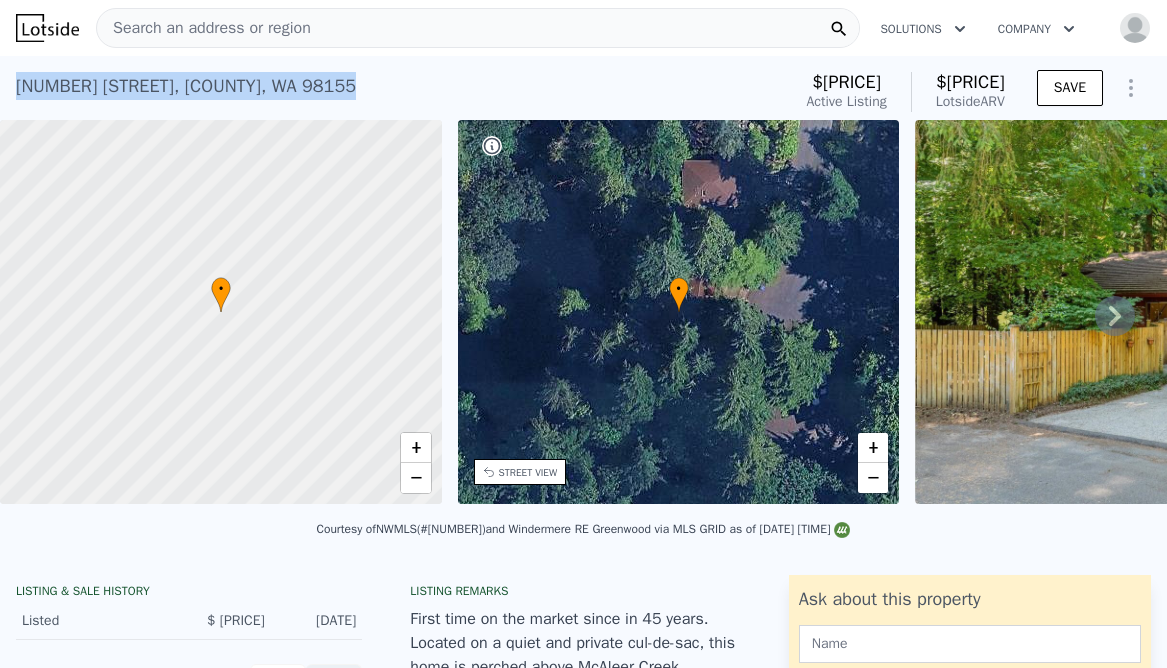 click on "[NUMBER] [STREET] , [COUNTY] , [STATE] [POSTAL_CODE]" at bounding box center [186, 86] 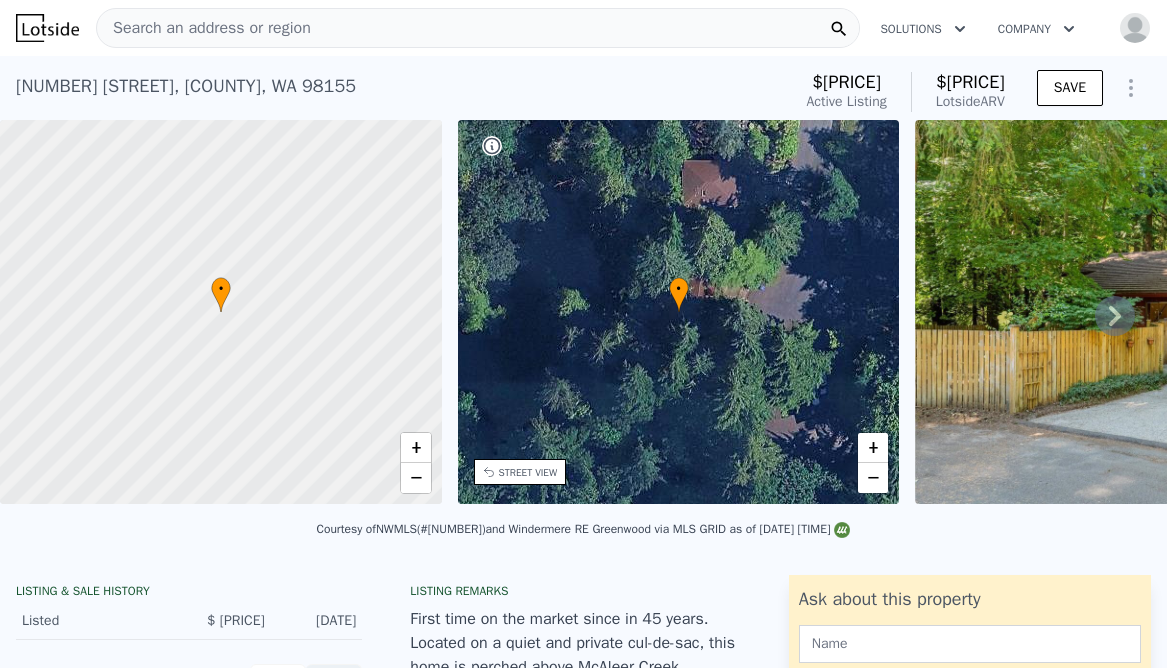 click on "$[PRICE]" at bounding box center (846, 82) 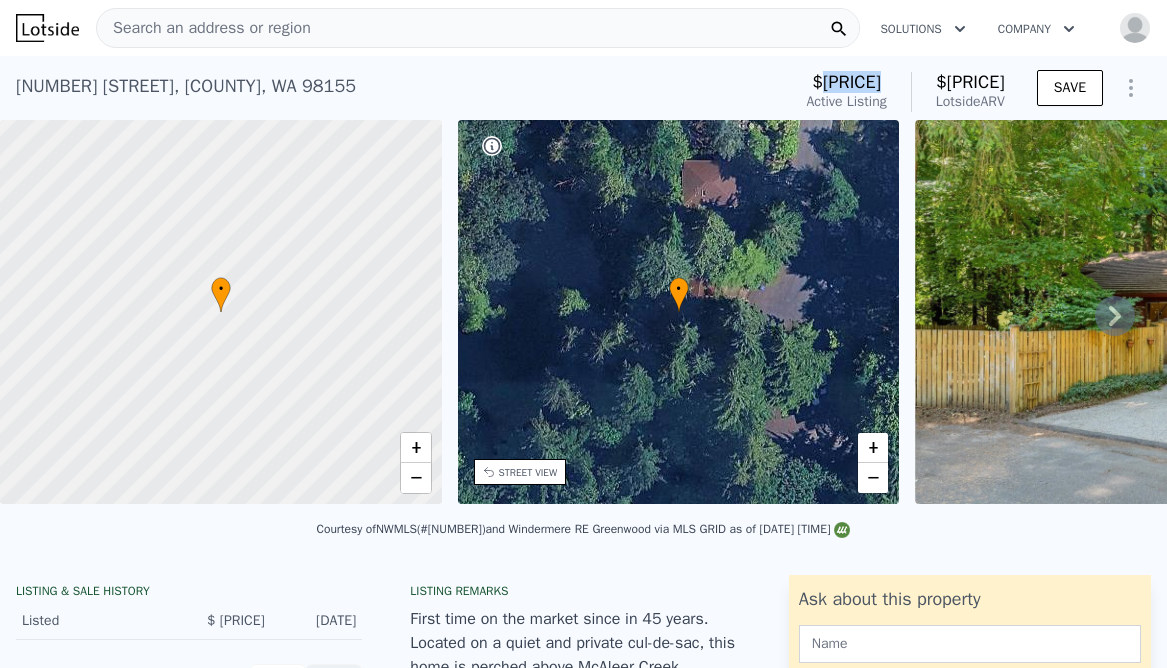 click on "$[PRICE]" at bounding box center (846, 82) 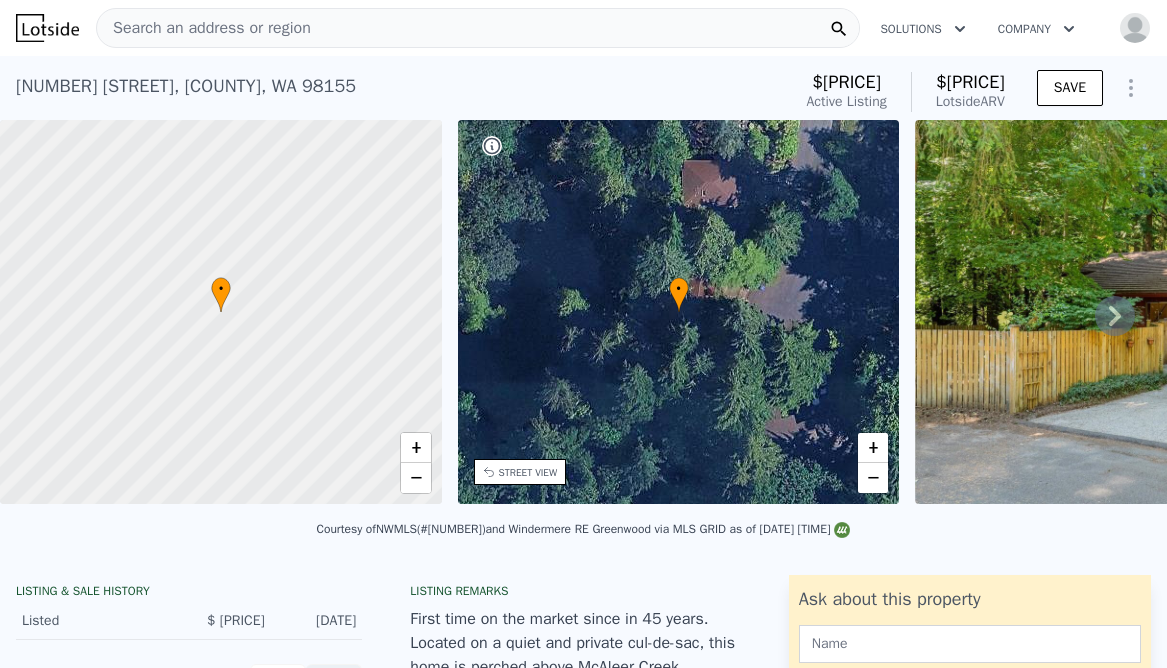 click on "$[PRICE]" at bounding box center [970, 82] 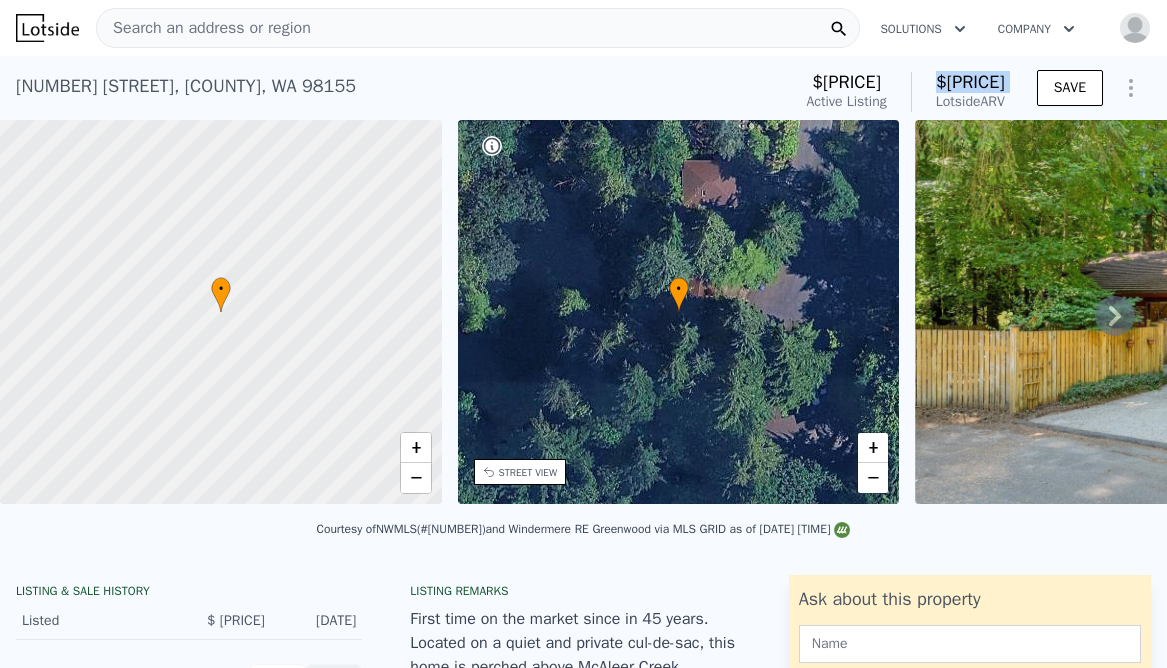 click on "$[PRICE]" at bounding box center [970, 82] 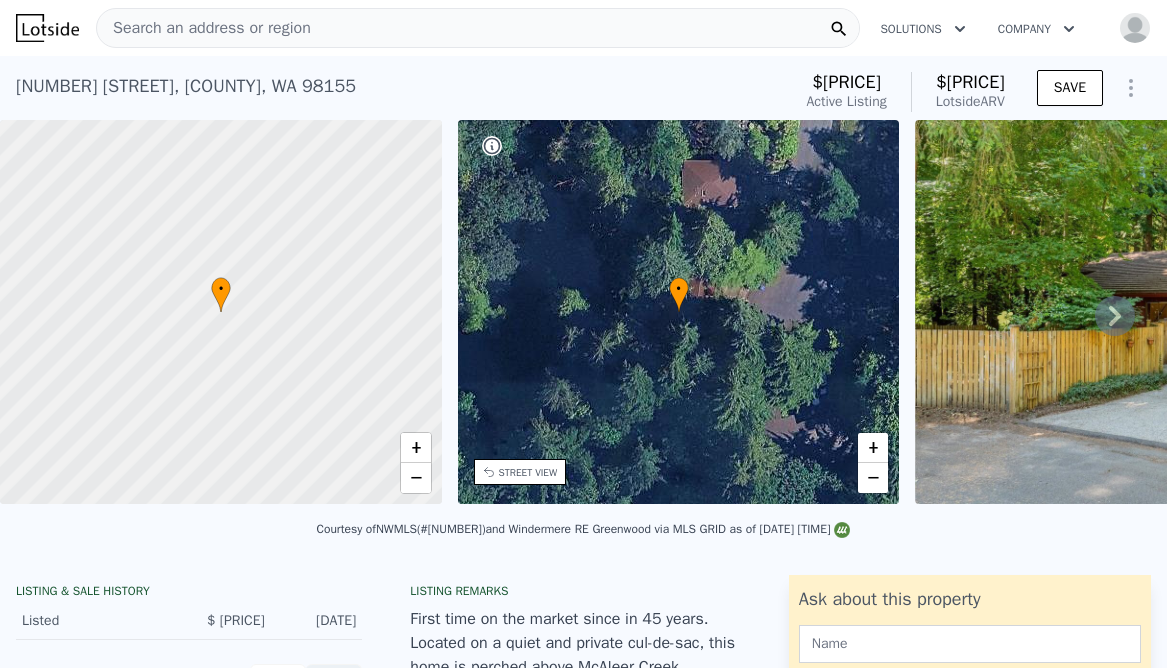 click on "Search an address or region" at bounding box center (478, 28) 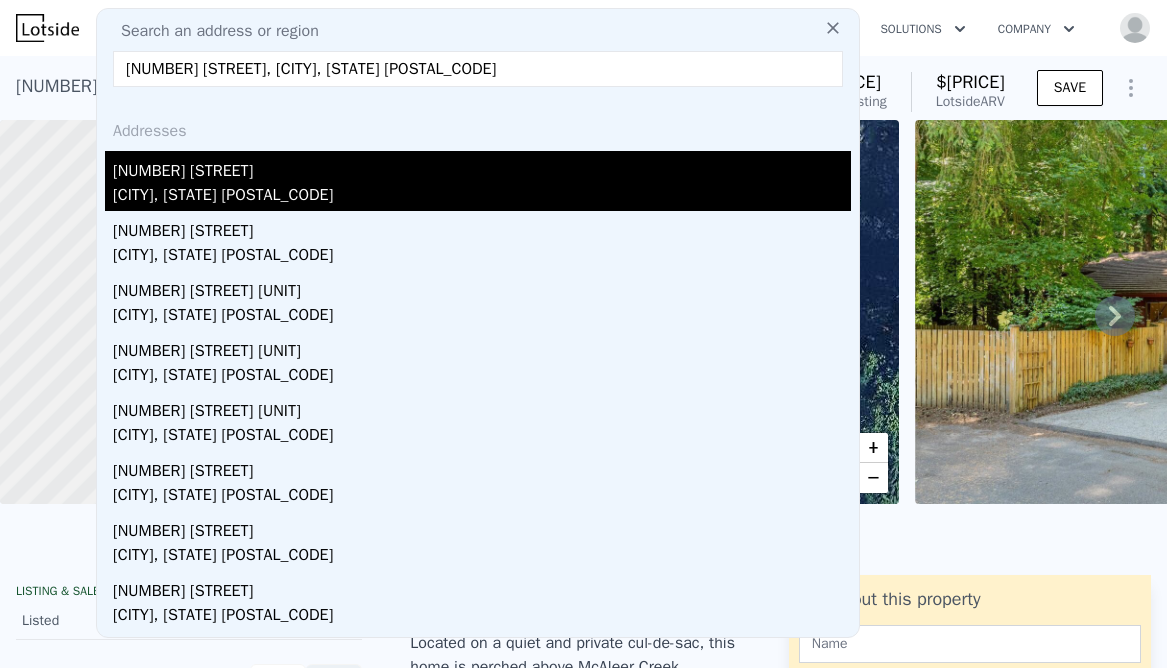 type on "[NUMBER] [STREET], [CITY], [STATE] [POSTAL_CODE]" 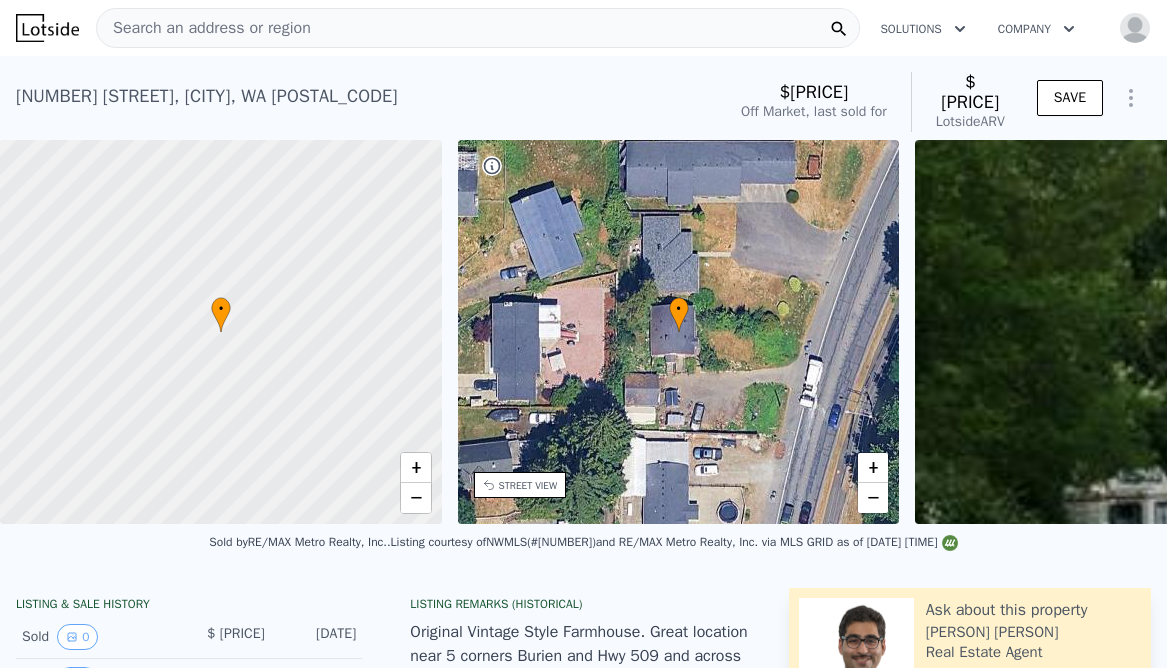 click on "$ [PRICE]" at bounding box center (970, 92) 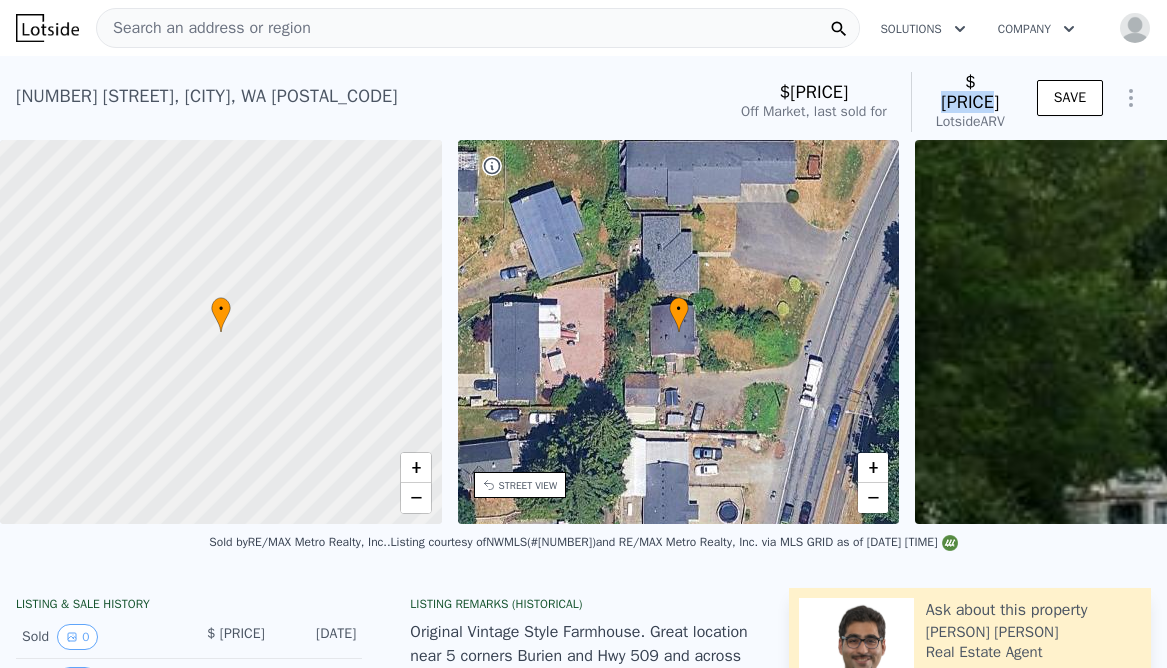 click on "$838,000" at bounding box center (970, 92) 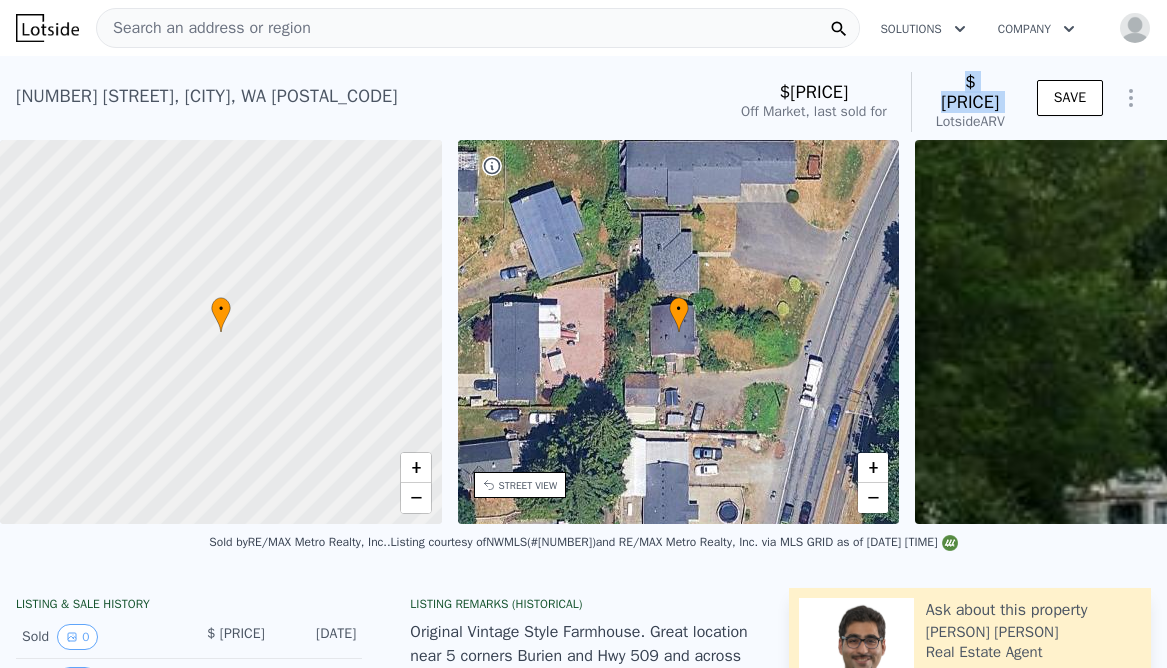 click on "$838,000" at bounding box center [970, 92] 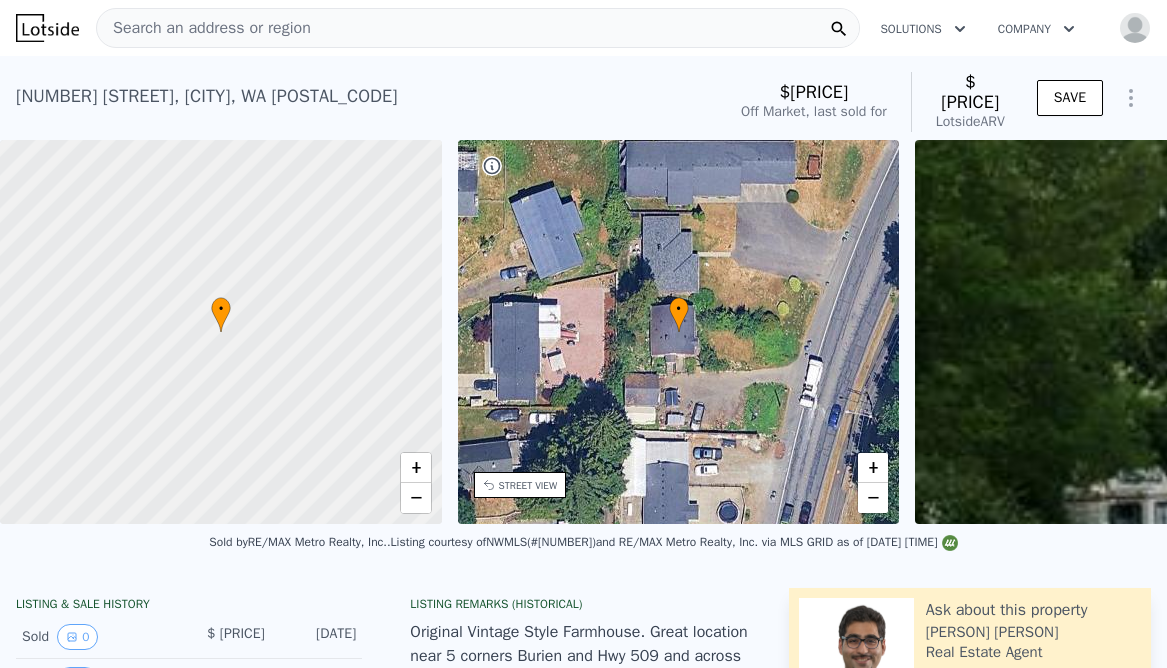 click on "$236,241" at bounding box center (814, 92) 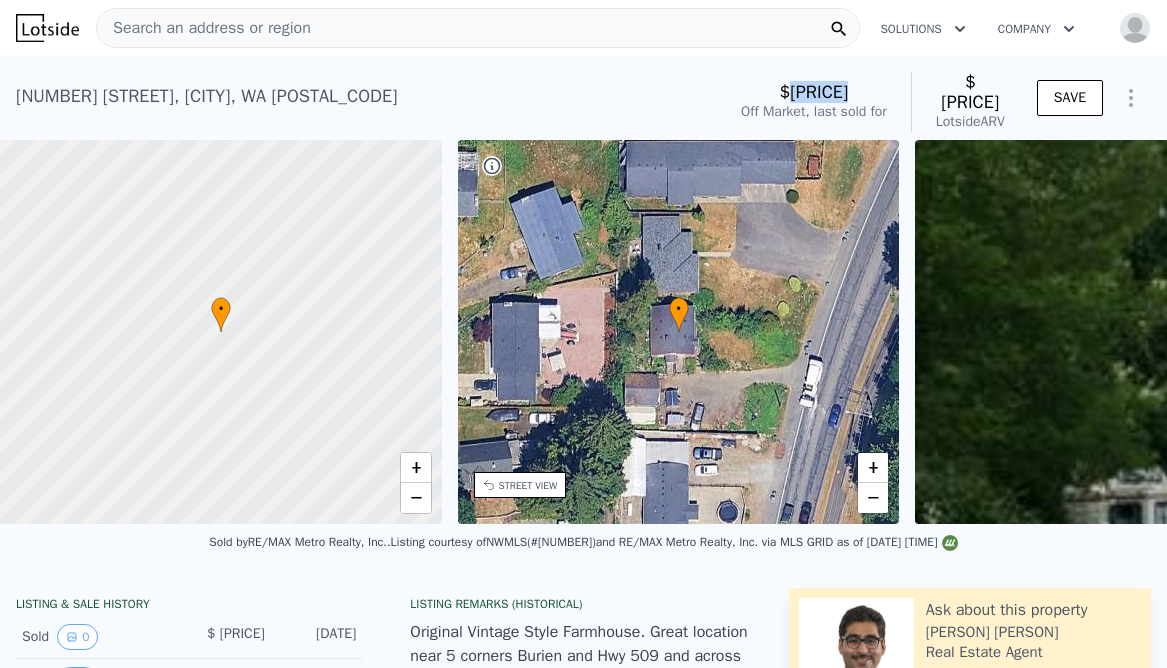 click on "$236,241" at bounding box center [814, 92] 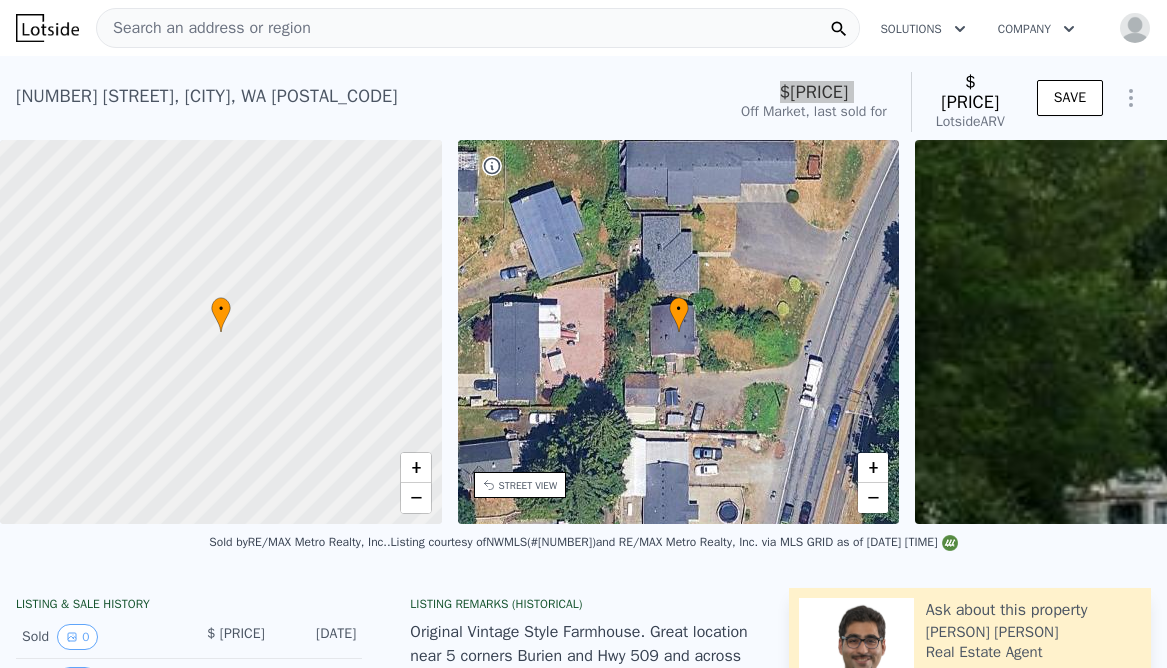click on "16049 Des Moines Memorial Dr S ,   Burien ,   WA   98148 Sold Dec 2012 for  $236,241 (~ARV  $838k )" at bounding box center (366, 102) 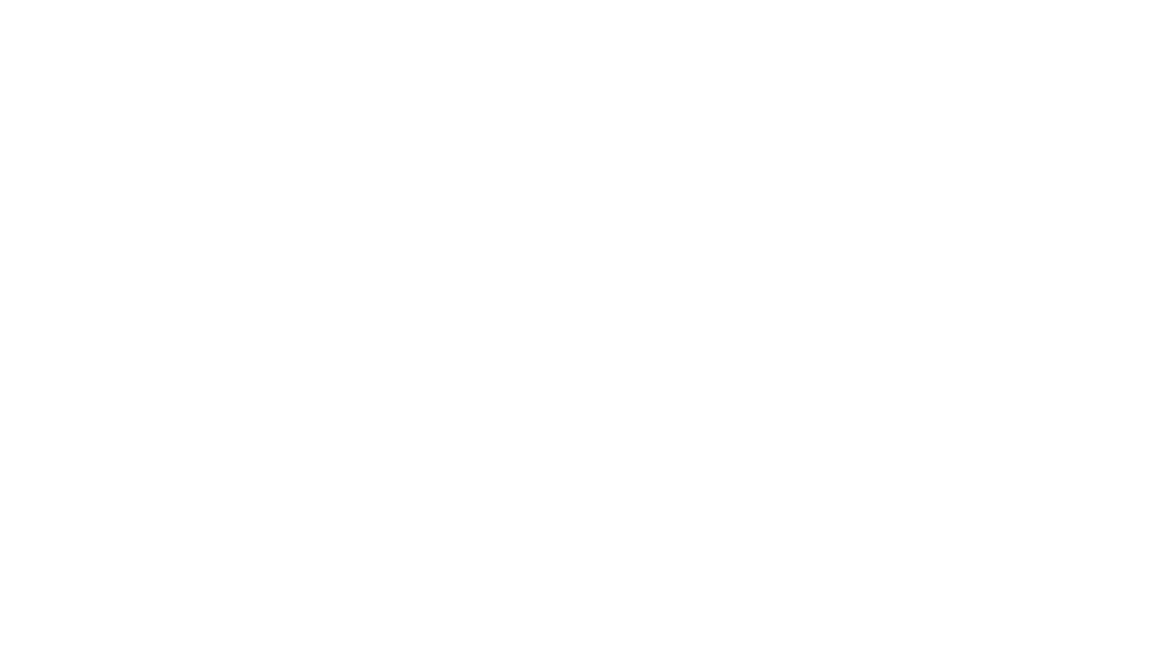 scroll, scrollTop: 0, scrollLeft: 0, axis: both 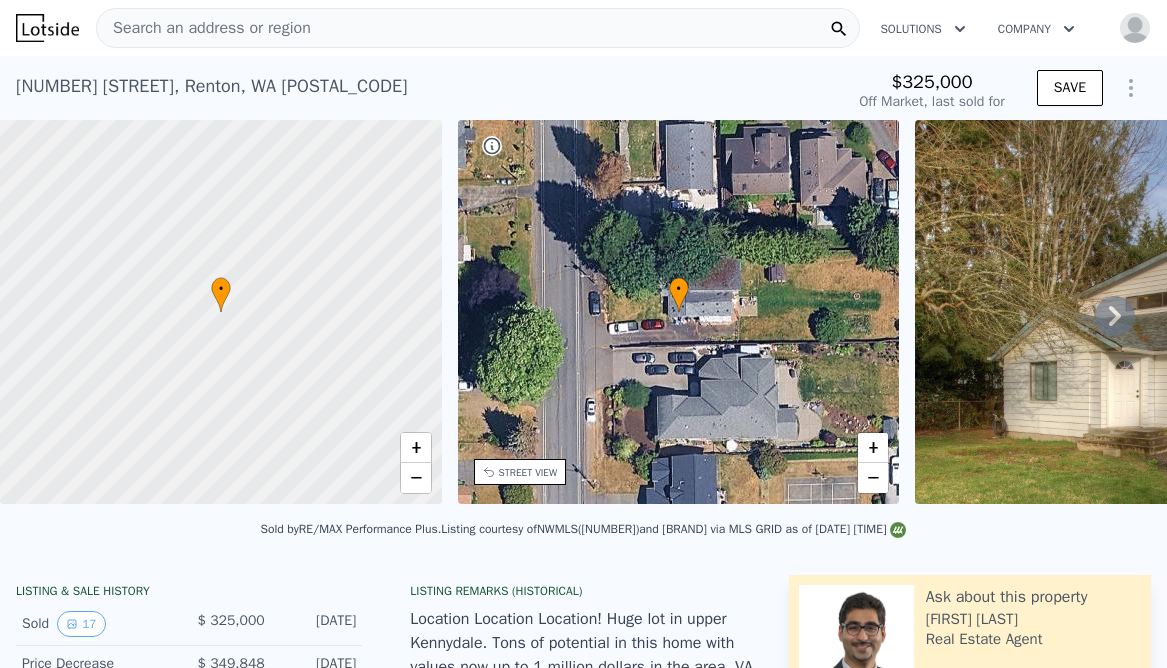 click on "[NUMBER] [STREET] ,   [CITY] ,   [STATE]   [POSTAL_CODE]" at bounding box center [211, 86] 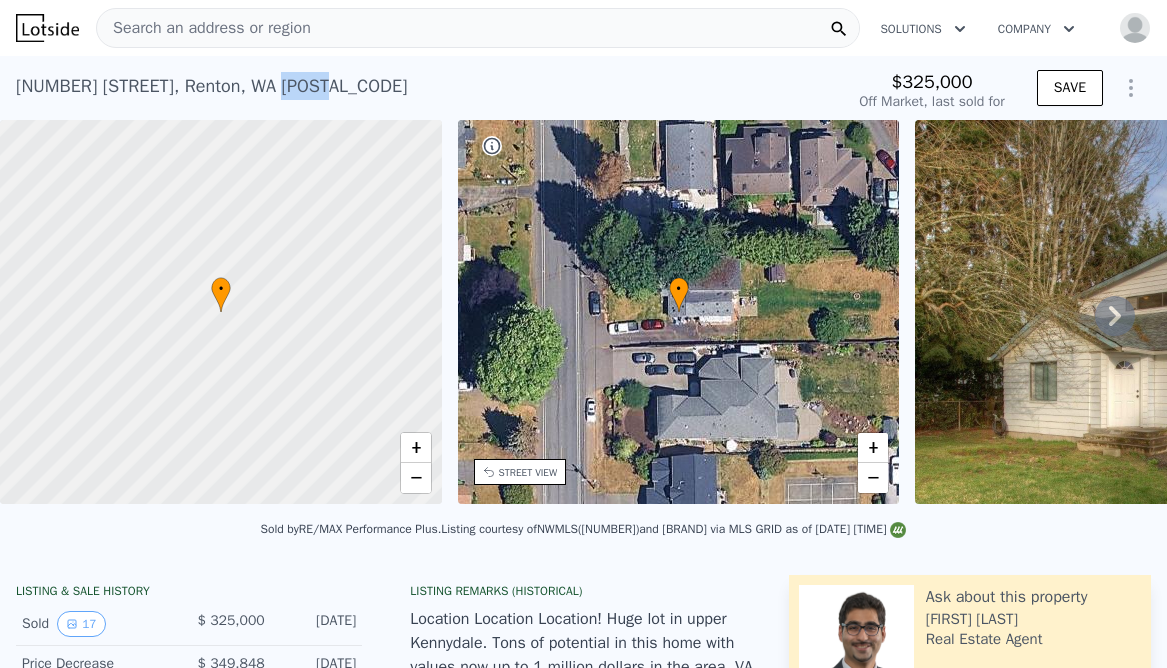 click on "[NUMBER] [STREET] ,   [CITY] ,   [STATE]   [POSTAL_CODE]" at bounding box center (211, 86) 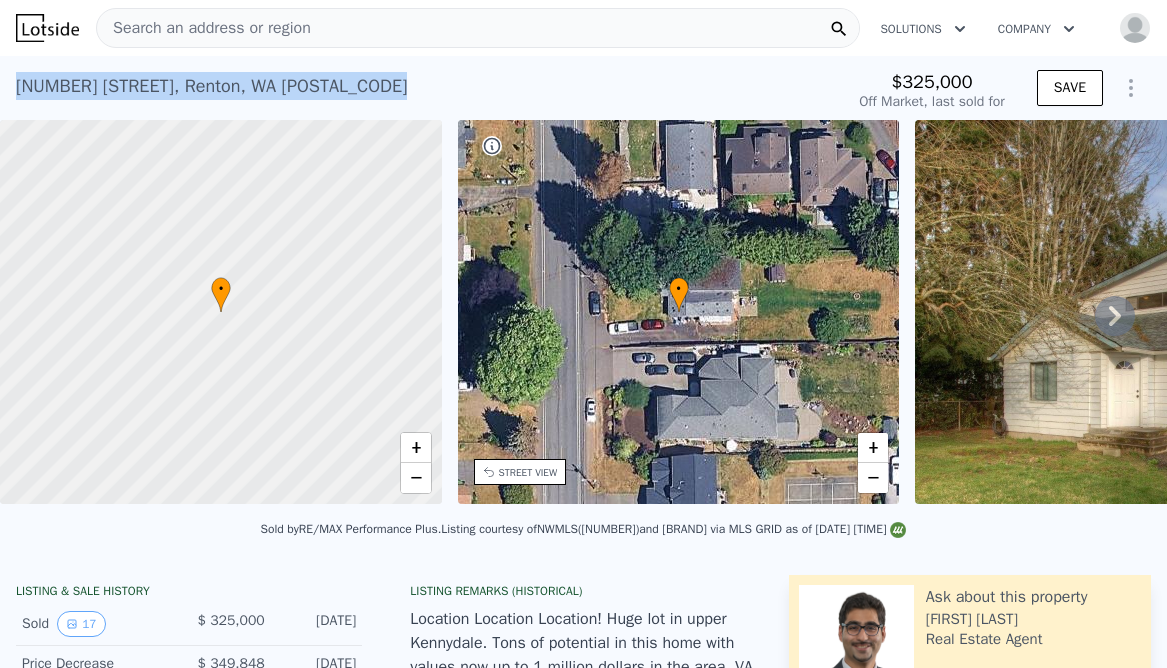 click on "[NUMBER] [STREET] ,   [CITY] ,   [STATE]   [POSTAL_CODE]" at bounding box center [211, 86] 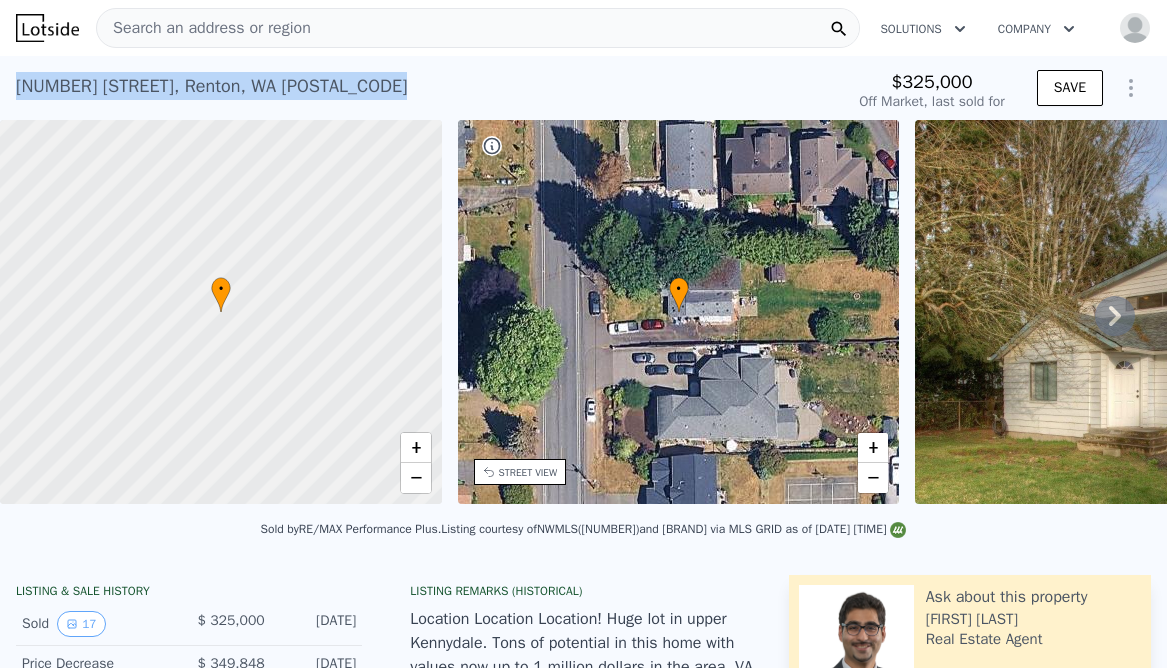 scroll, scrollTop: 0, scrollLeft: 0, axis: both 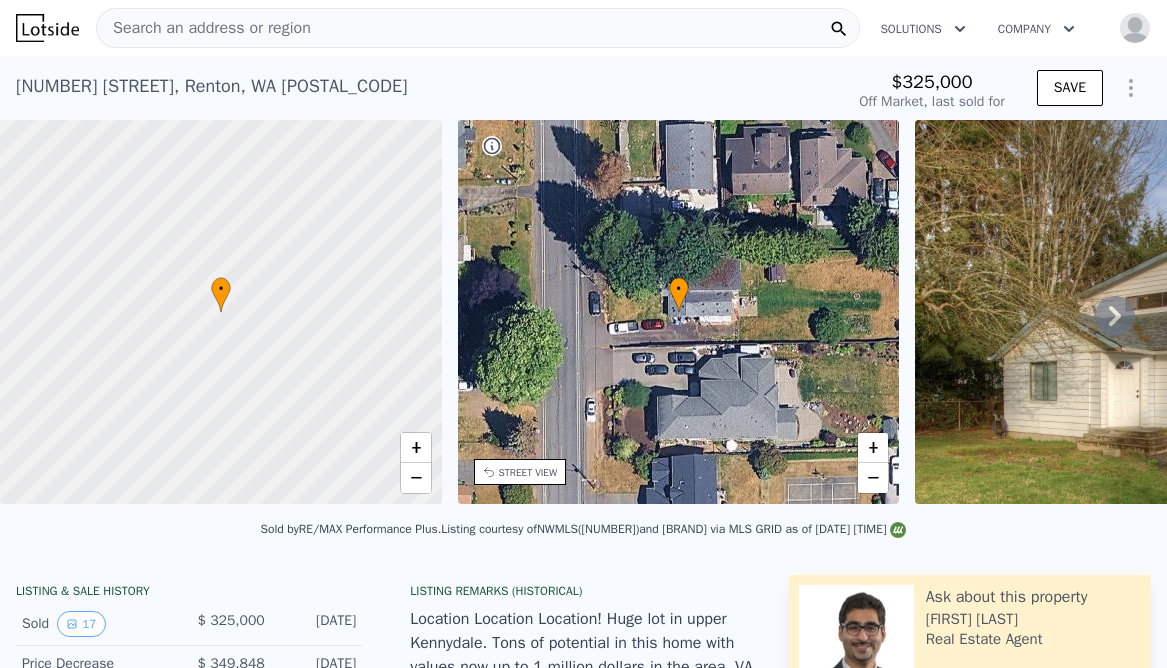 click on "Search an address or region" at bounding box center (478, 28) 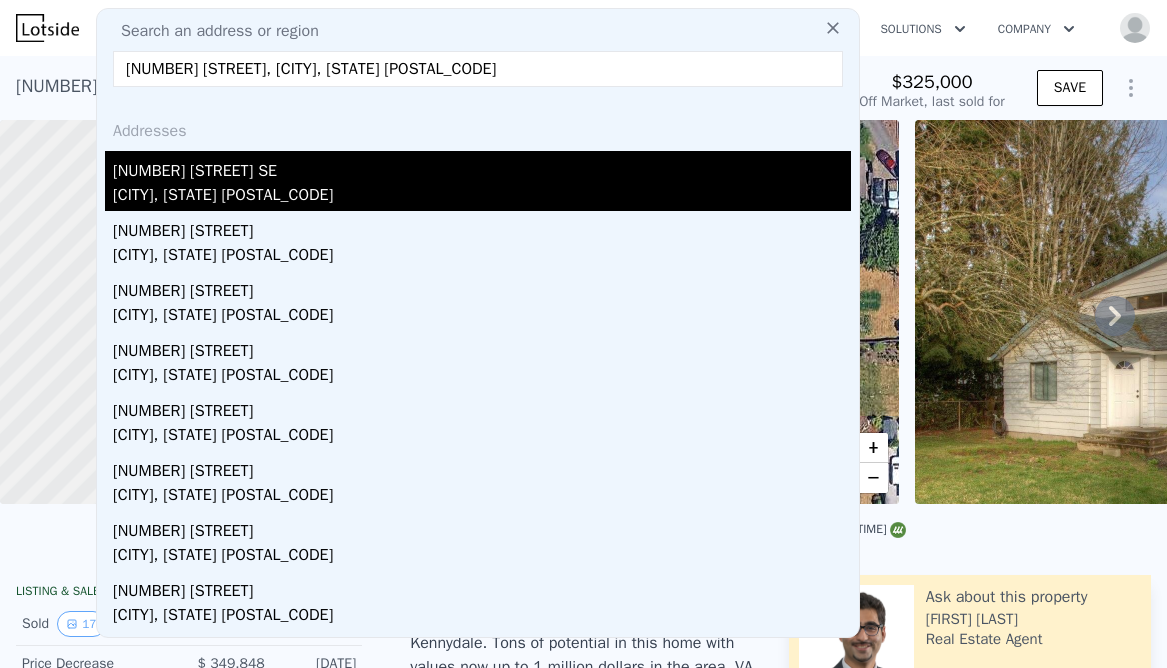 type on "[NUMBER] [STREET], [CITY], [STATE] [POSTAL_CODE]" 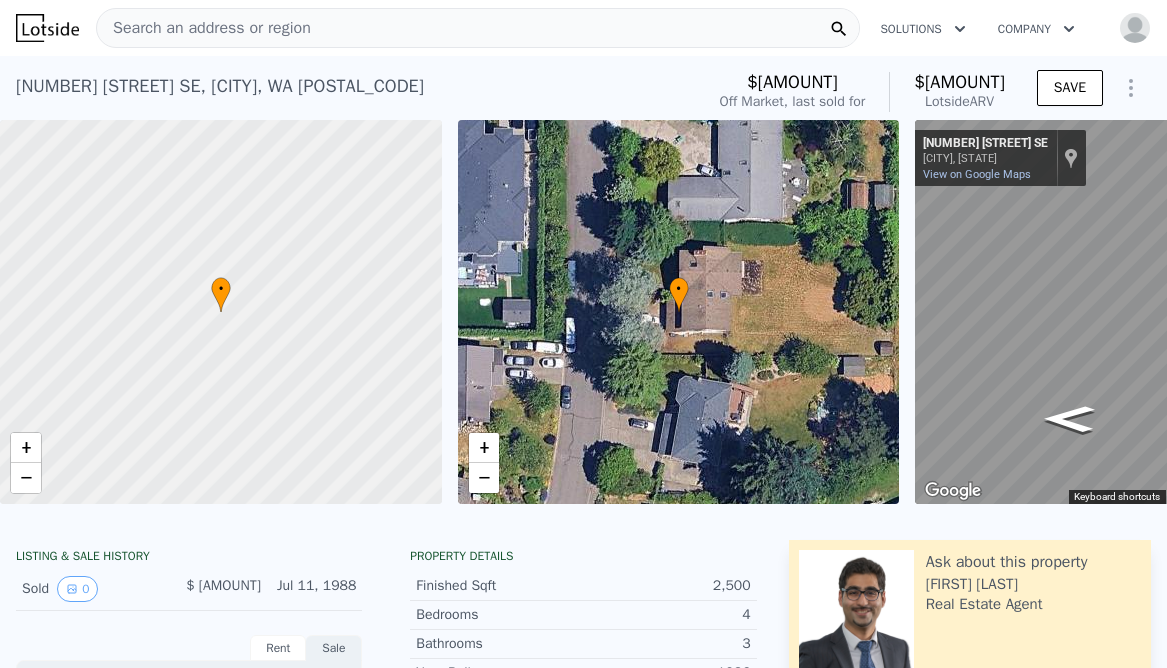 click on "[NUMBER] [STREET] ,   [CITY] ,   [STATE]   [POSTAL_CODE]" at bounding box center (220, 86) 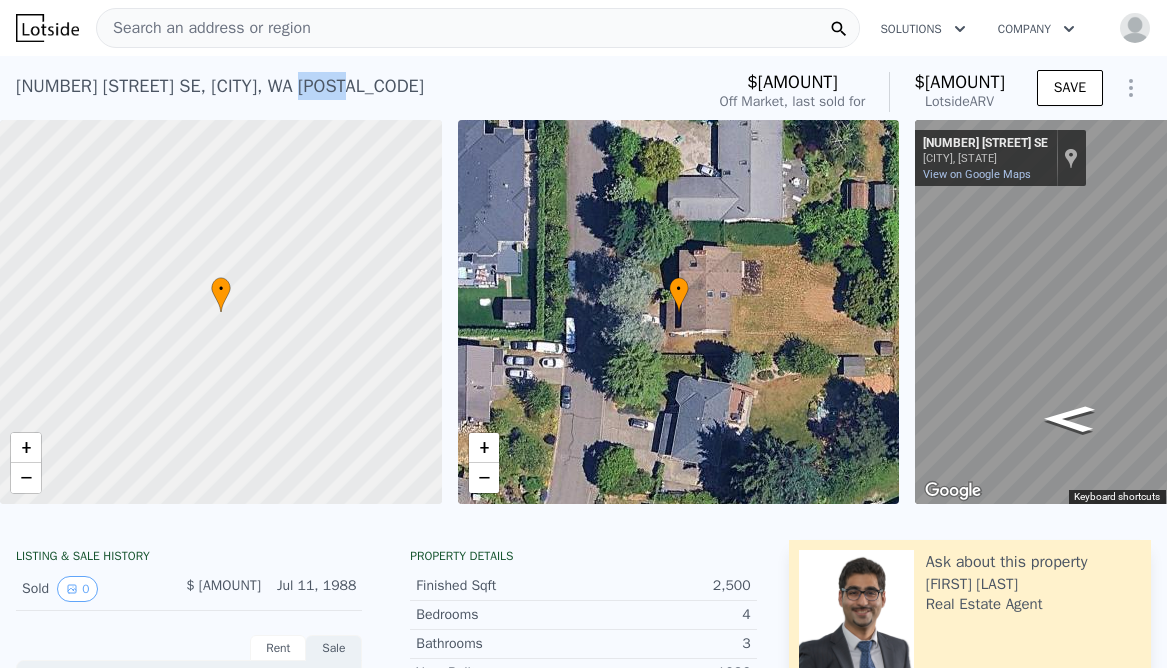 click on "[NUMBER] [STREET] ,   [CITY] ,   [STATE]   [POSTAL_CODE]" at bounding box center [220, 86] 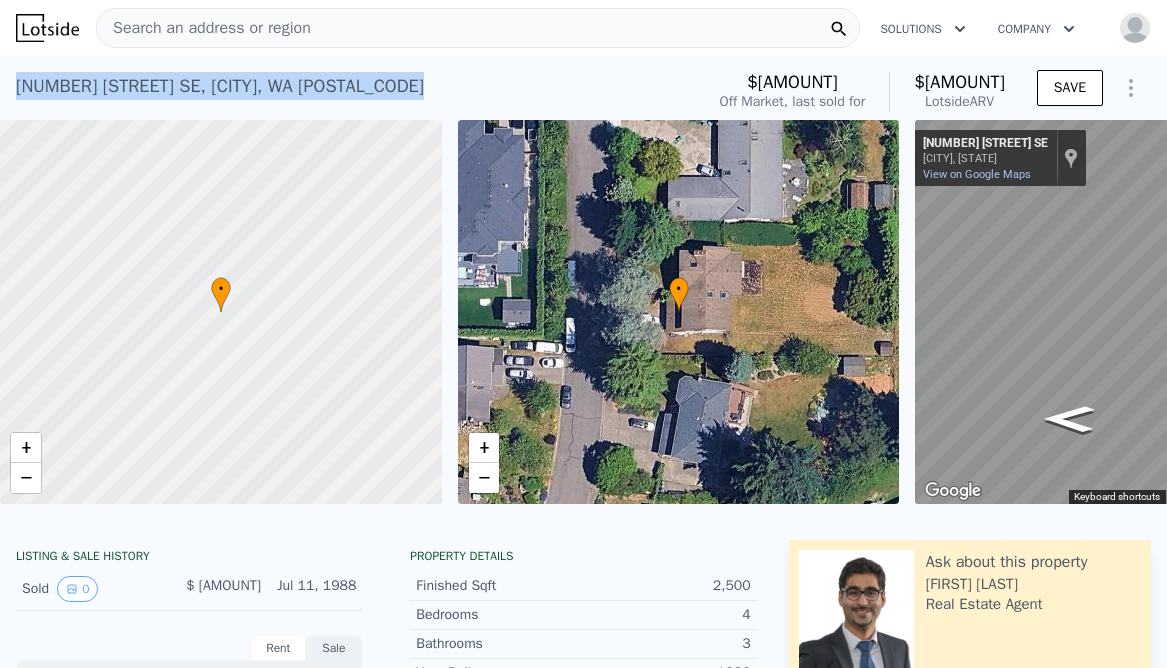 click on "[NUMBER] [STREET] ,   [CITY] ,   [STATE]   [POSTAL_CODE]" at bounding box center [220, 86] 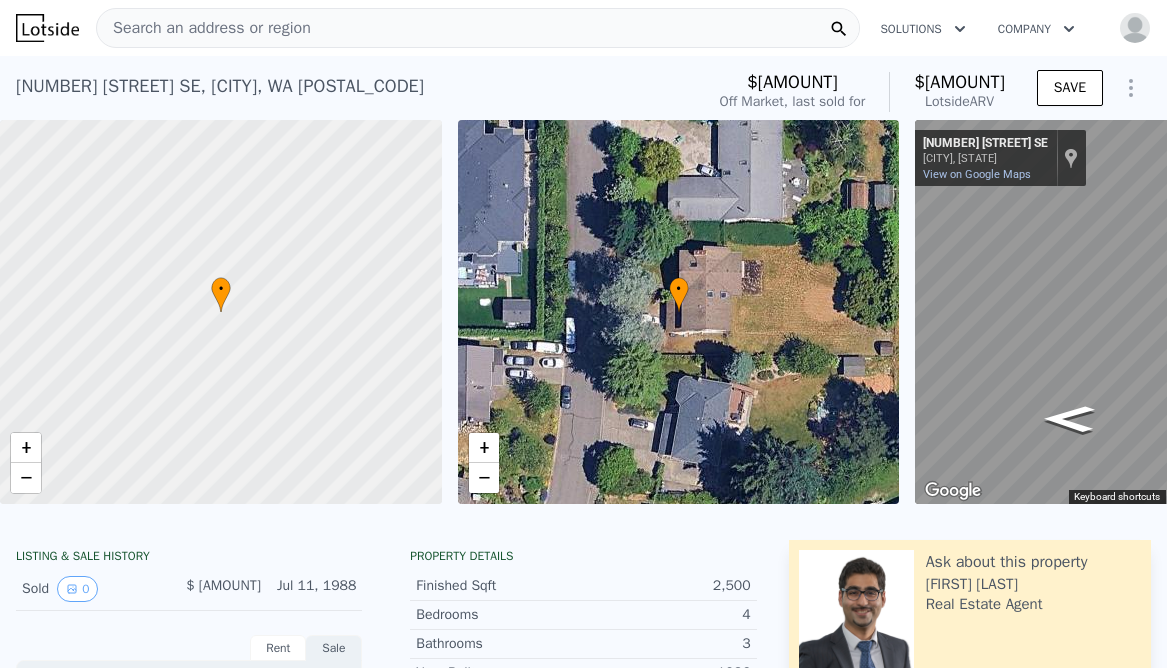 click on "$[AMOUNT]" at bounding box center (959, 82) 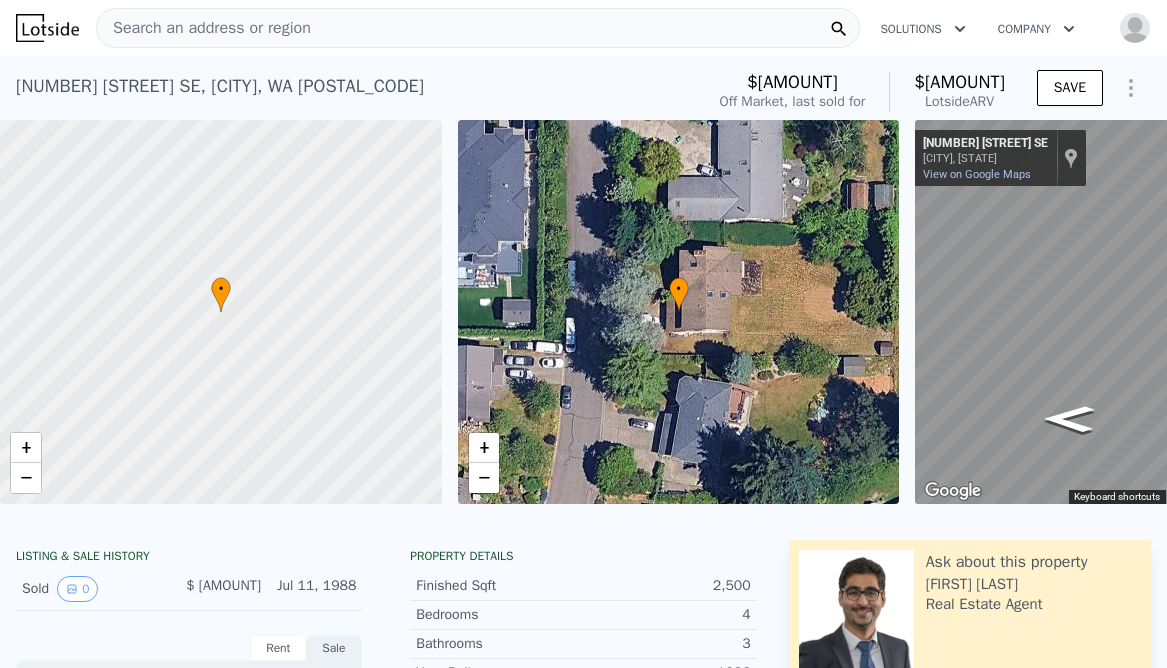 copy on "1,354,000" 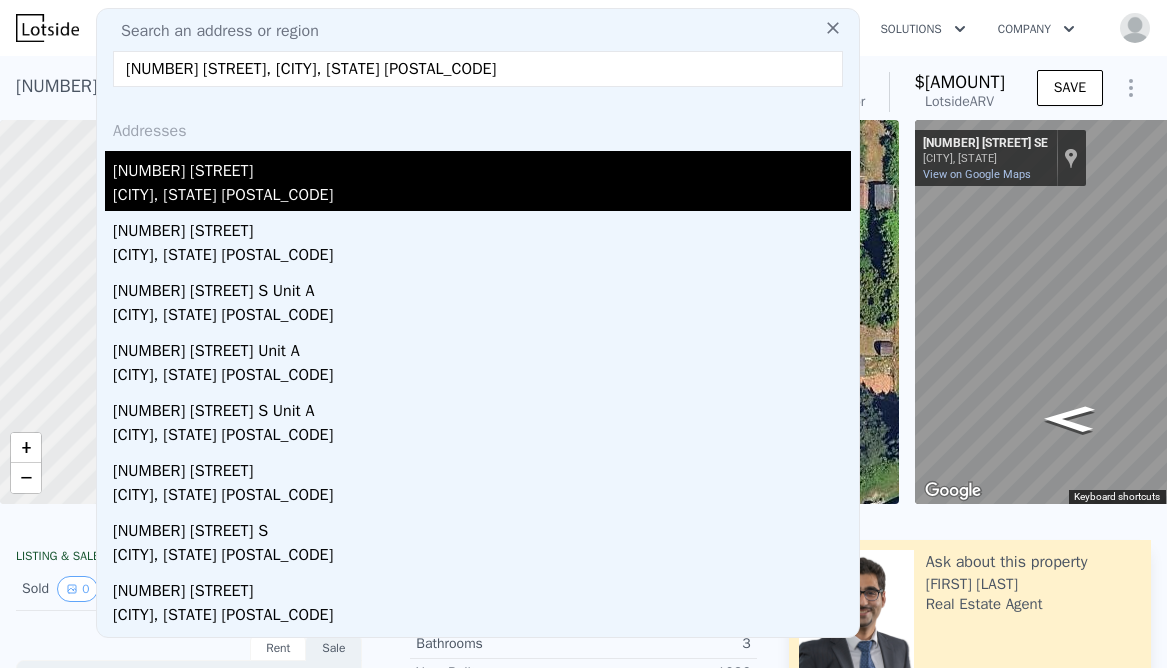 type on "[NUMBER] [STREET], [CITY], [STATE] [POSTAL_CODE]" 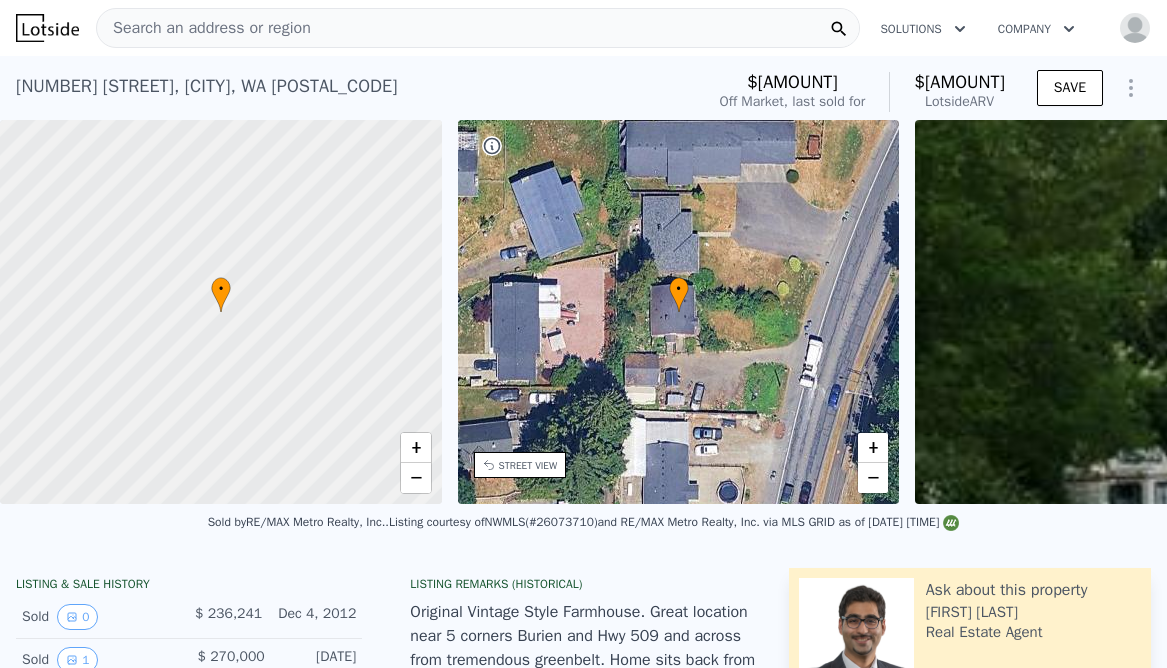 click on "$[AMOUNT]" at bounding box center (959, 82) 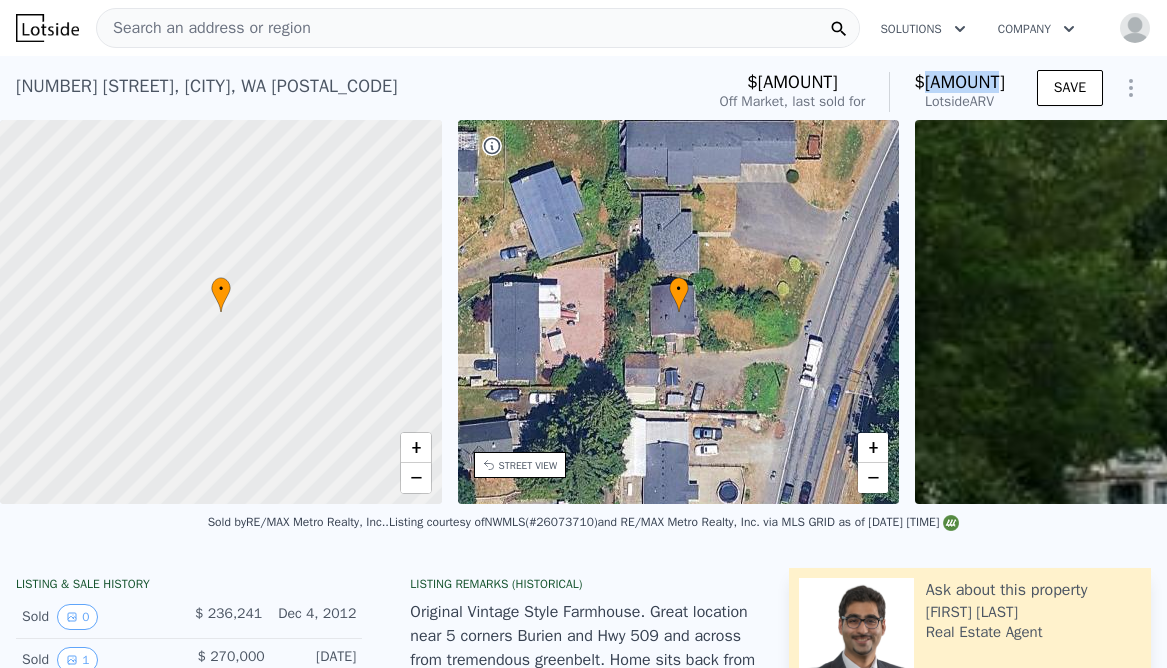 click on "$[AMOUNT]" at bounding box center (959, 82) 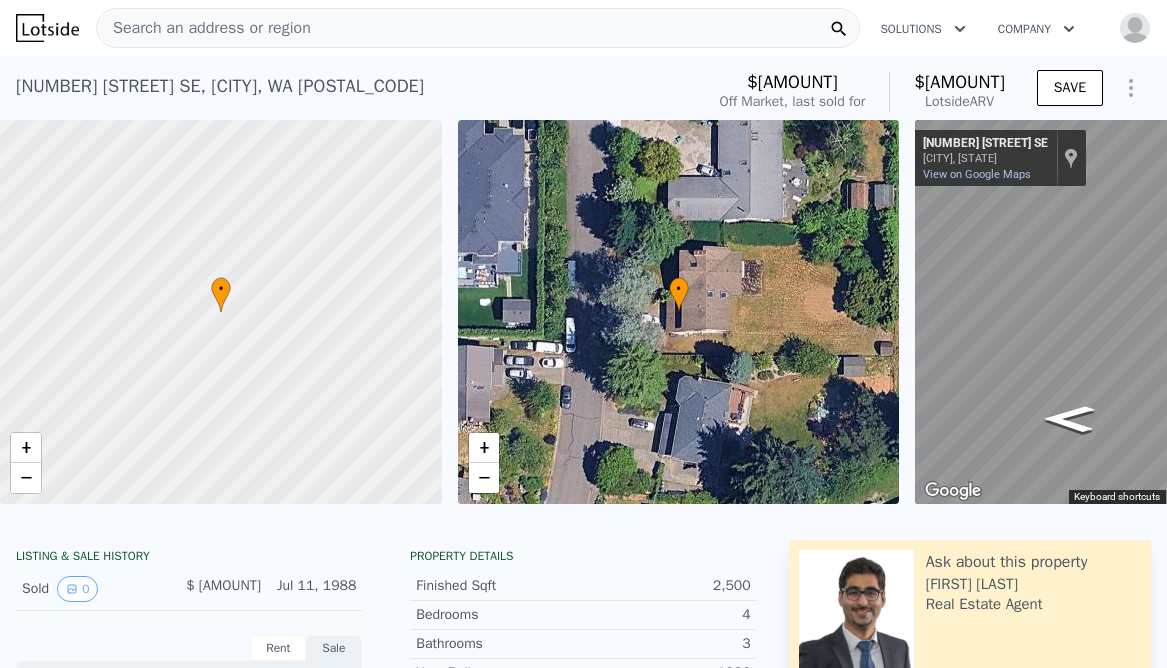 click on "Off Market, last sold for" at bounding box center (792, 102) 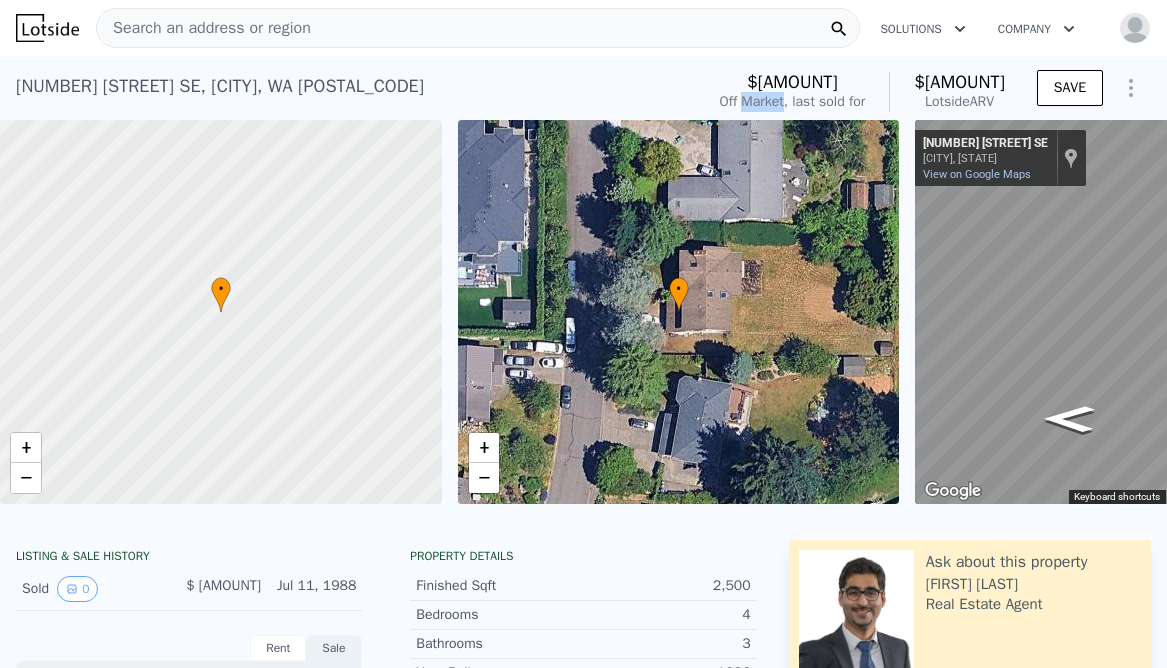click on "Off Market, last sold for" at bounding box center (792, 102) 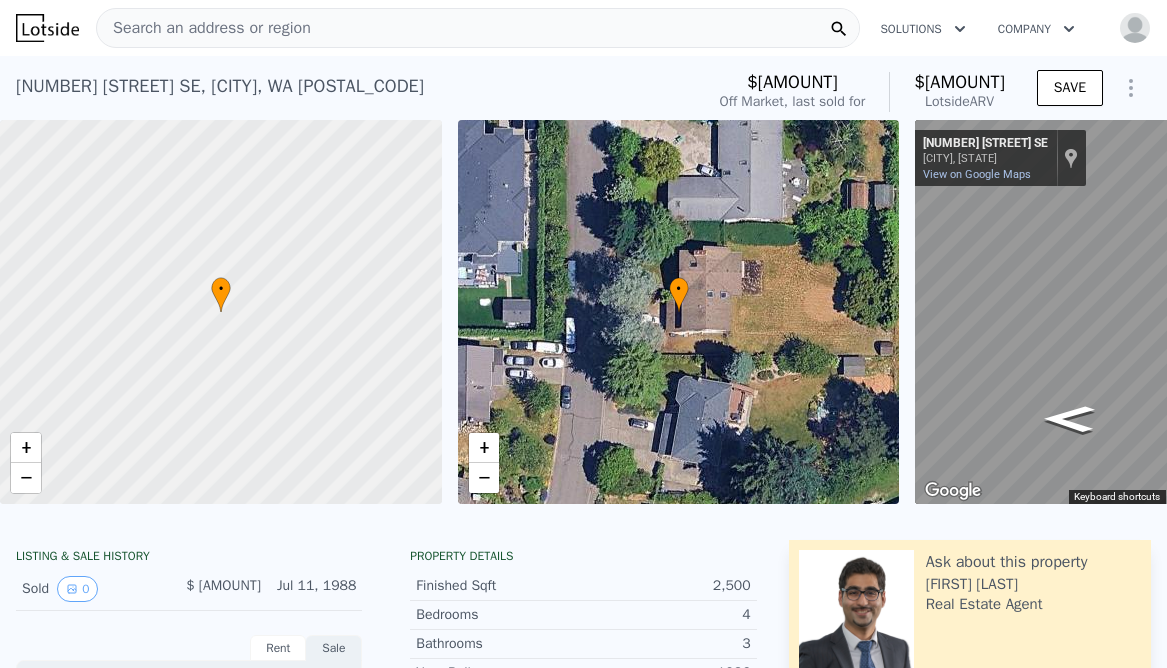 click on "Search an address or region" at bounding box center (204, 28) 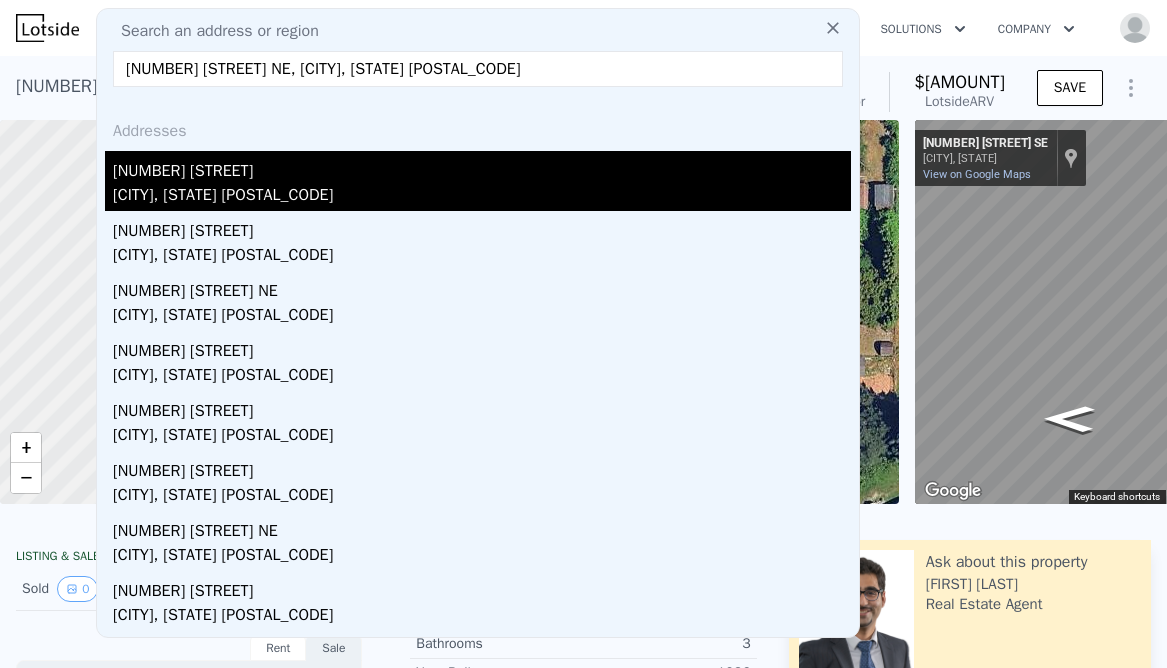 type on "[NUMBER] [STREET] NE, [CITY], [STATE] [POSTAL_CODE]" 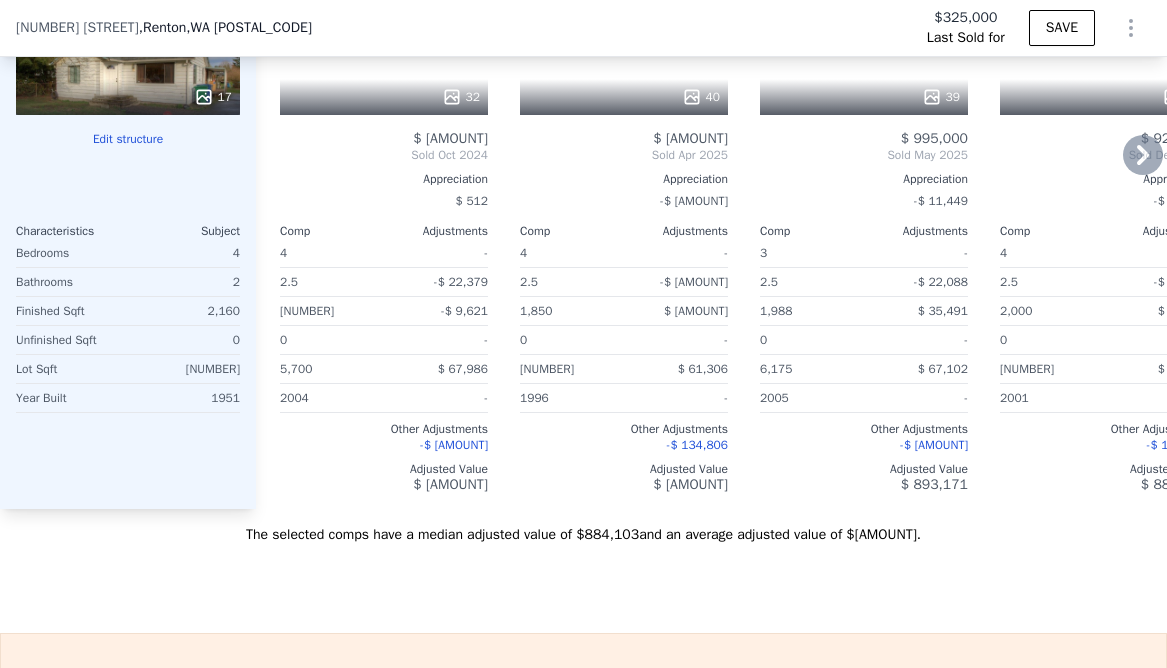 scroll, scrollTop: 2573, scrollLeft: 0, axis: vertical 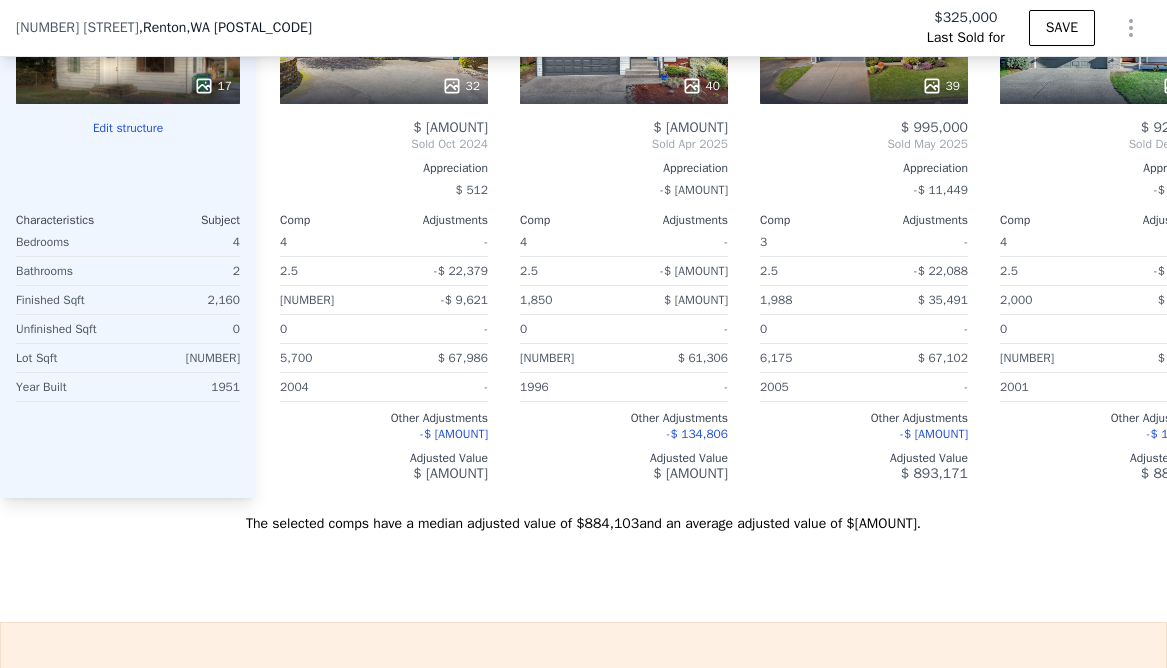click on "The selected comps have a median adjusted value of [PRICE] and an average adjusted value of [PRICE]." at bounding box center [583, 516] 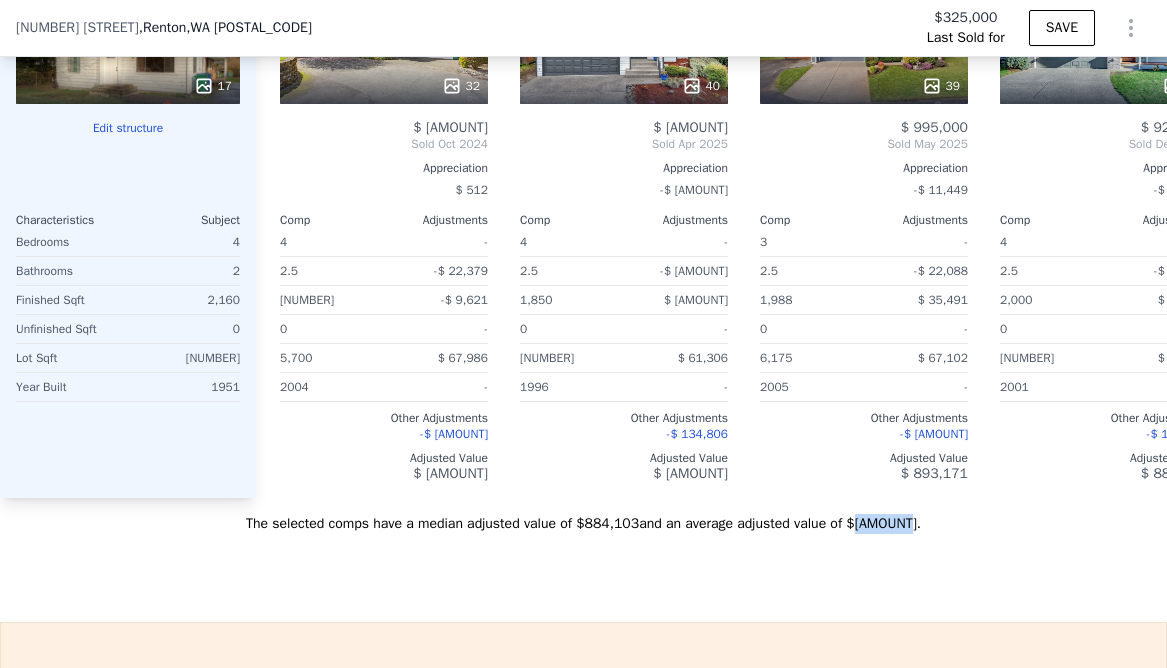 click on "The selected comps have a median adjusted value of [PRICE] and an average adjusted value of [PRICE]." at bounding box center [583, 516] 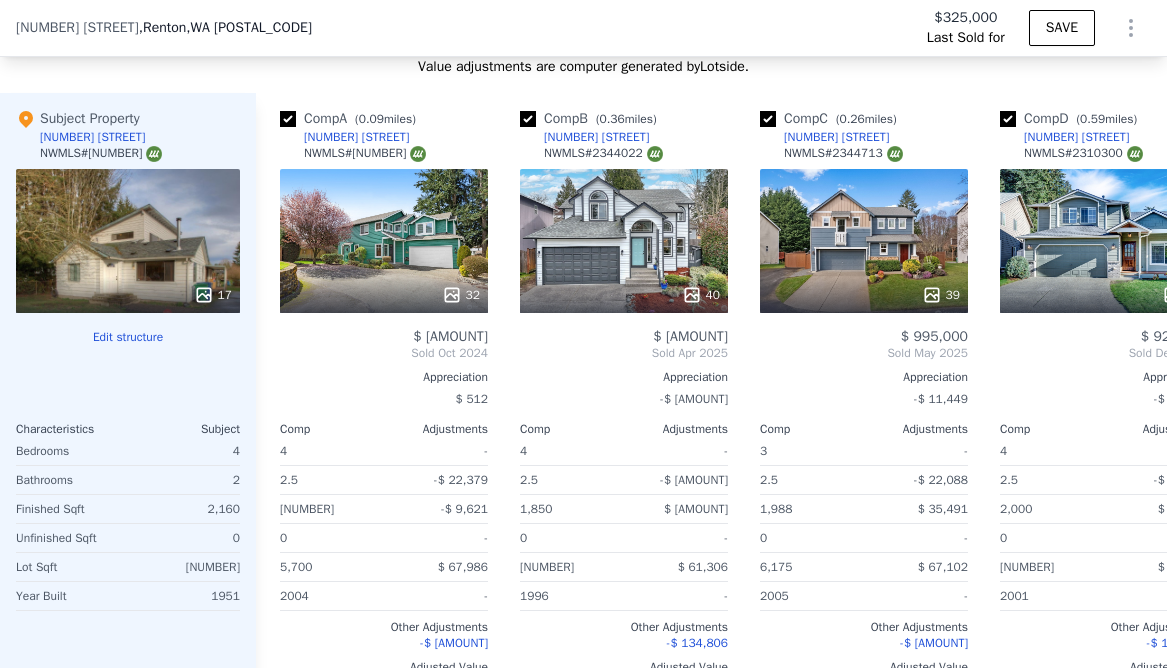 scroll, scrollTop: 2314, scrollLeft: 0, axis: vertical 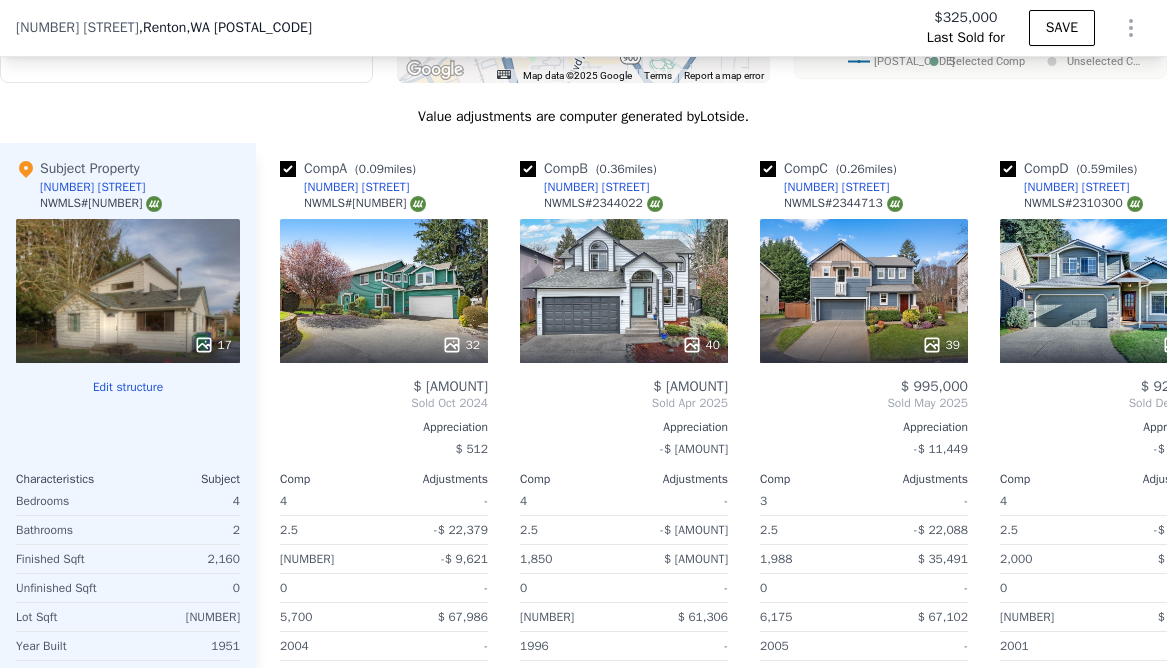 click on "Edit structure" at bounding box center [128, 387] 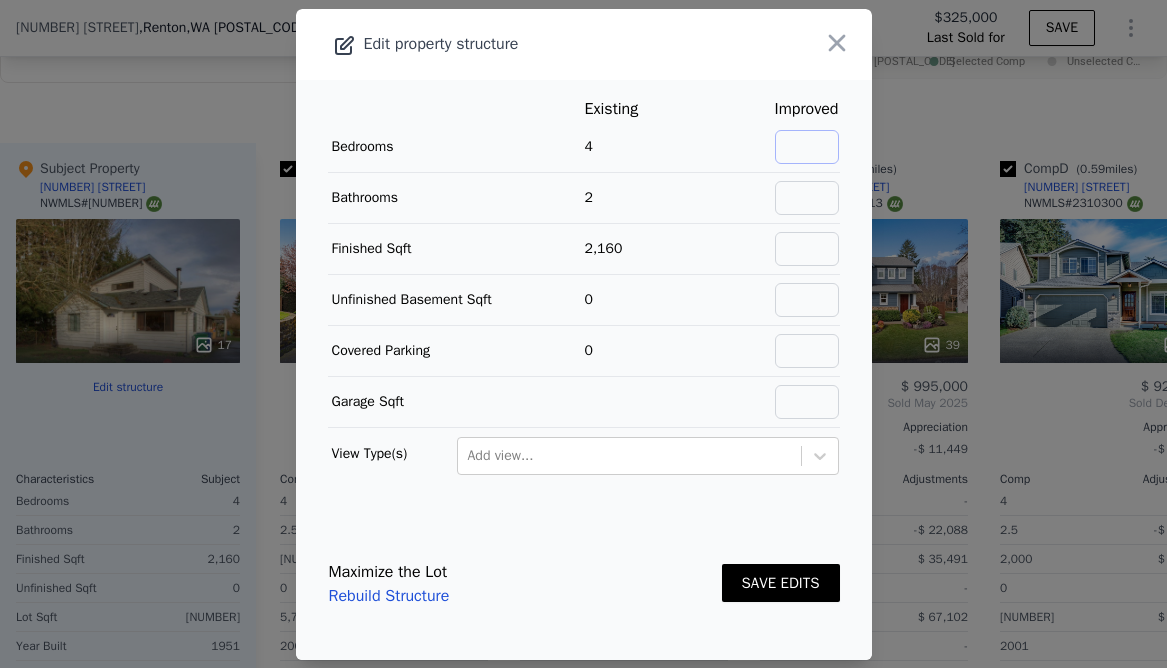 click at bounding box center [807, 147] 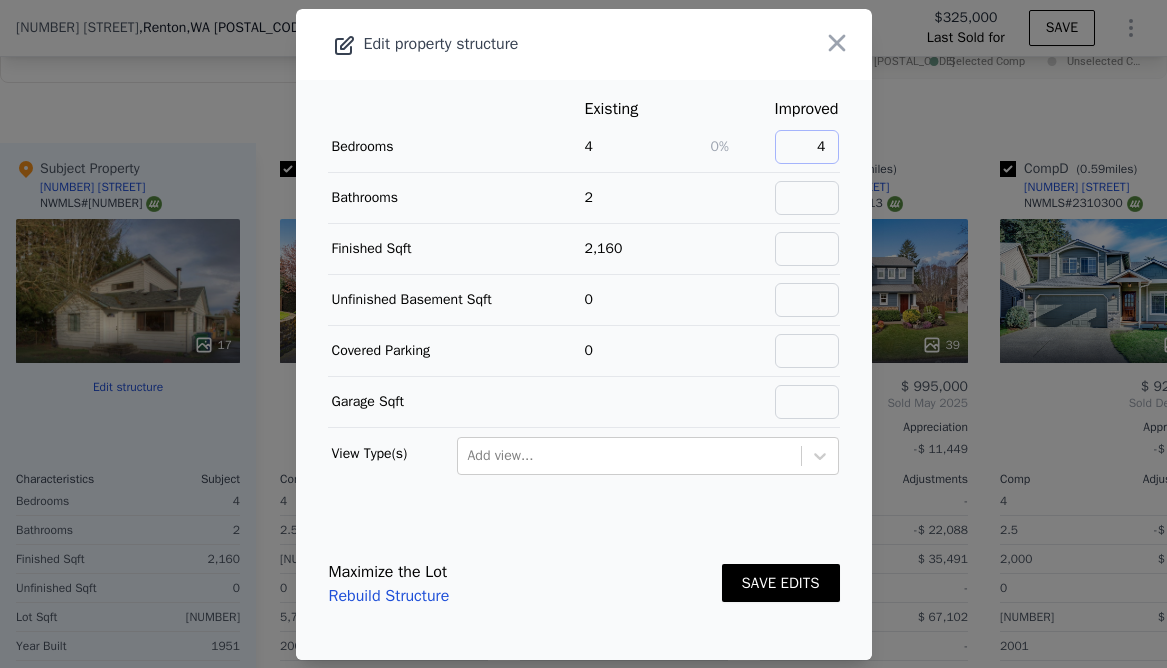 type on "4" 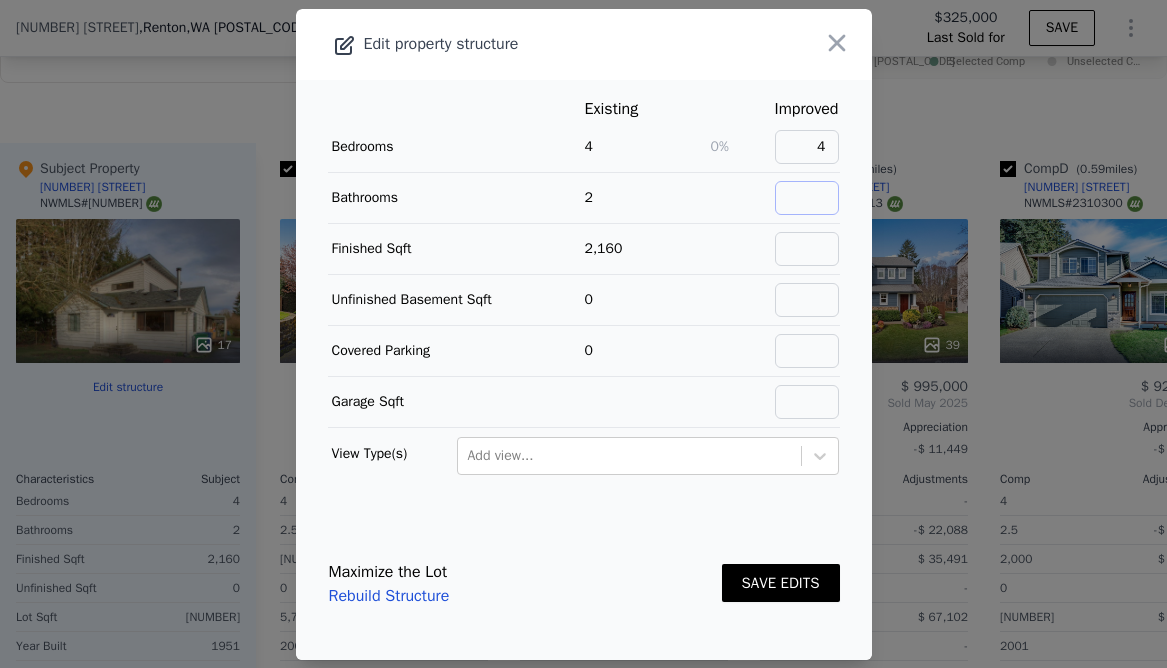 click at bounding box center (807, 198) 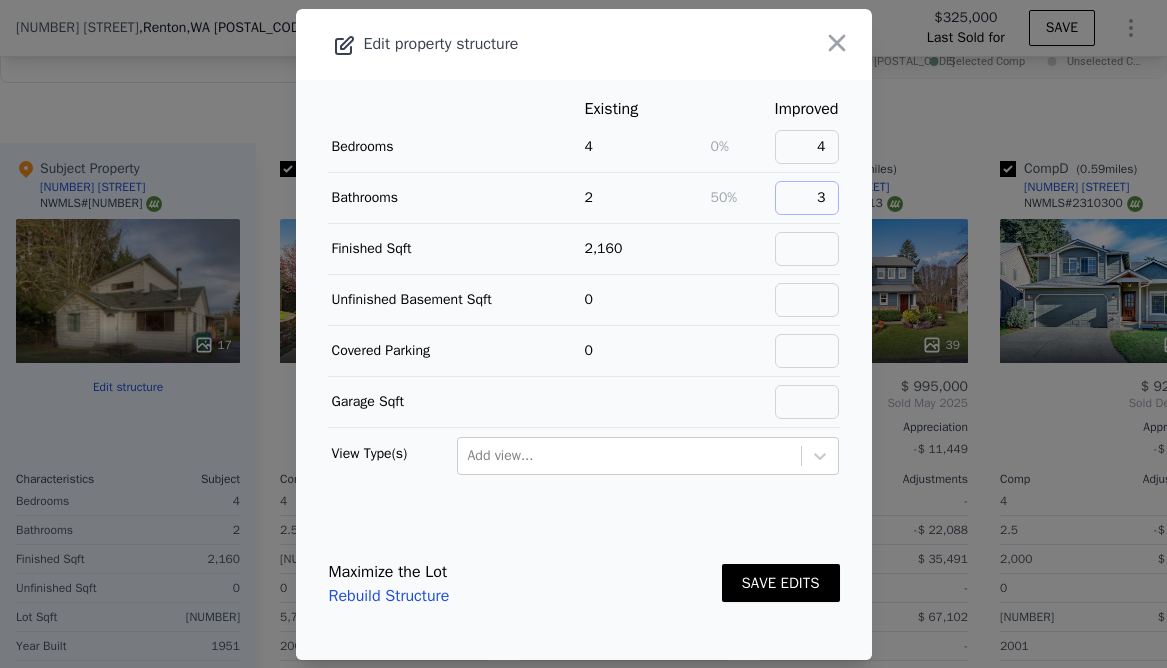 type on "3" 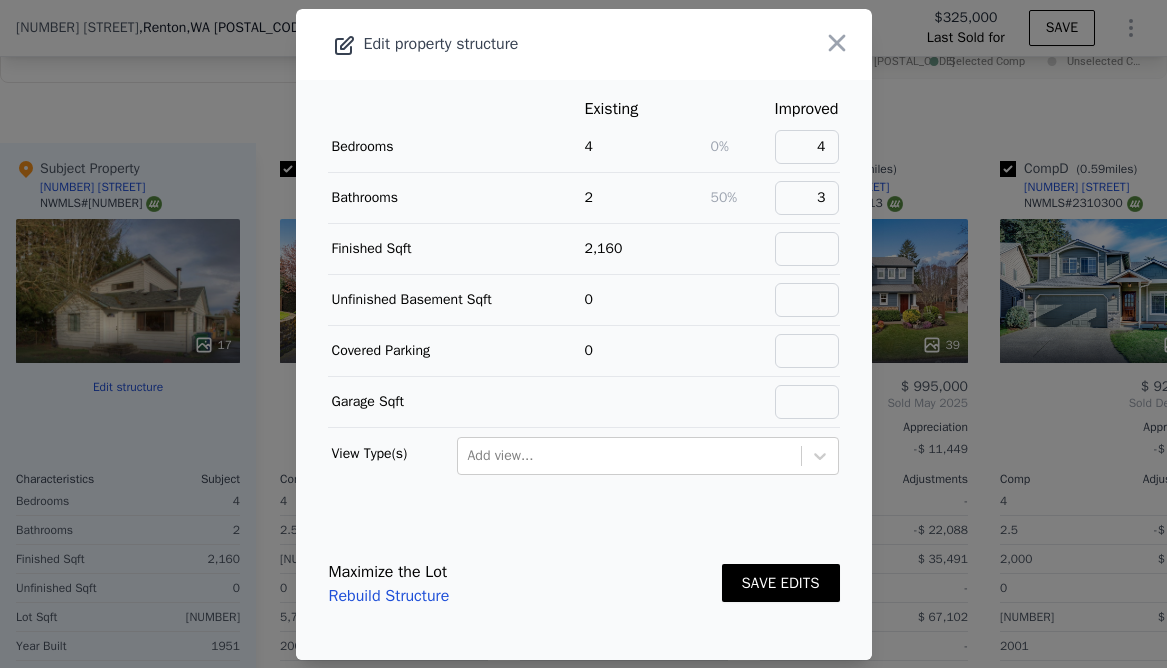 click on "SAVE EDITS" at bounding box center [781, 583] 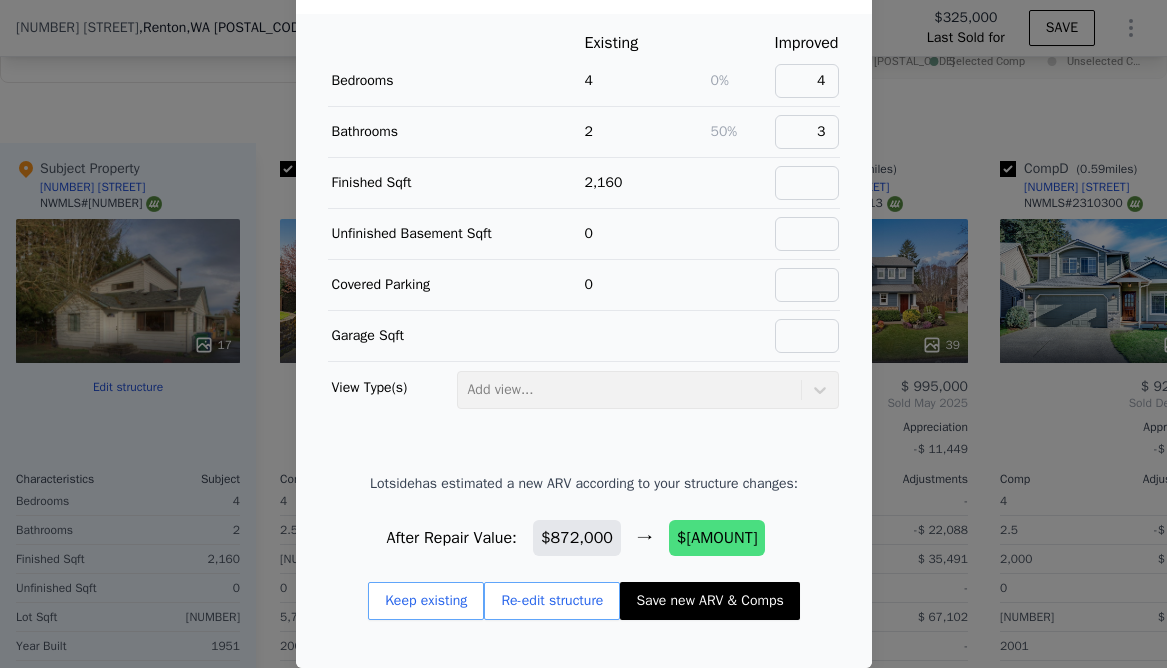 scroll, scrollTop: 62, scrollLeft: 0, axis: vertical 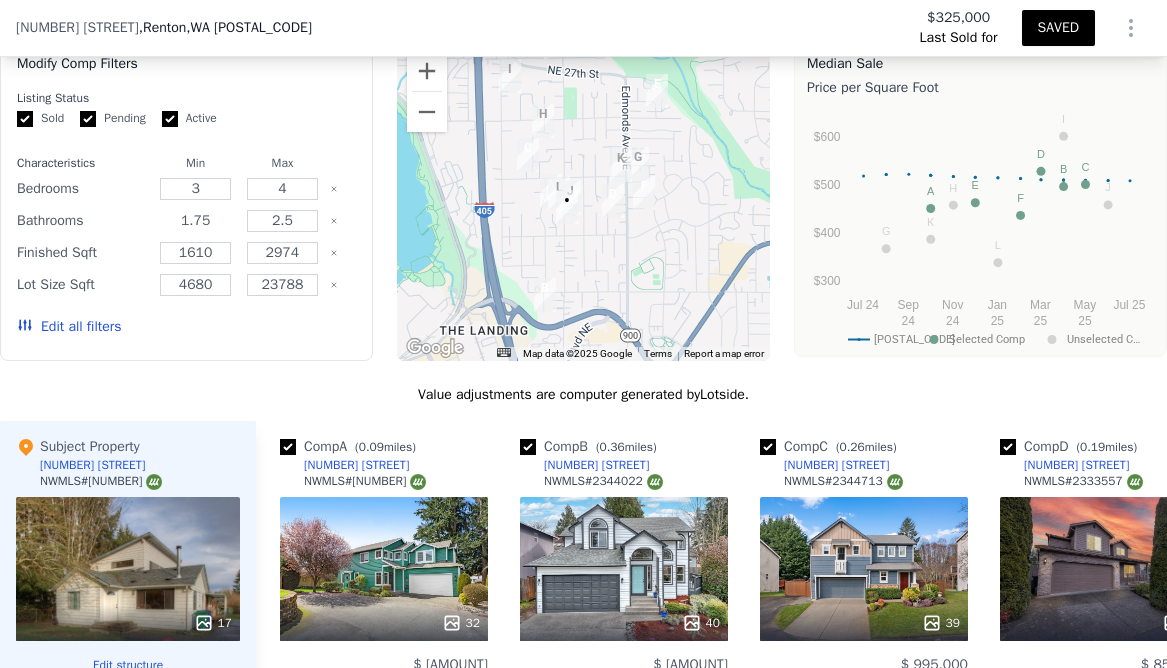 click on "1.75" at bounding box center (195, 221) 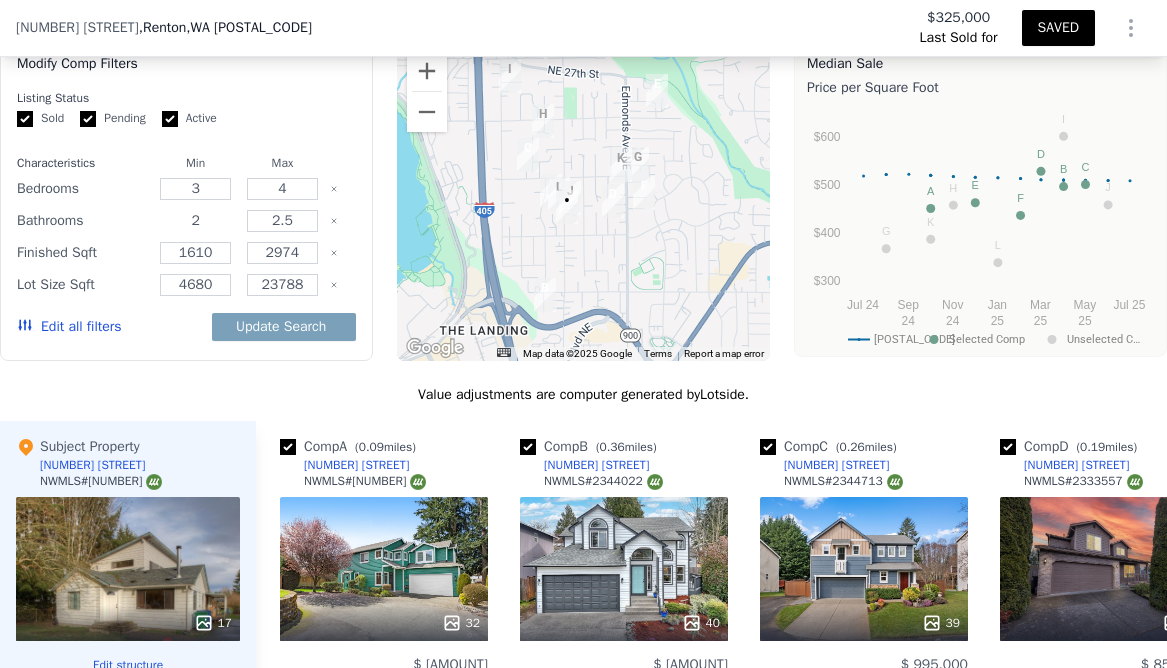 type on "2" 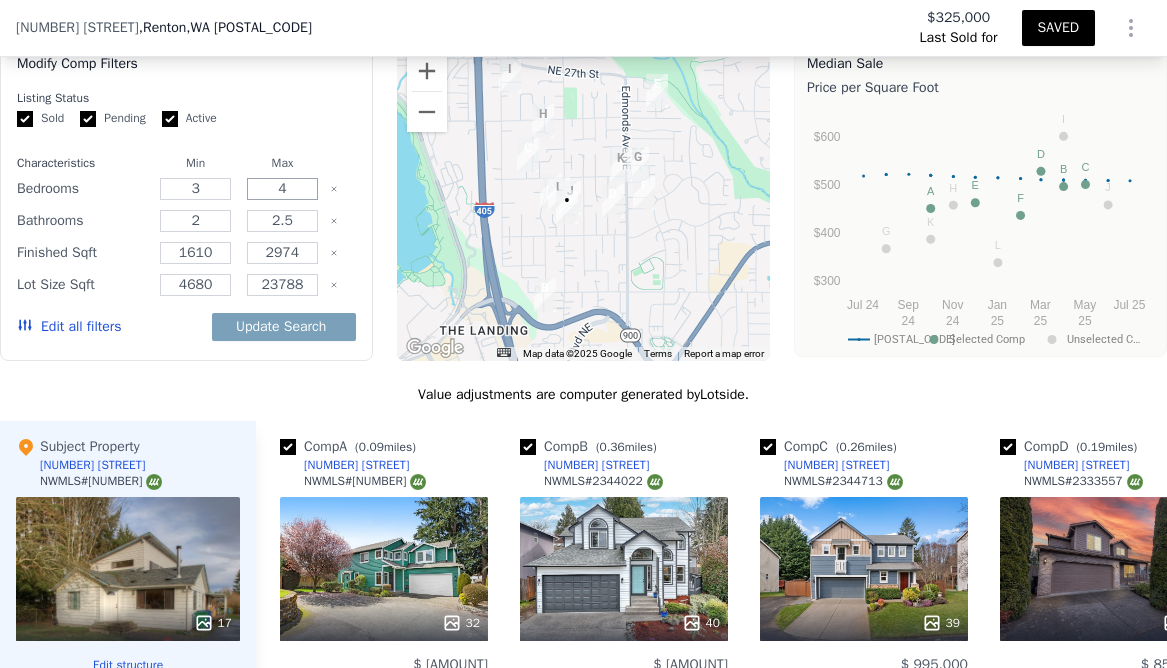 click on "4" at bounding box center [282, 189] 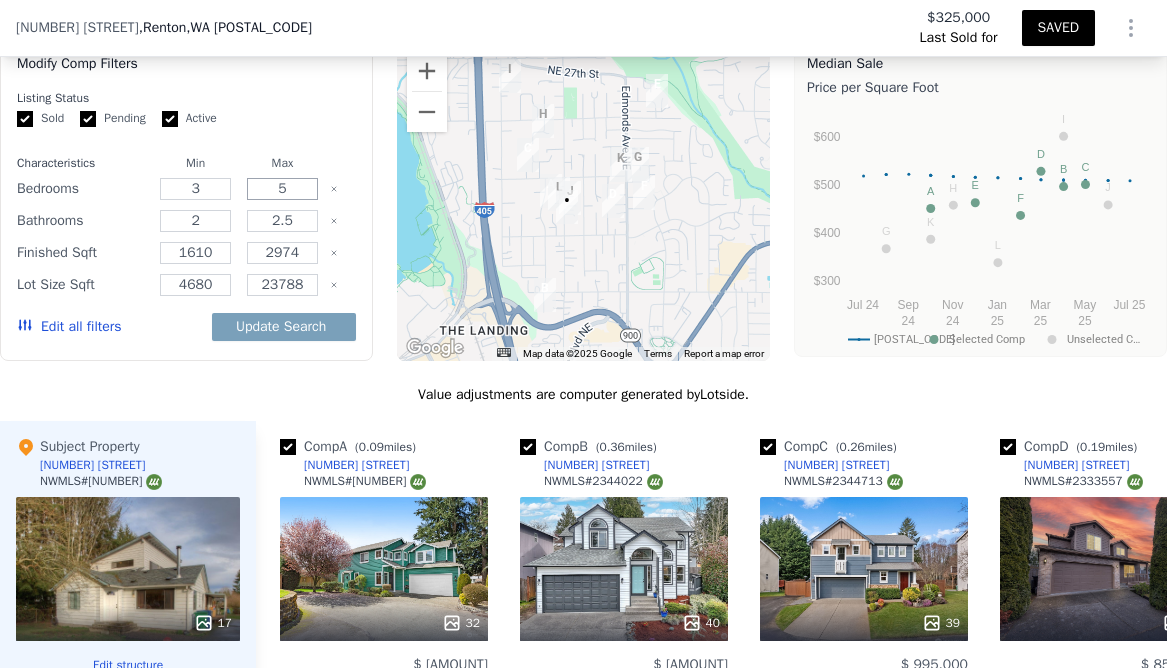 type on "5" 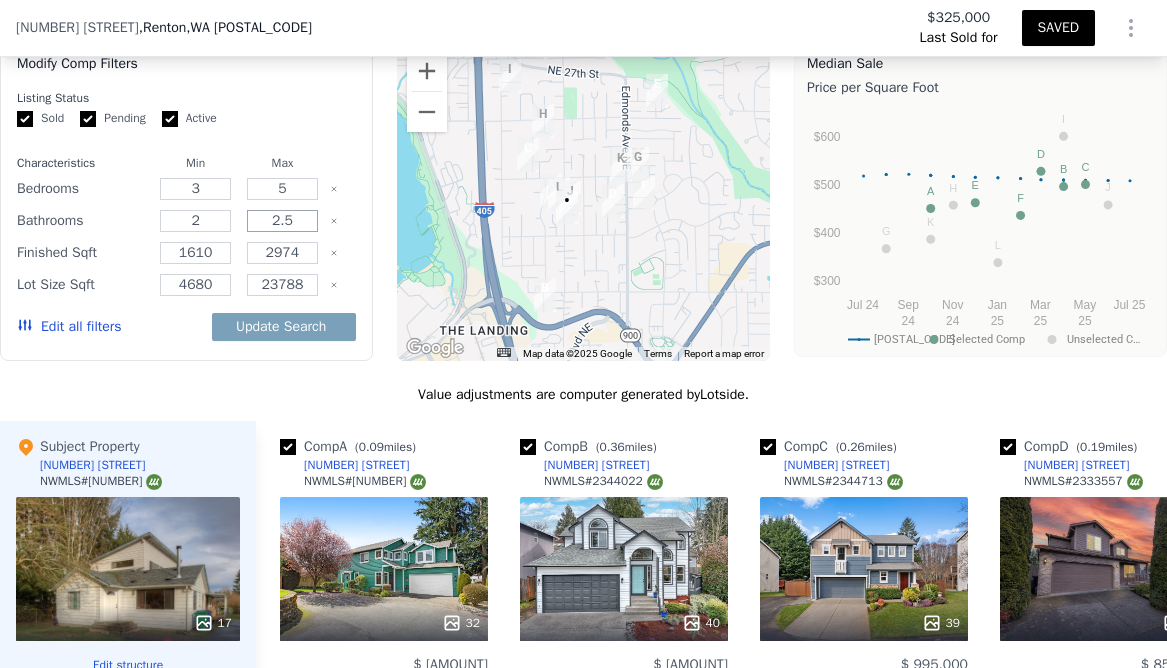 click on "2.5" at bounding box center (282, 221) 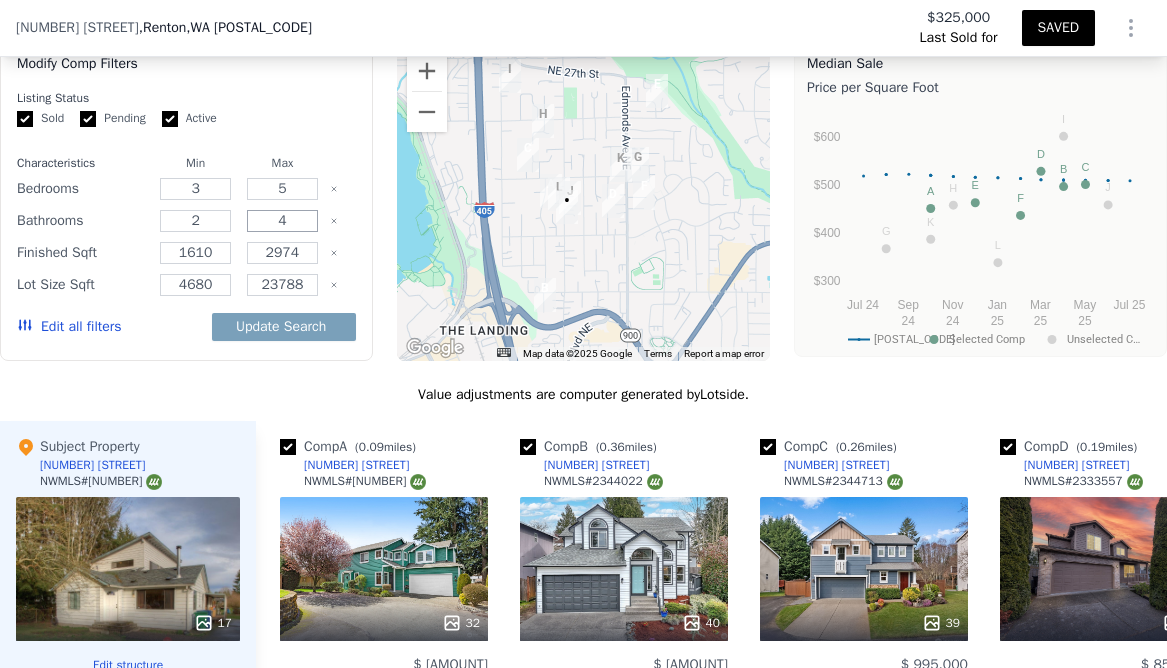 type on "4" 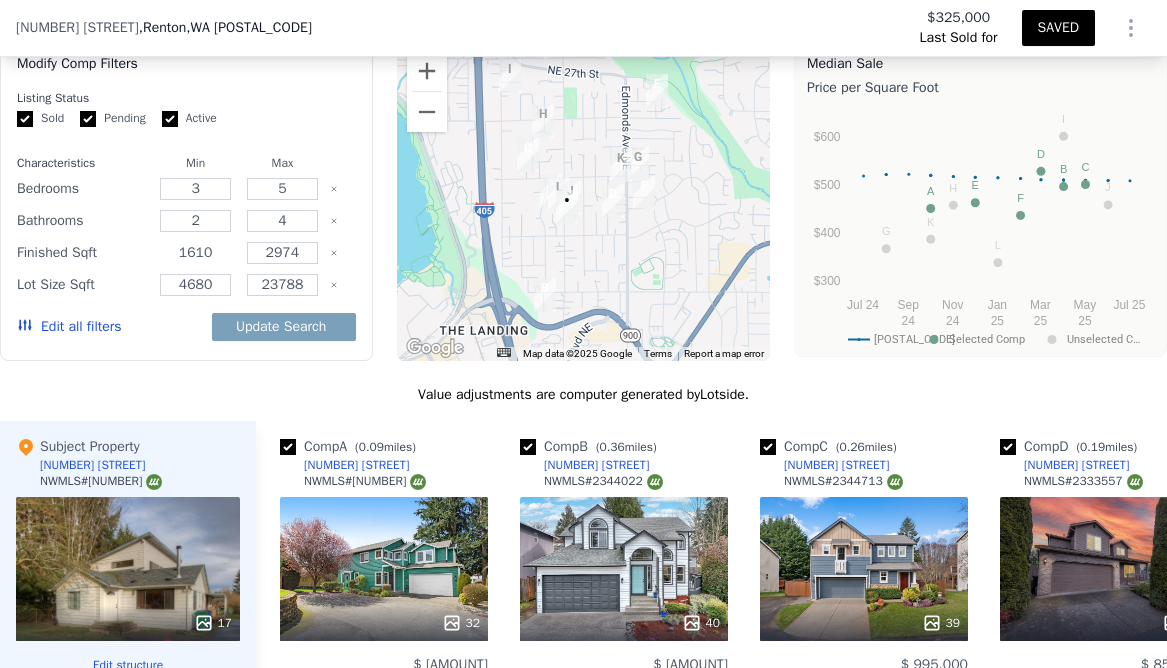 click on "1610" at bounding box center (195, 253) 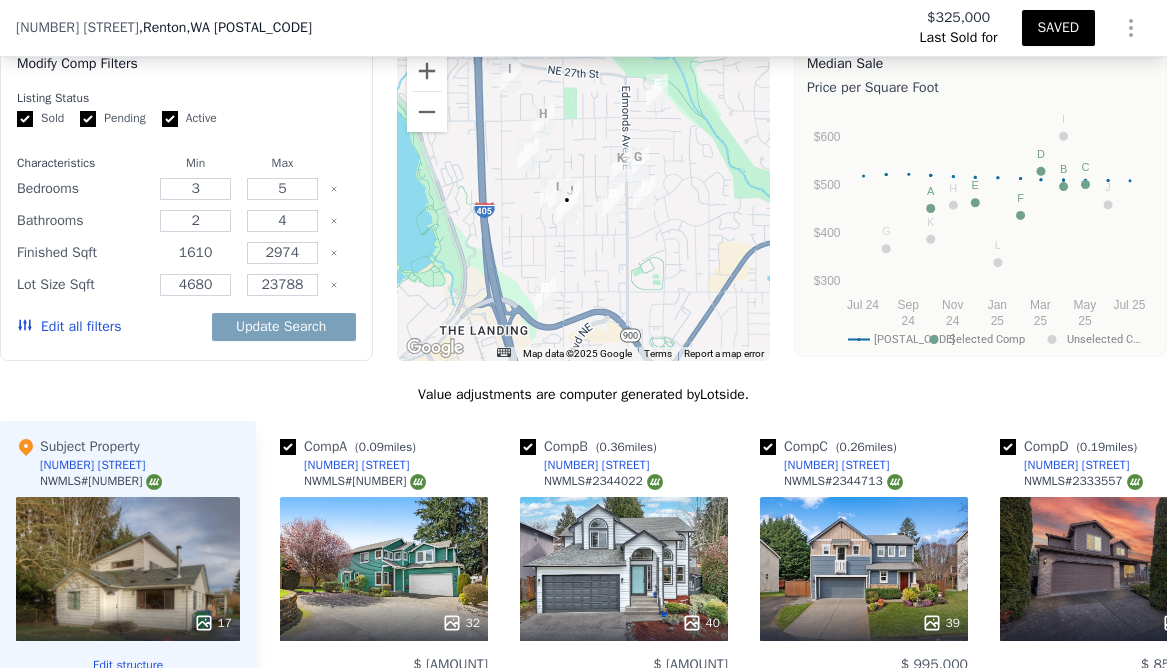 click on "1610" at bounding box center (195, 253) 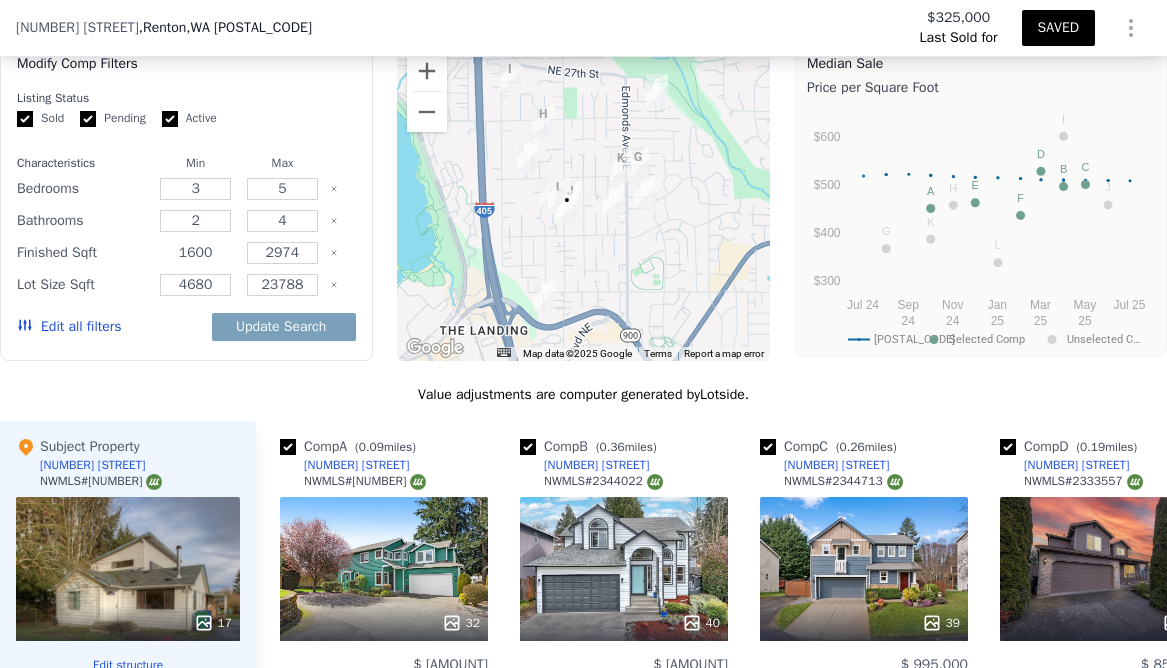 type on "1600" 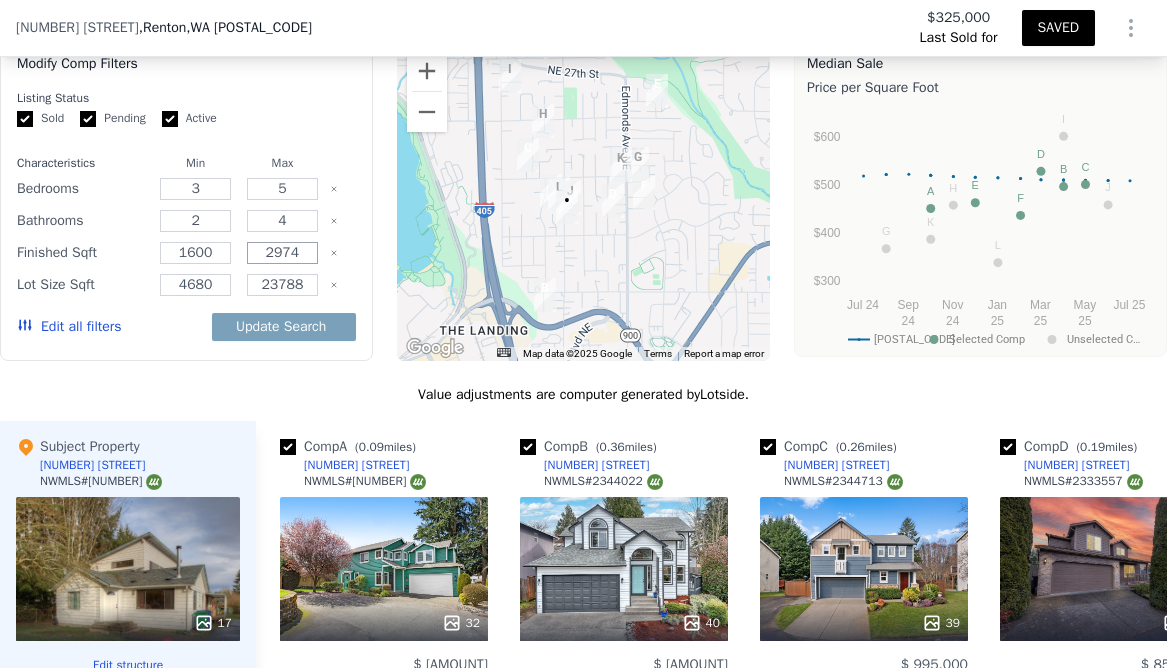 click on "2974" at bounding box center [282, 253] 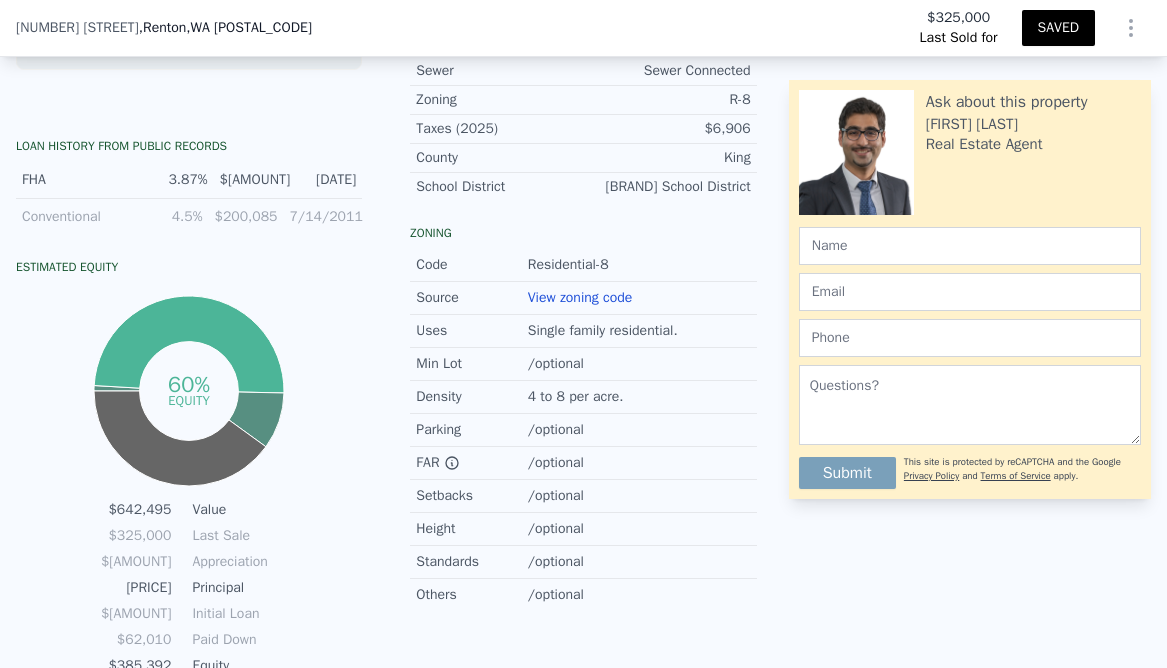 scroll, scrollTop: 893, scrollLeft: 0, axis: vertical 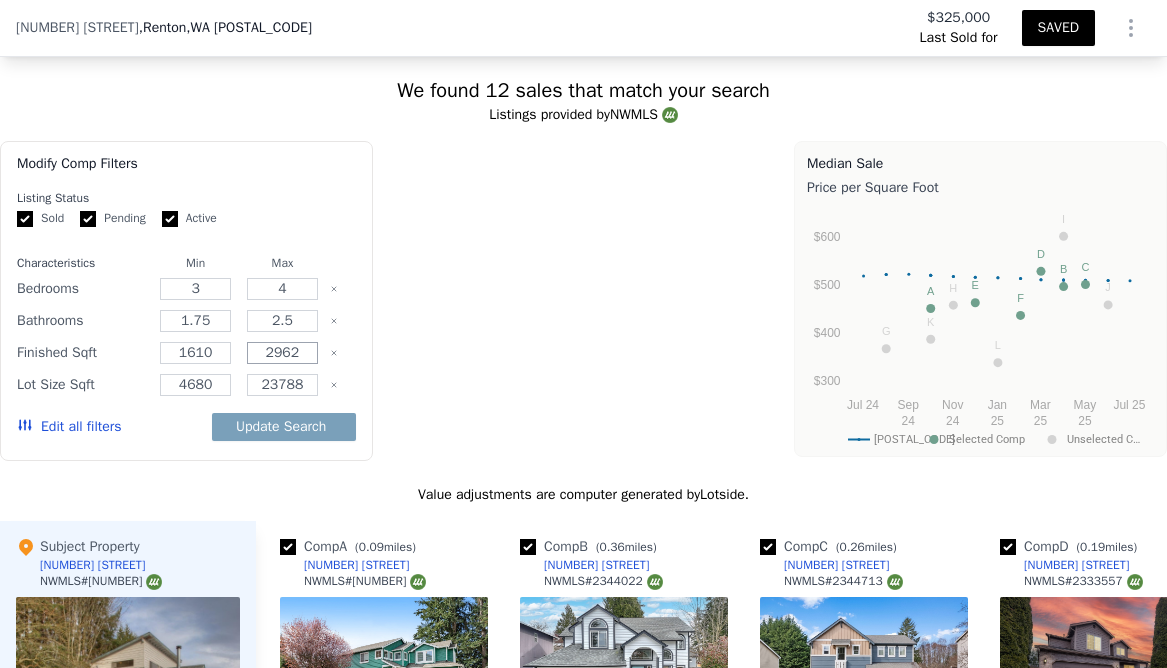 type on "[NUMBER]" 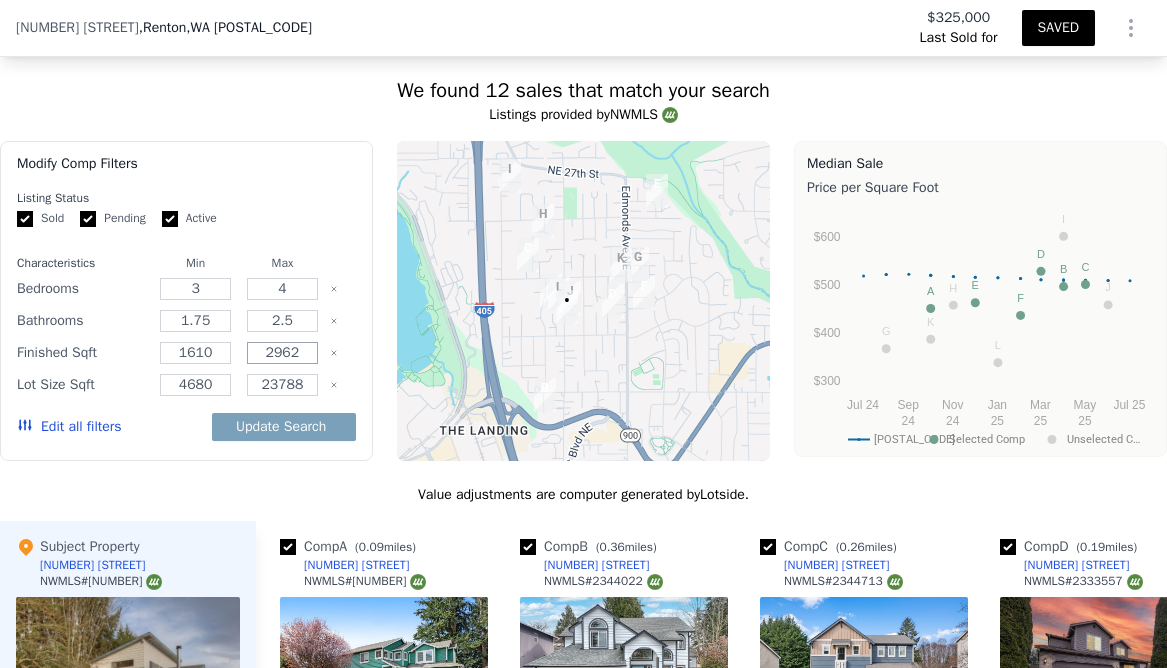 scroll, scrollTop: 1998, scrollLeft: 0, axis: vertical 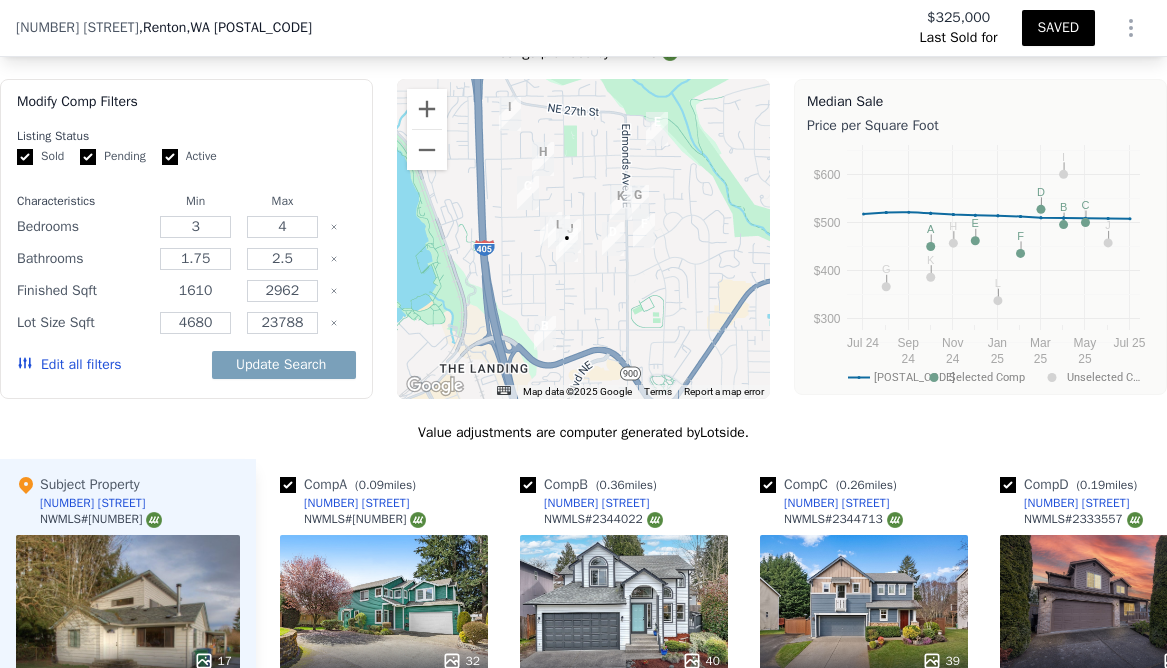 click on "1610" at bounding box center (195, 291) 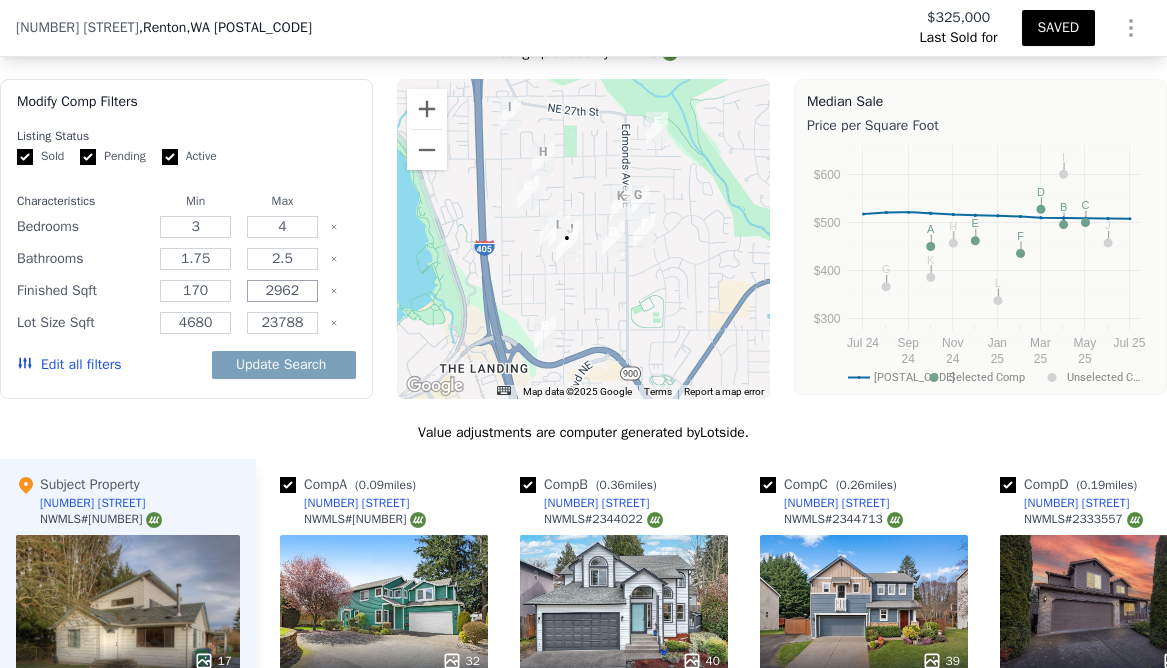 click on "[NUMBER]" at bounding box center (282, 291) 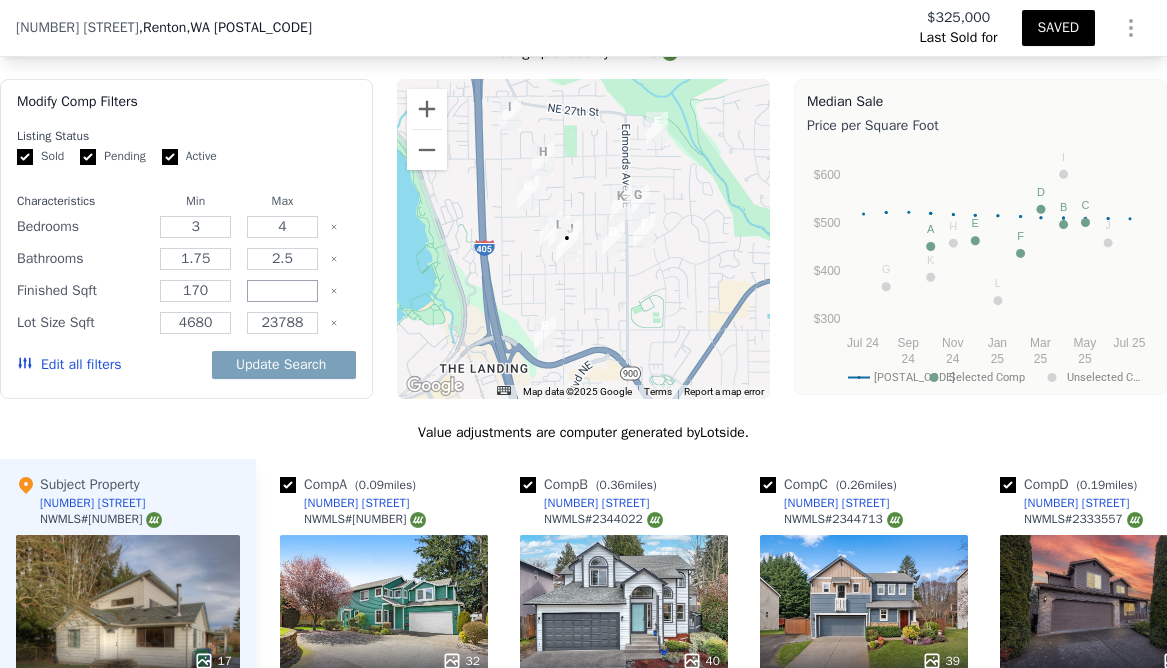 type 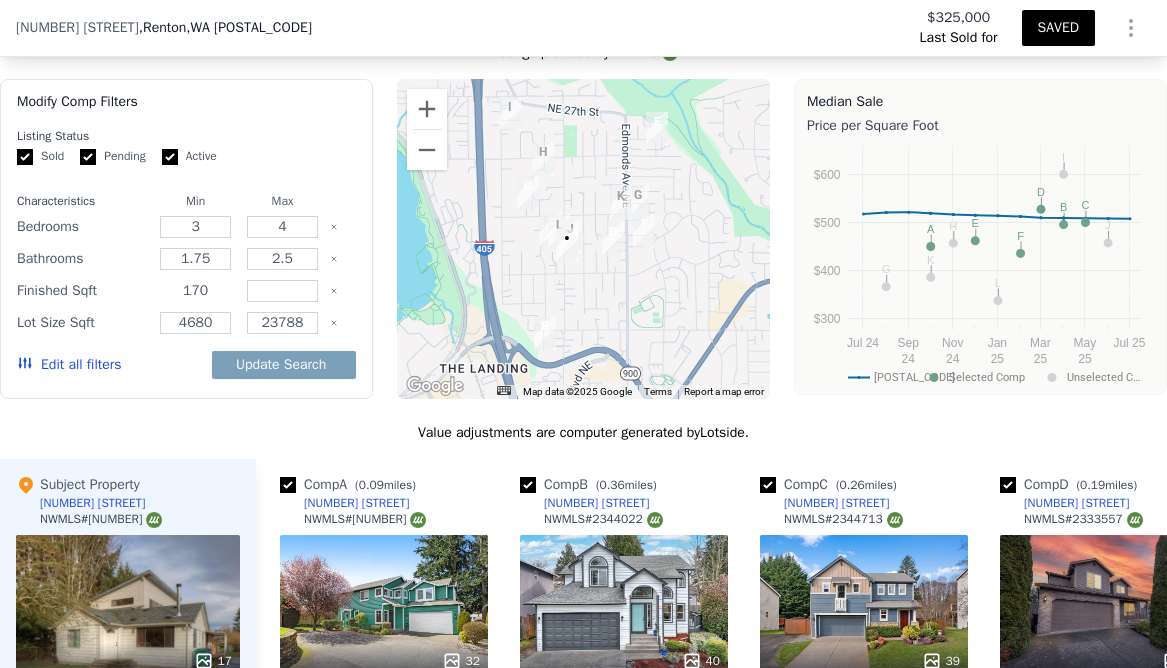 click on "170" at bounding box center (195, 291) 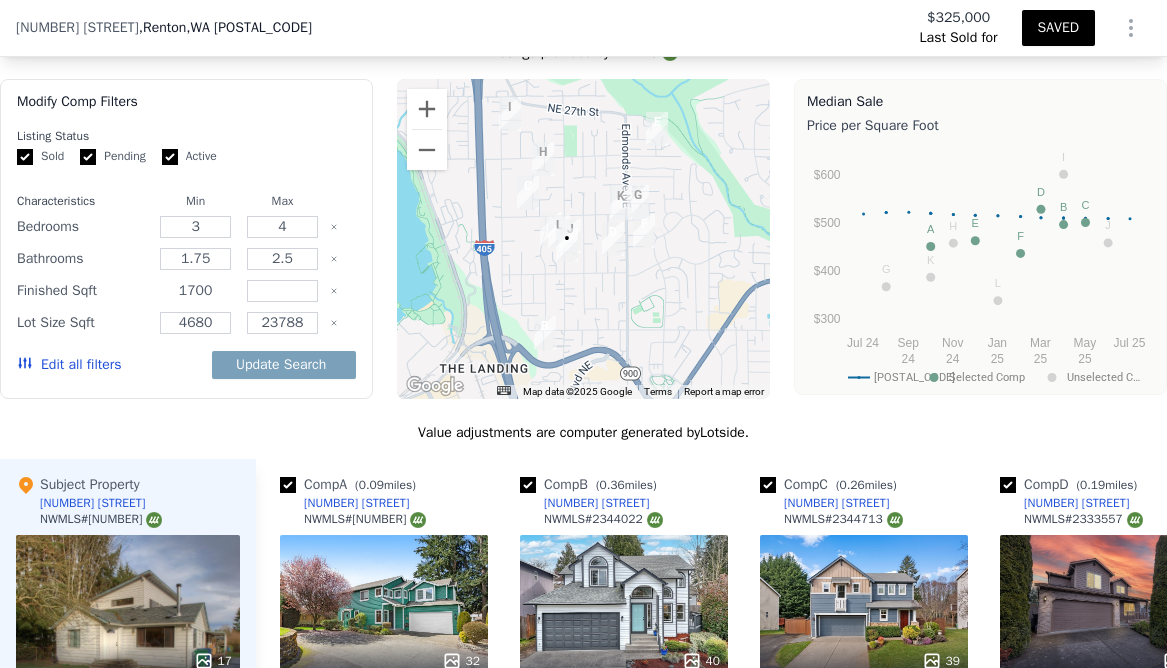 type on "1700" 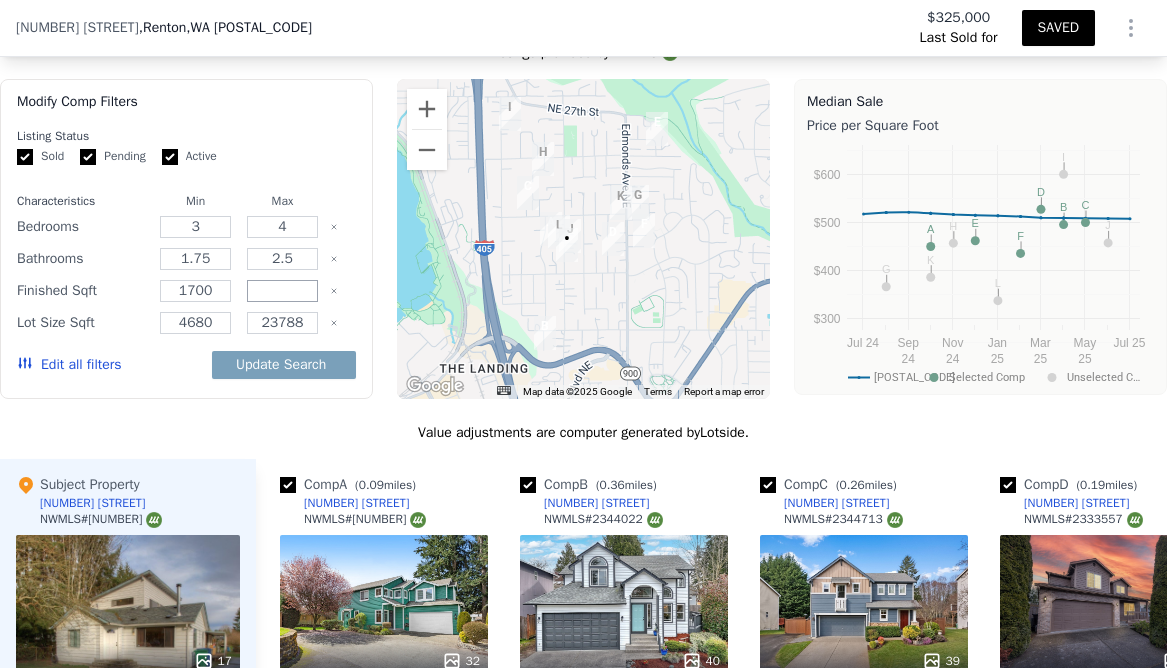 click at bounding box center (282, 291) 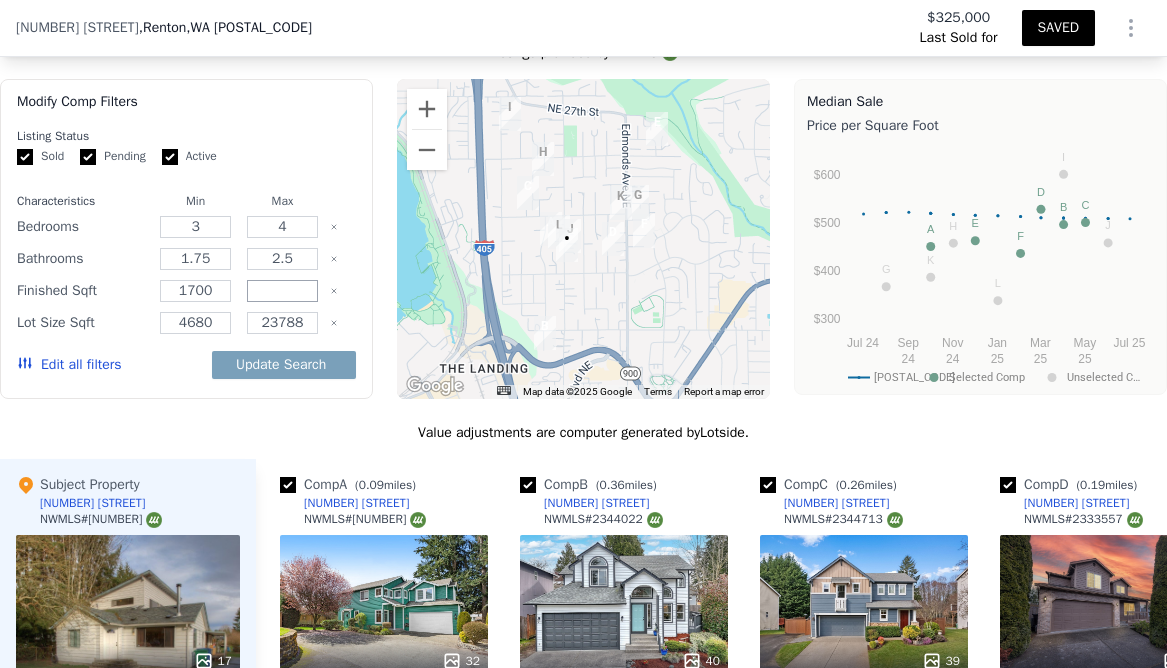 type on "[NUMBER]" 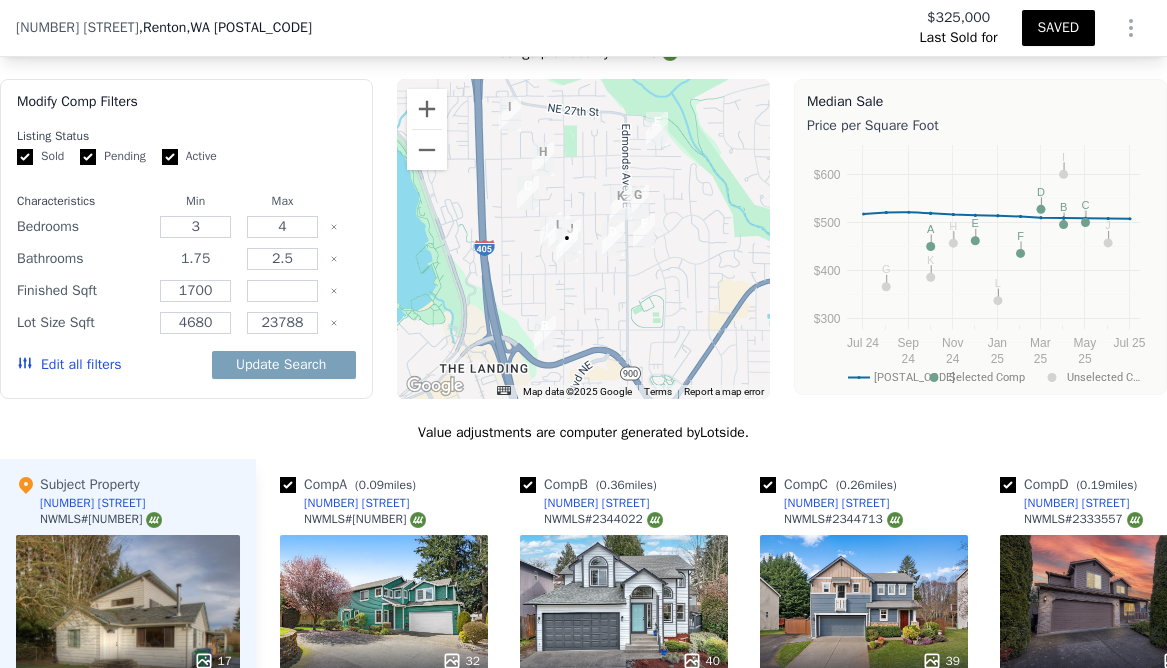 click on "1.75" at bounding box center (195, 259) 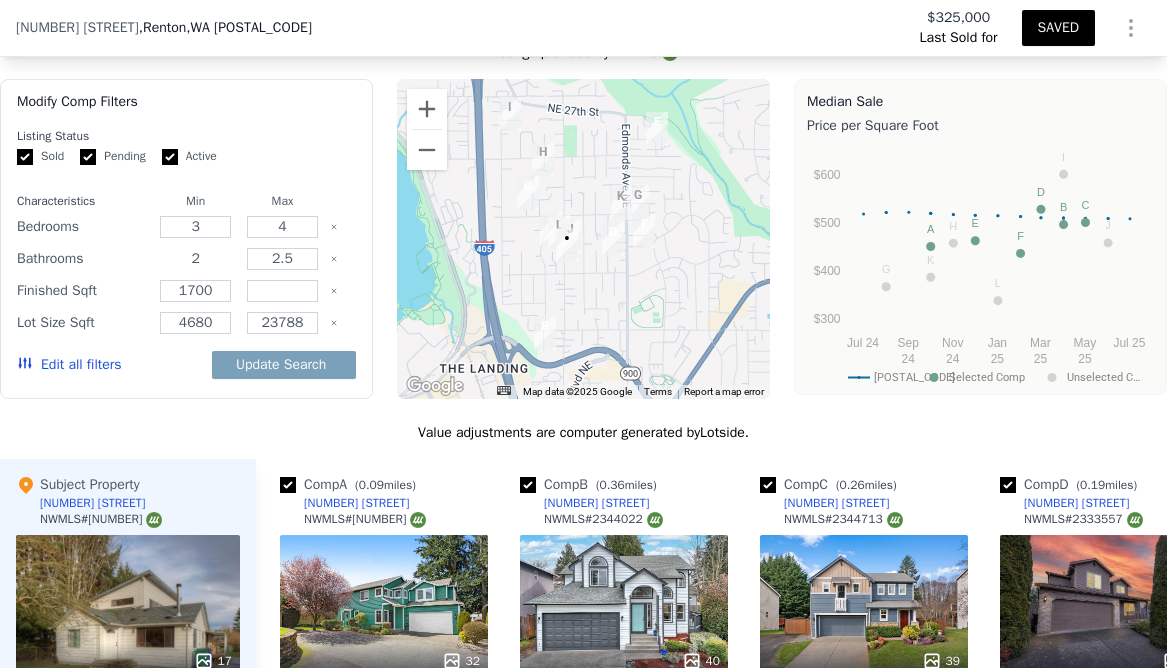 type on "2" 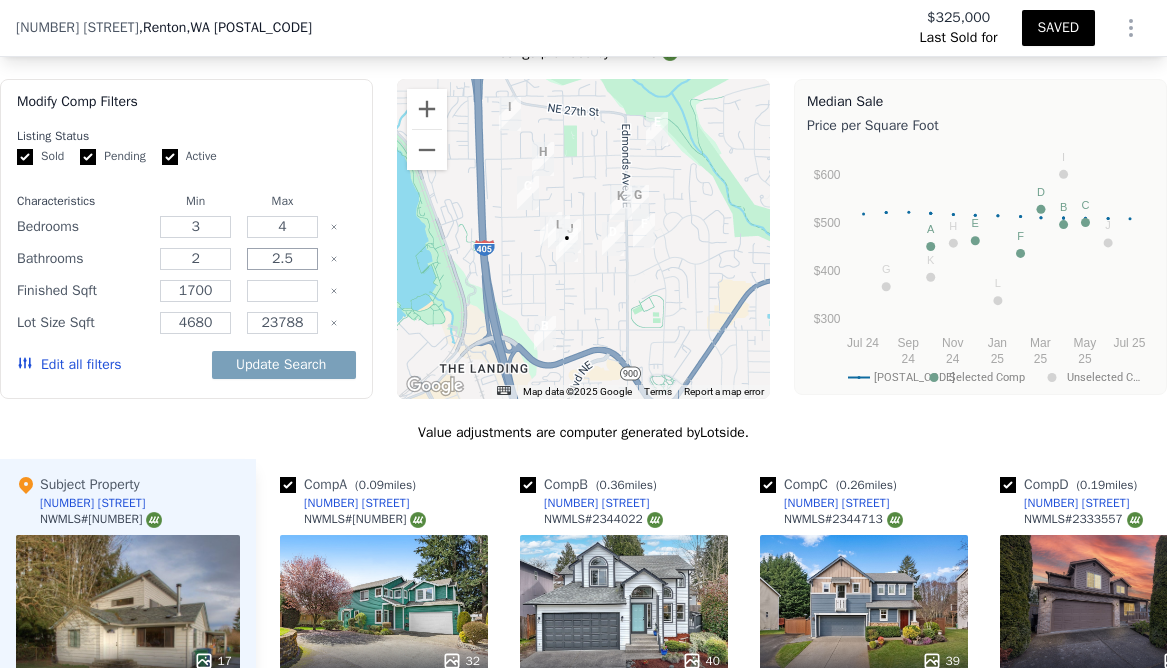 click on "2.5" at bounding box center (282, 259) 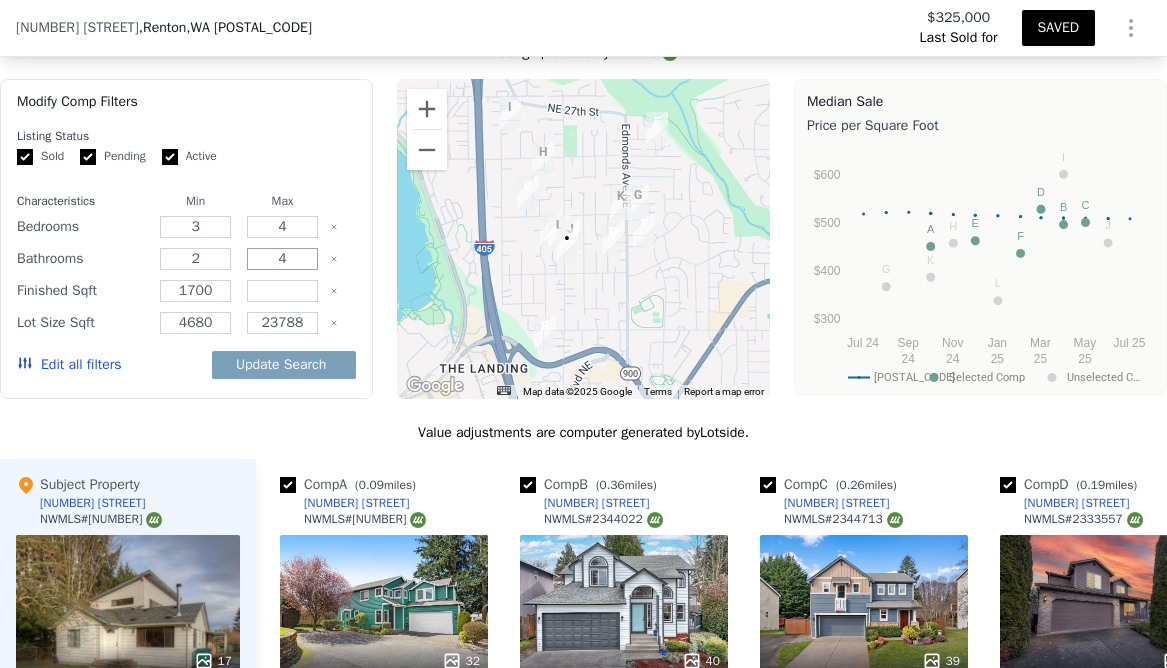 type on "4" 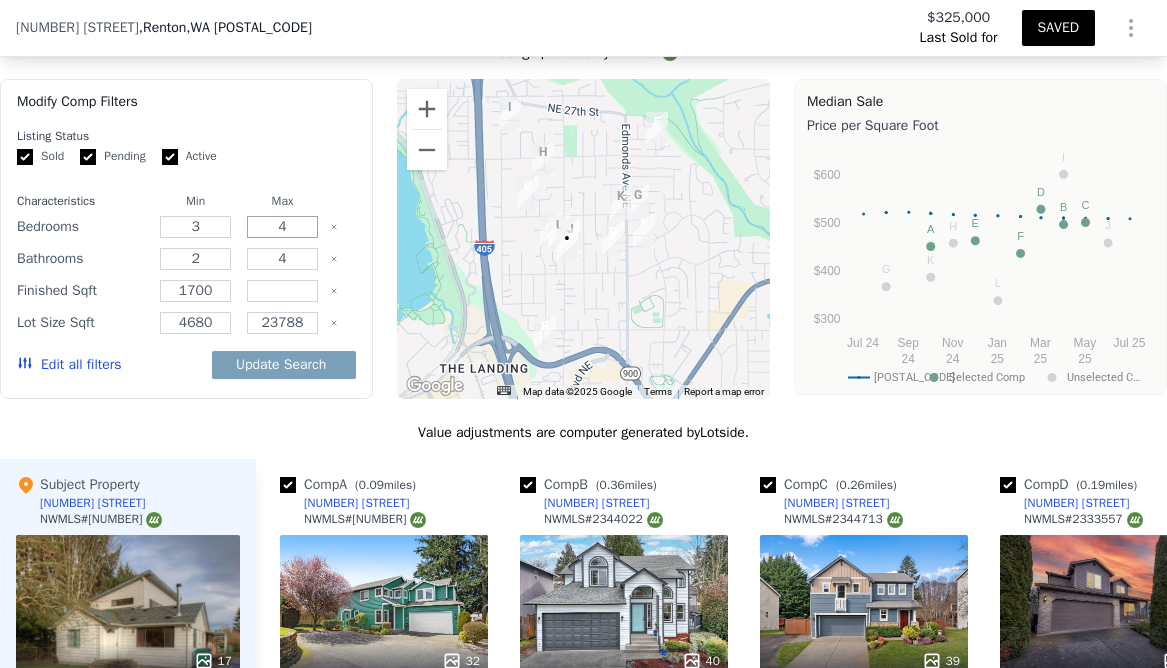click on "4" at bounding box center [282, 227] 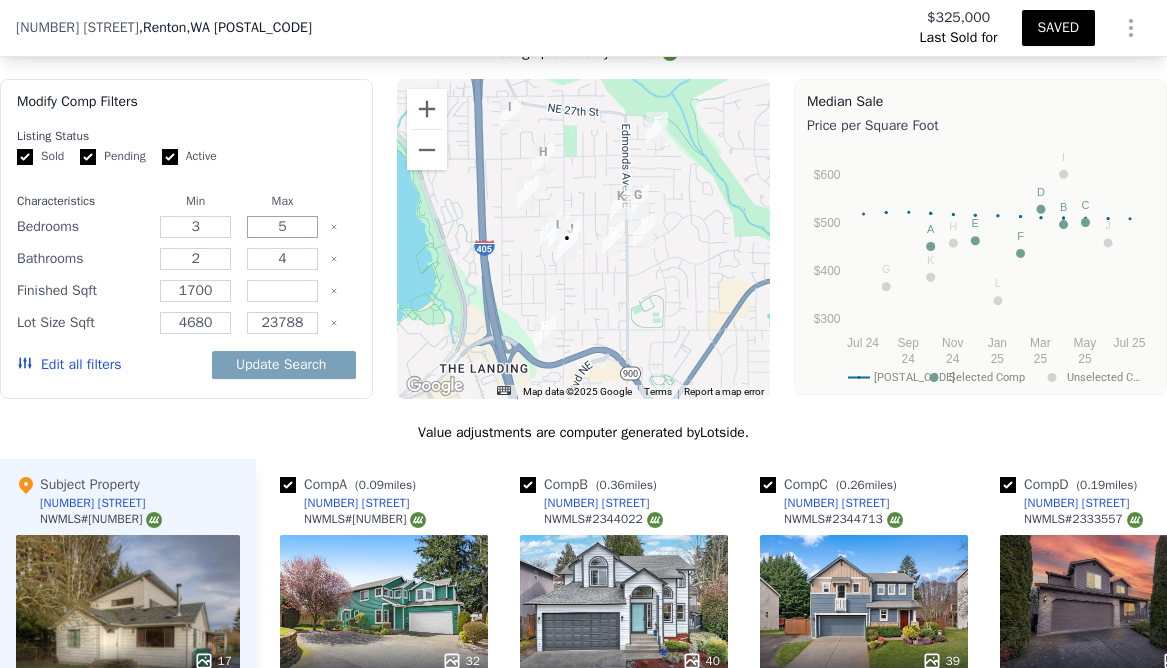 type on "5" 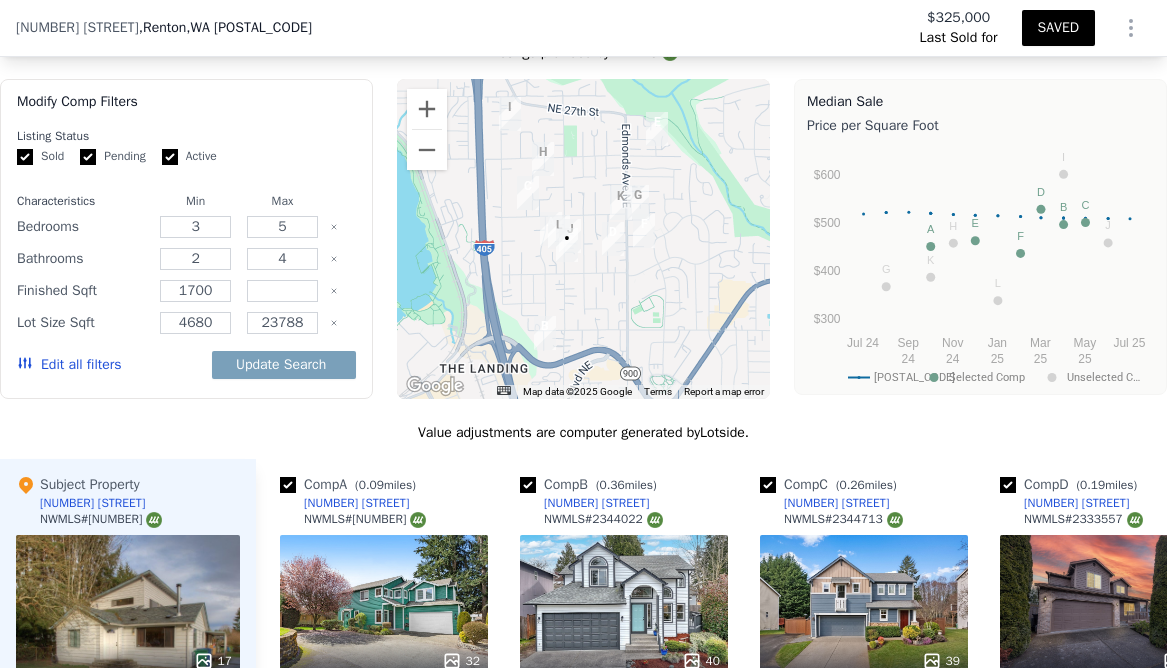 click on "Listing Status Sold Pending Active Characteristics   Min Max Bedrooms 3 5 Bathrooms 2 4 Finished Sqft 1700 2600 Lot Size Sqft 4680 23788 Edit all filters Update Search" at bounding box center [186, 260] 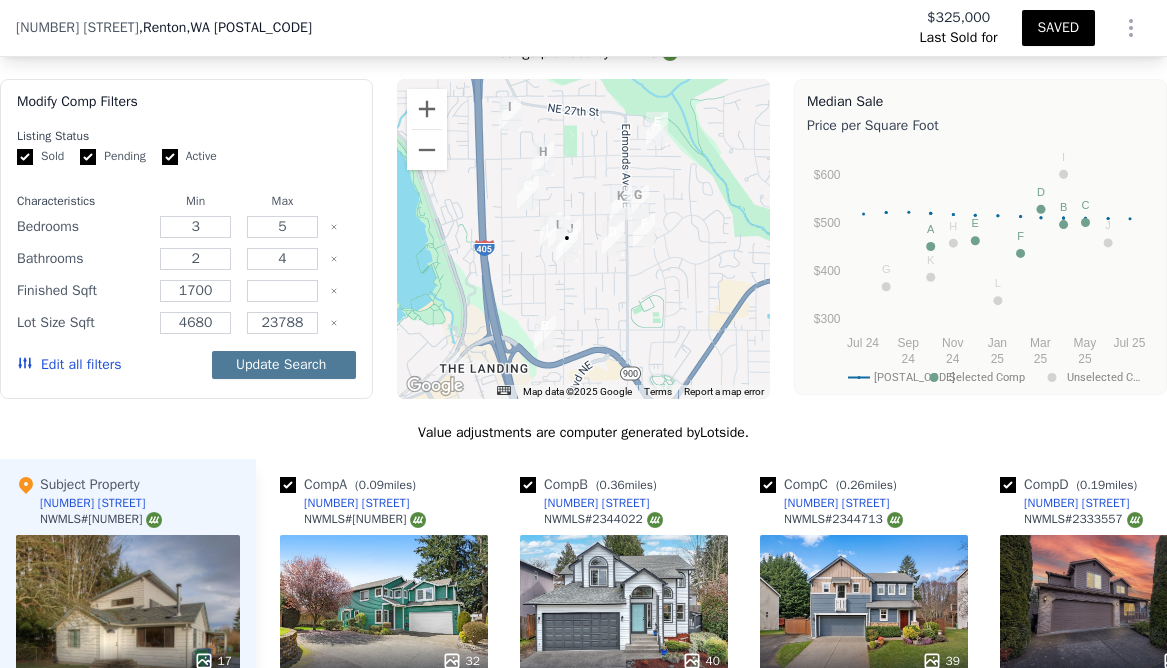 click on "Update Search" at bounding box center (284, 365) 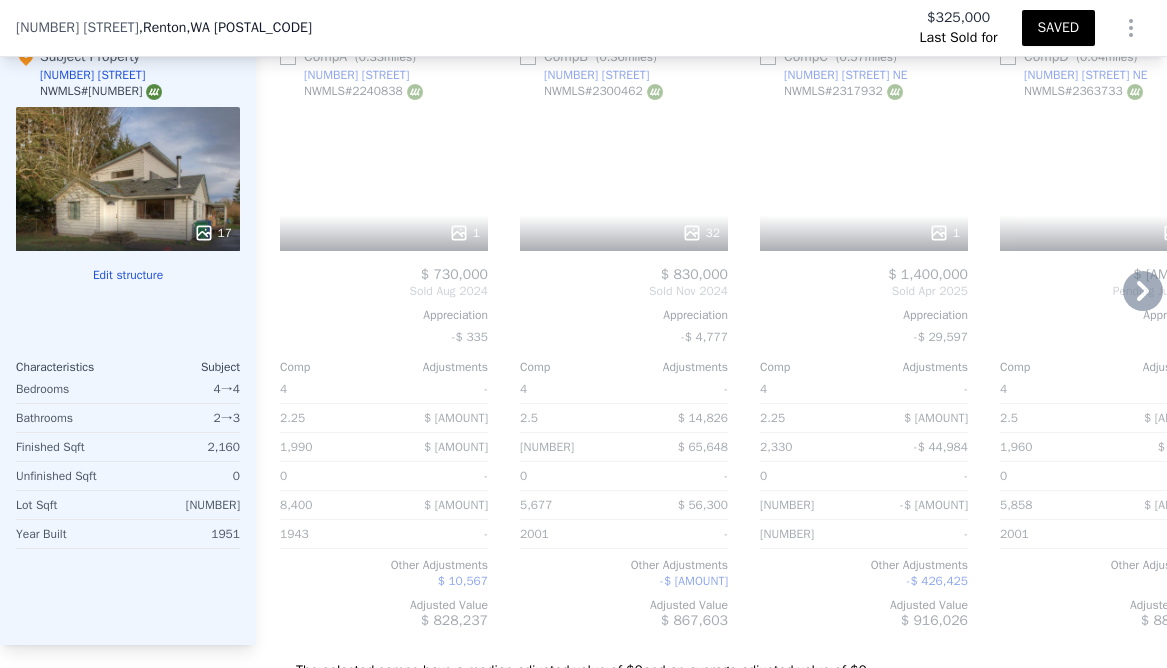 scroll, scrollTop: 2399, scrollLeft: 0, axis: vertical 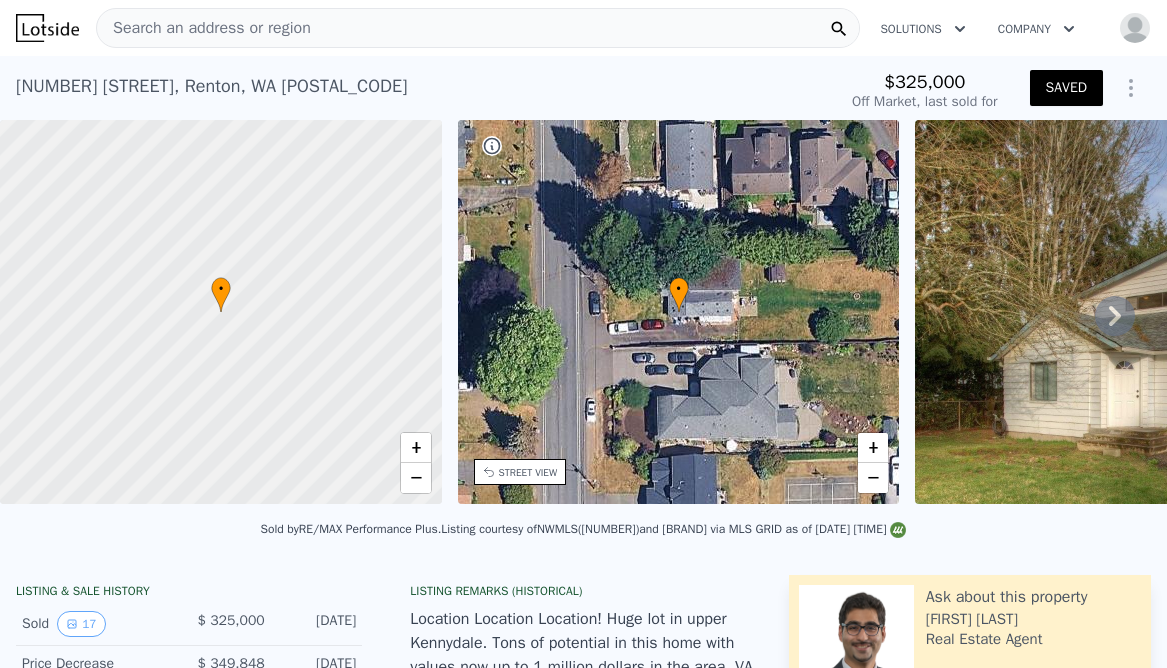 click on "Search an address or region" at bounding box center (478, 28) 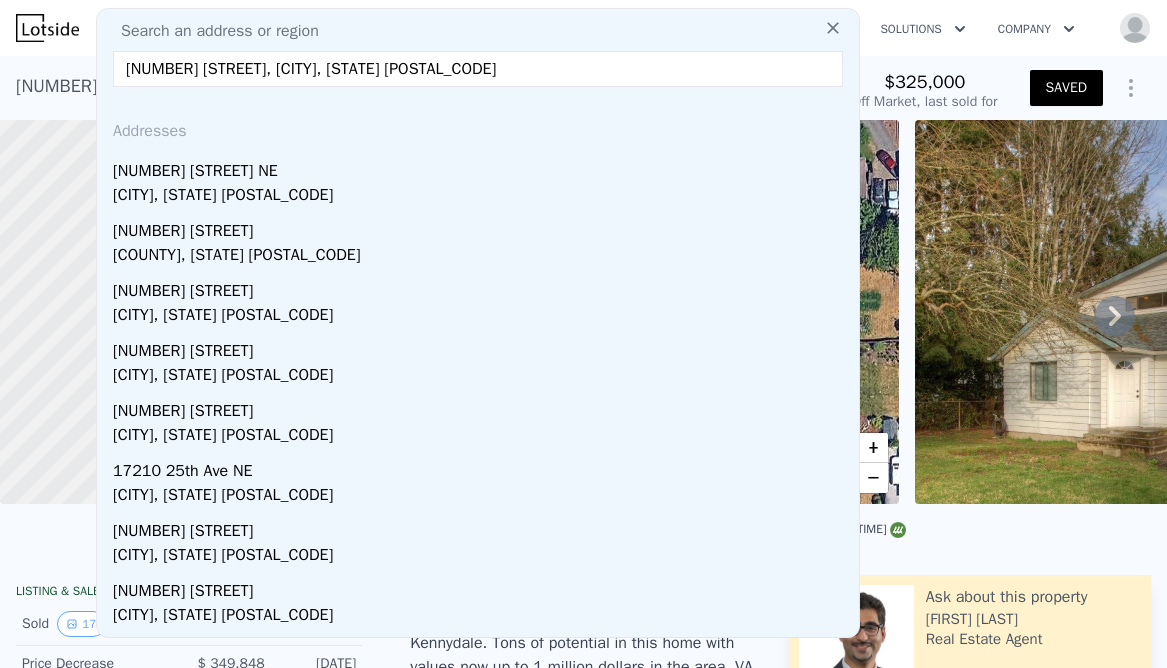 click on "[NUMBER] [STREET], [CITY], [STATE] [POSTAL_CODE]" at bounding box center (478, 69) 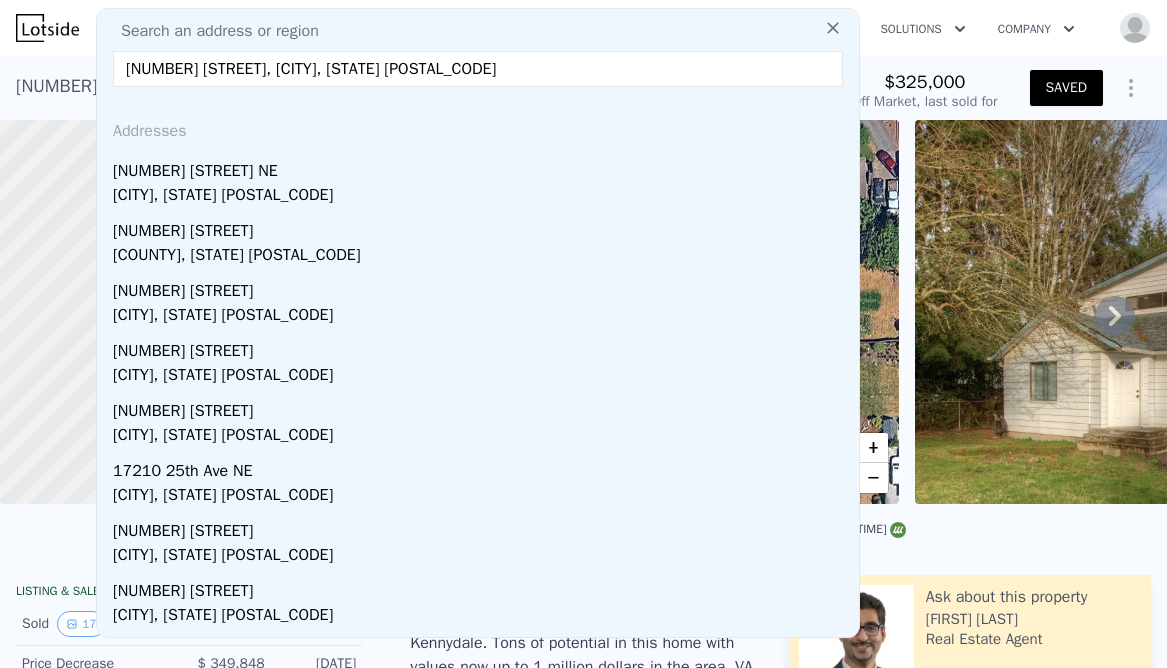 click on "[NUMBER] [STREET], [CITY], [STATE] [POSTAL_CODE]" at bounding box center [478, 69] 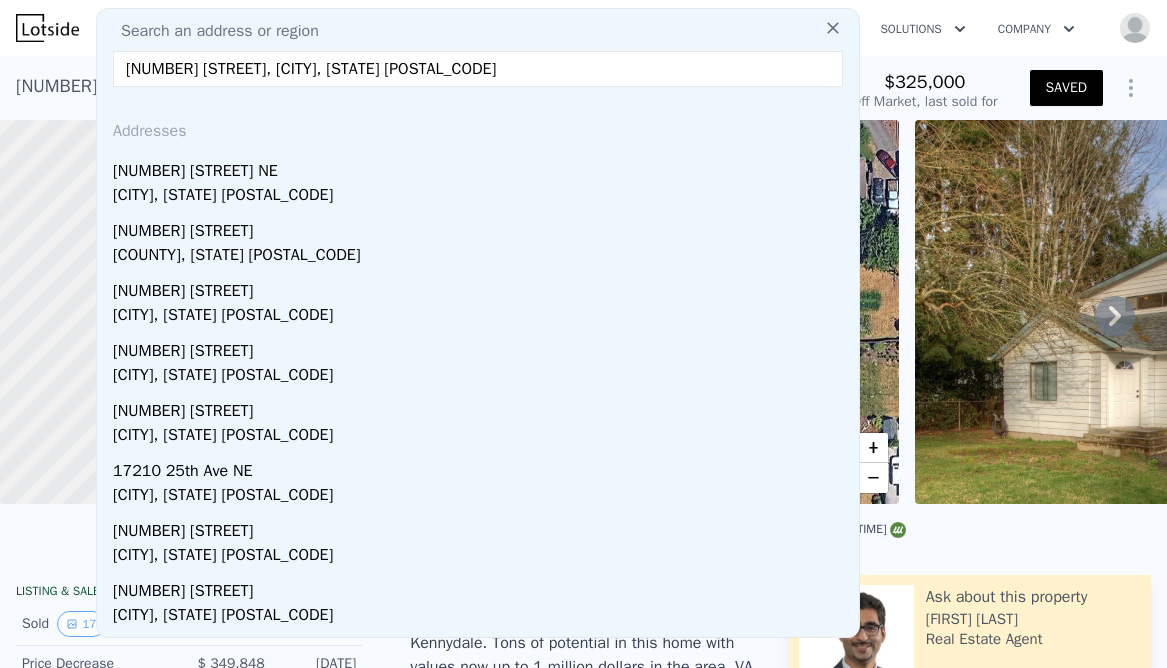 click on "[NUMBER] [STREET], [CITY], [STATE] [POSTAL_CODE]" at bounding box center (478, 69) 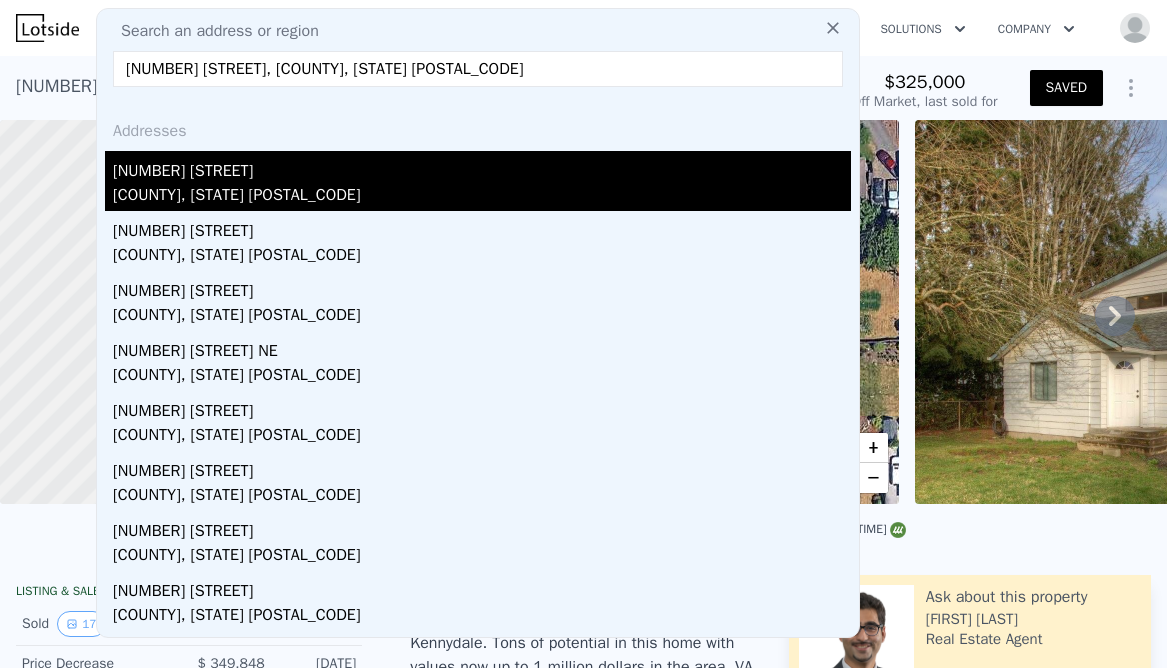 type on "[NUMBER] [STREET], [COUNTY], [STATE] [POSTAL_CODE]" 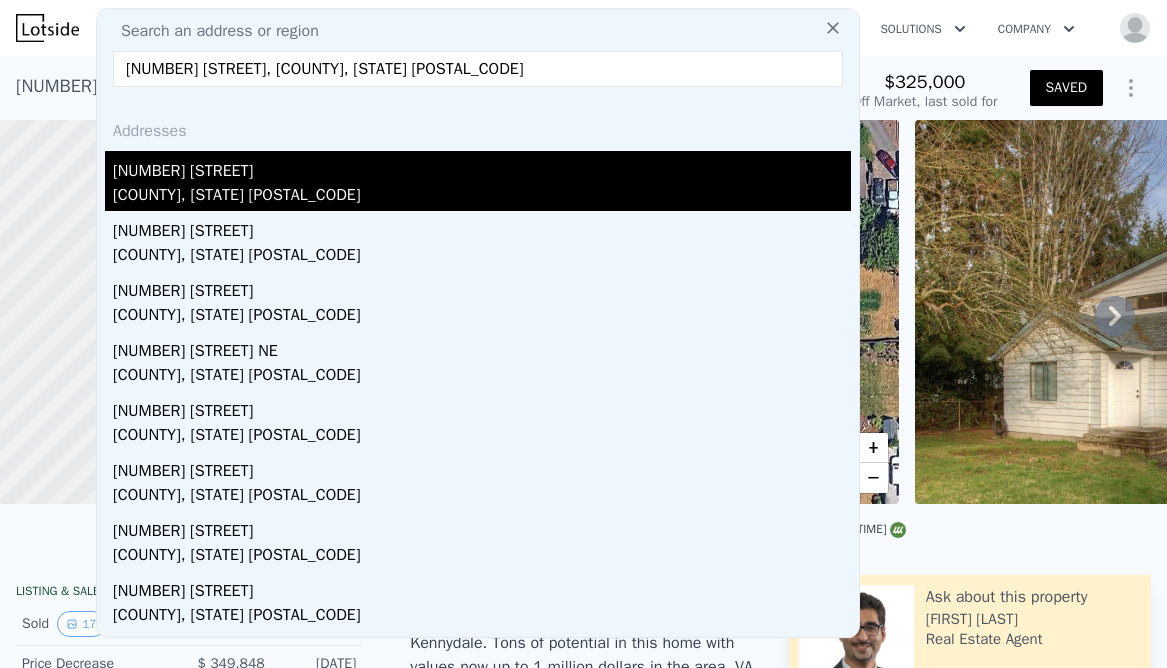 click on "[NUMBER] [STREET]" at bounding box center (482, 167) 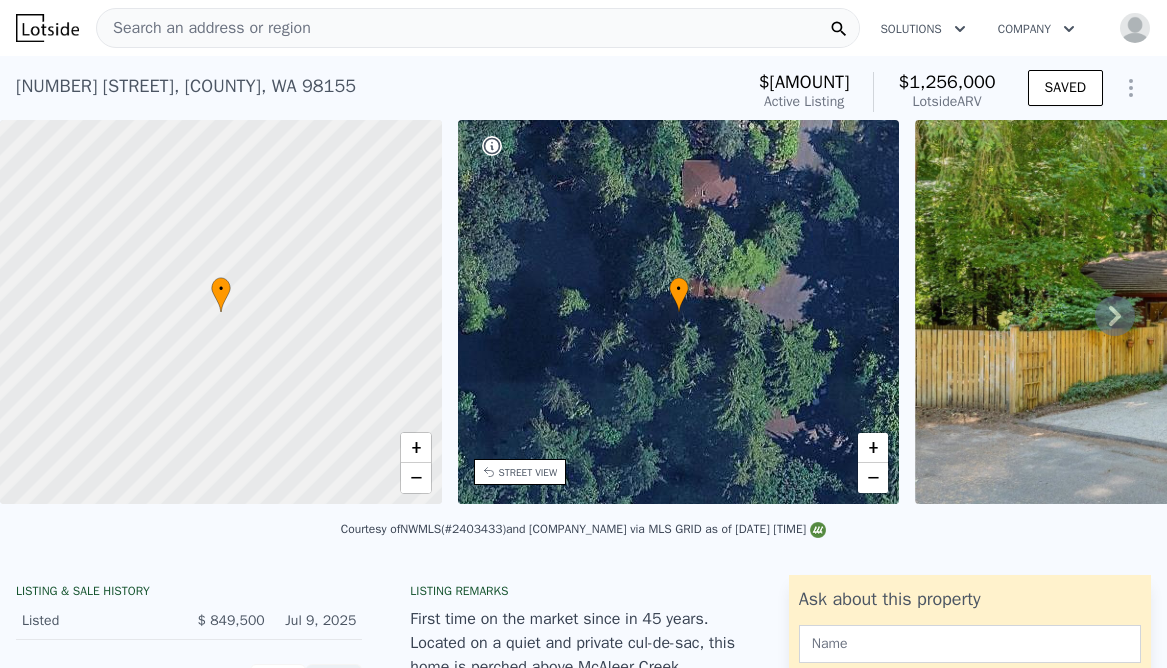 click on "Search an address or region" at bounding box center [478, 28] 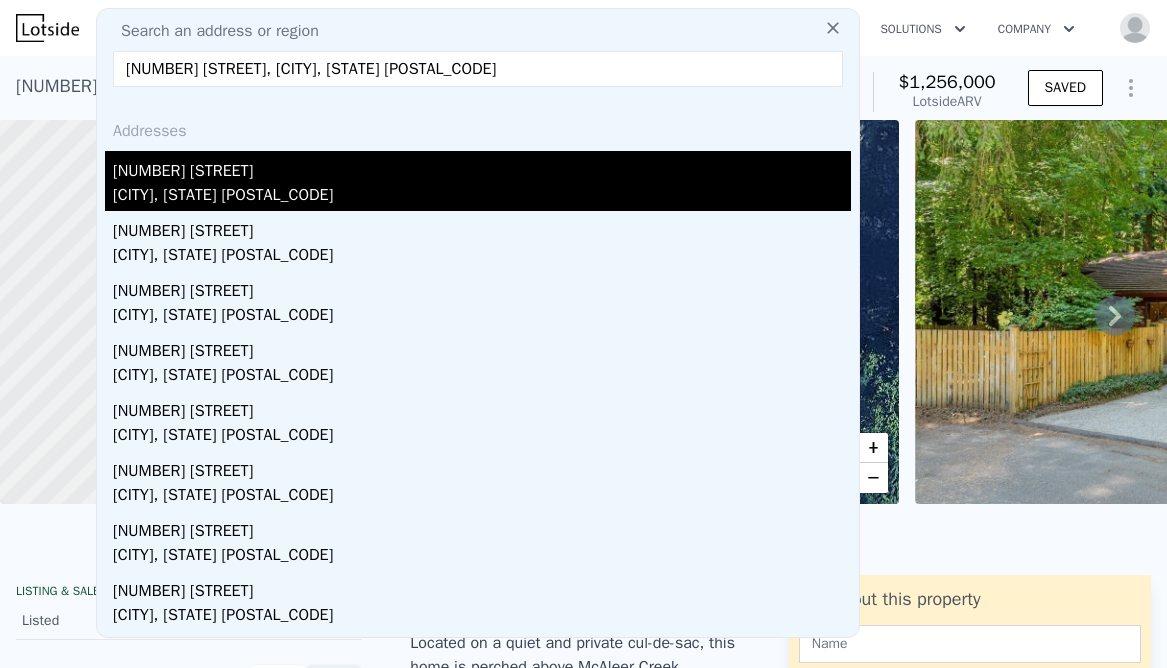 type on "[NUMBER] [STREET], [CITY], [STATE] [POSTAL_CODE]" 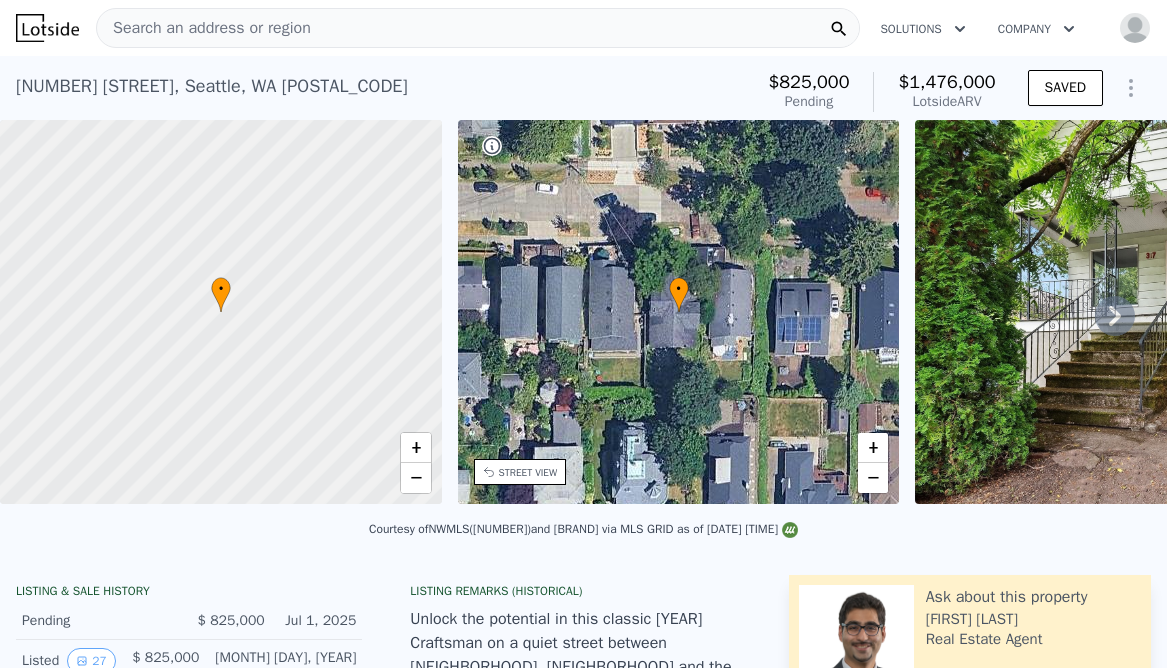 click on "Search an address or region" at bounding box center (204, 28) 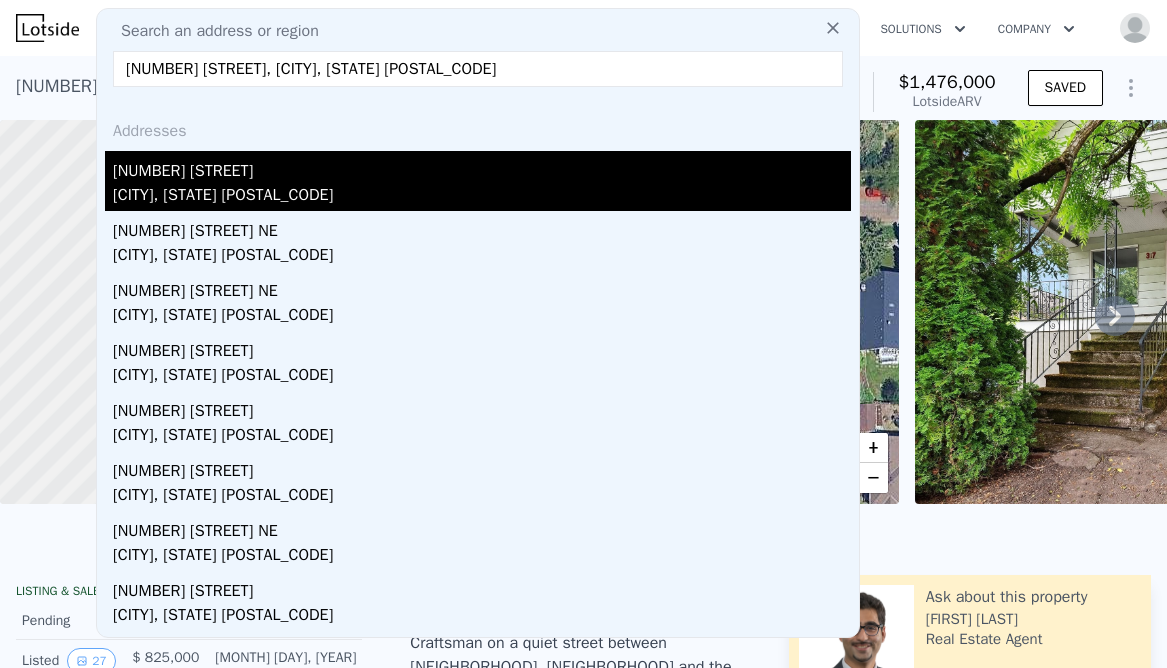 type on "[NUMBER] [STREET], [CITY], [STATE] [POSTAL_CODE]" 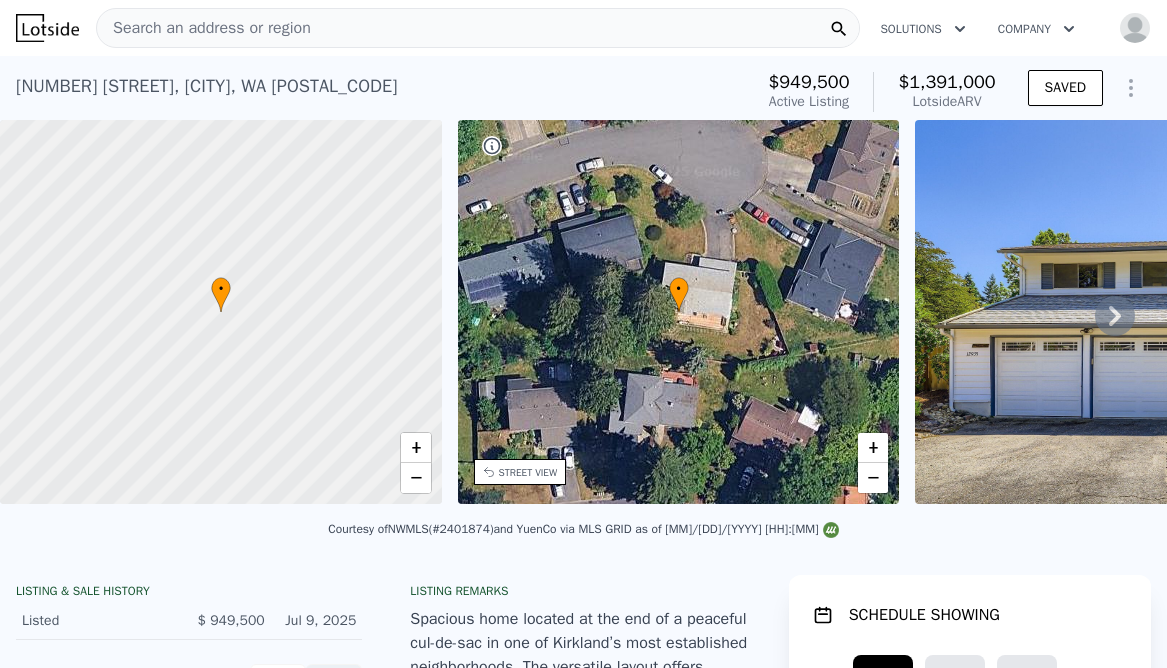 click on "Search an address or region" at bounding box center (478, 28) 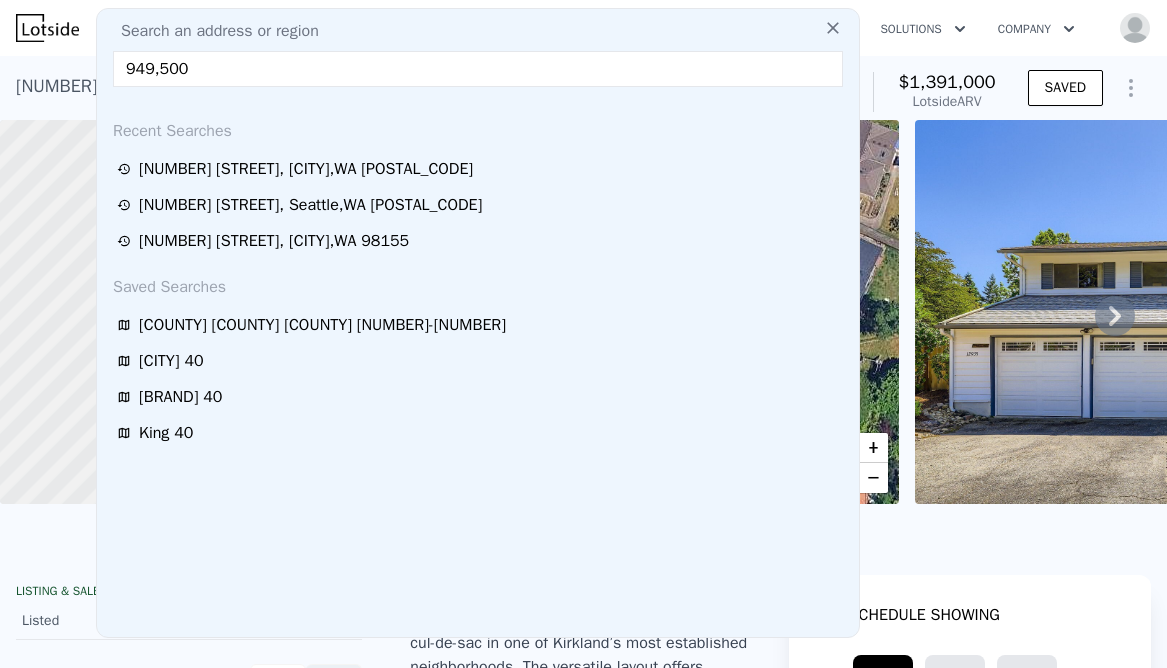 click on "[NUMBER] [STREET] NE ,   [CITY] ,   [STATE]   [POSTAL_CODE] Active at  [PRICE] (~ARV  [PRICE] ) [PRICE]  Active Listing [PRICE] Lotside  ARV SAVED" at bounding box center [583, 88] 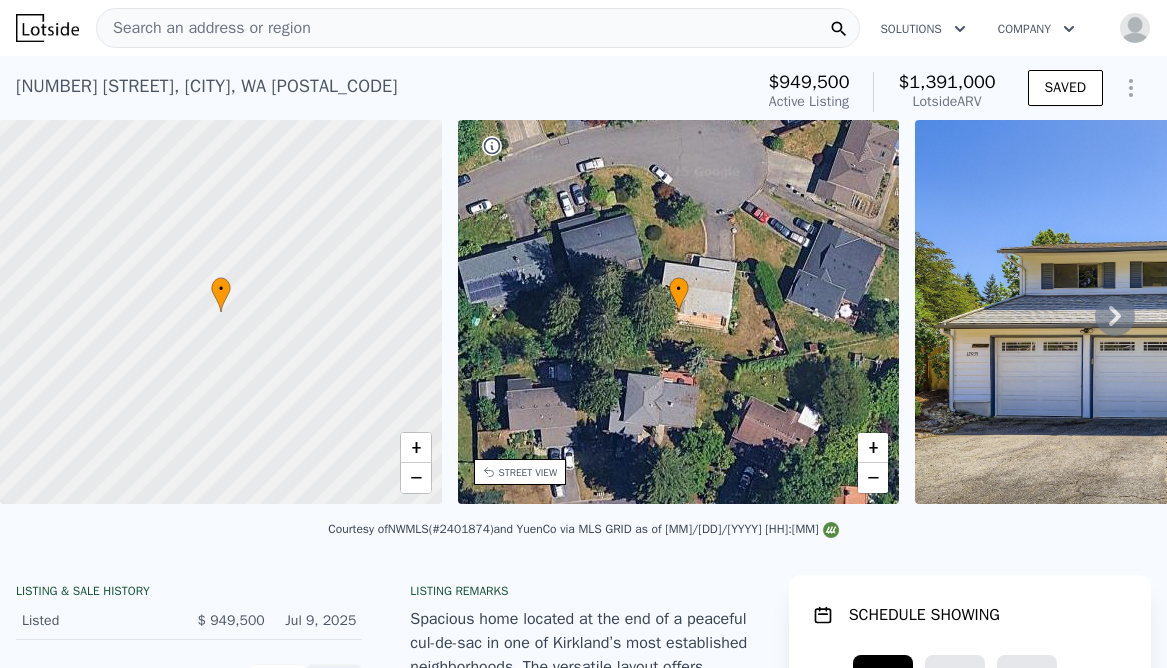 click on "$949,500" at bounding box center (809, 82) 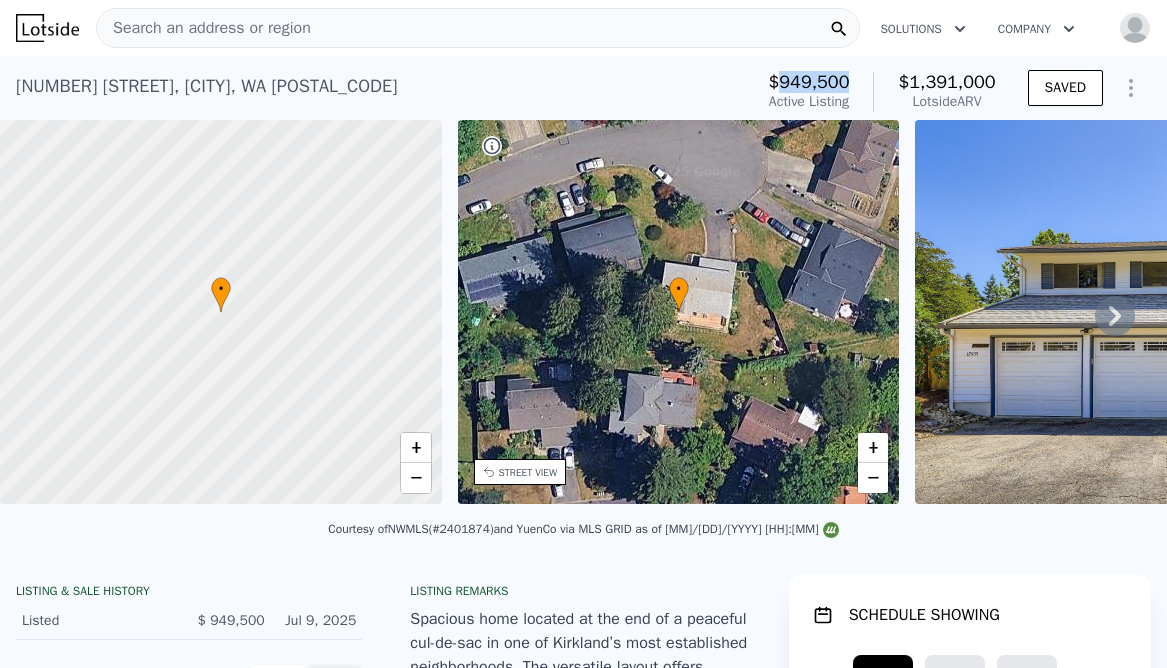click on "$949,500" at bounding box center [809, 82] 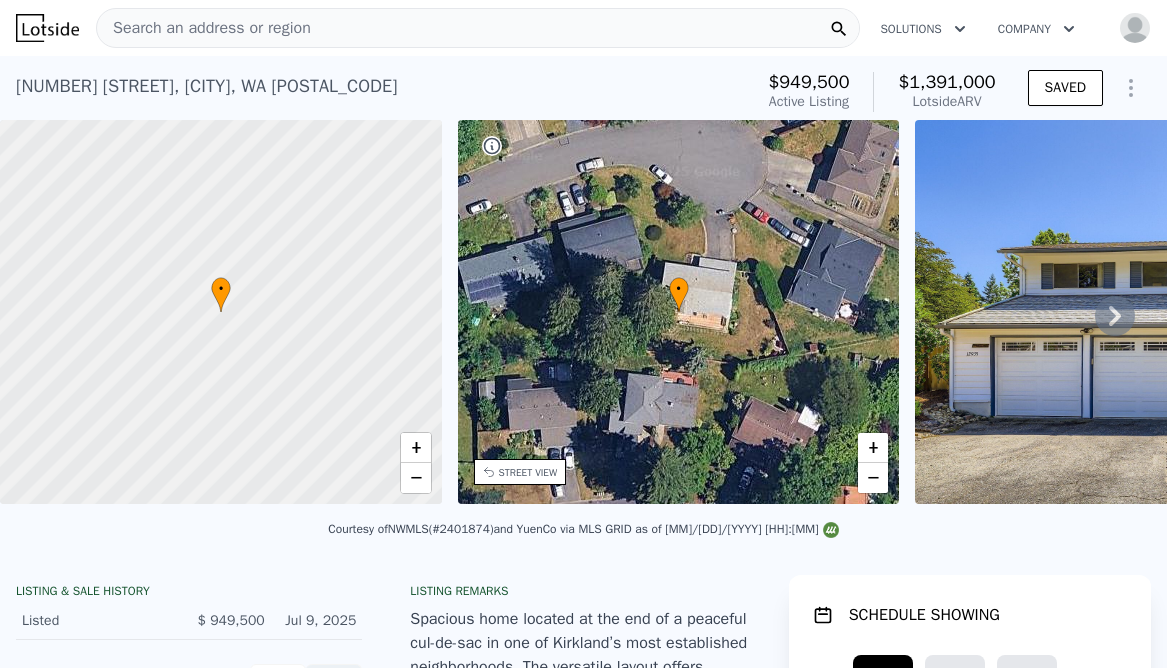 click on "Search an address or region" at bounding box center (204, 28) 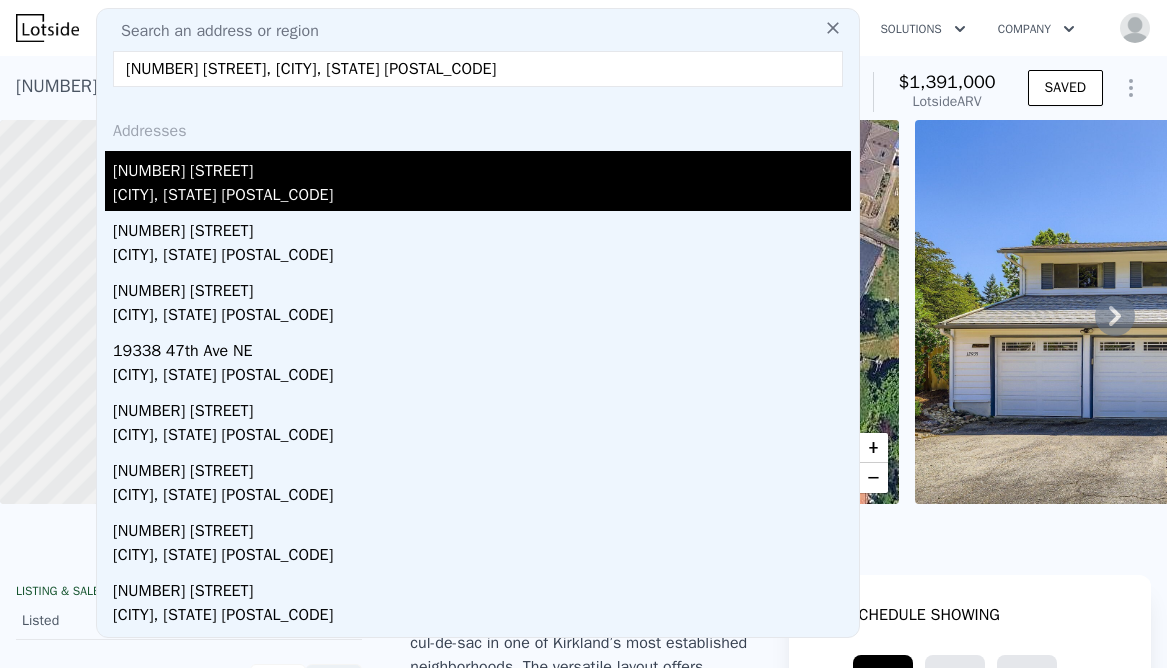 type on "[NUMBER] [STREET], [CITY], [STATE] [POSTAL_CODE]" 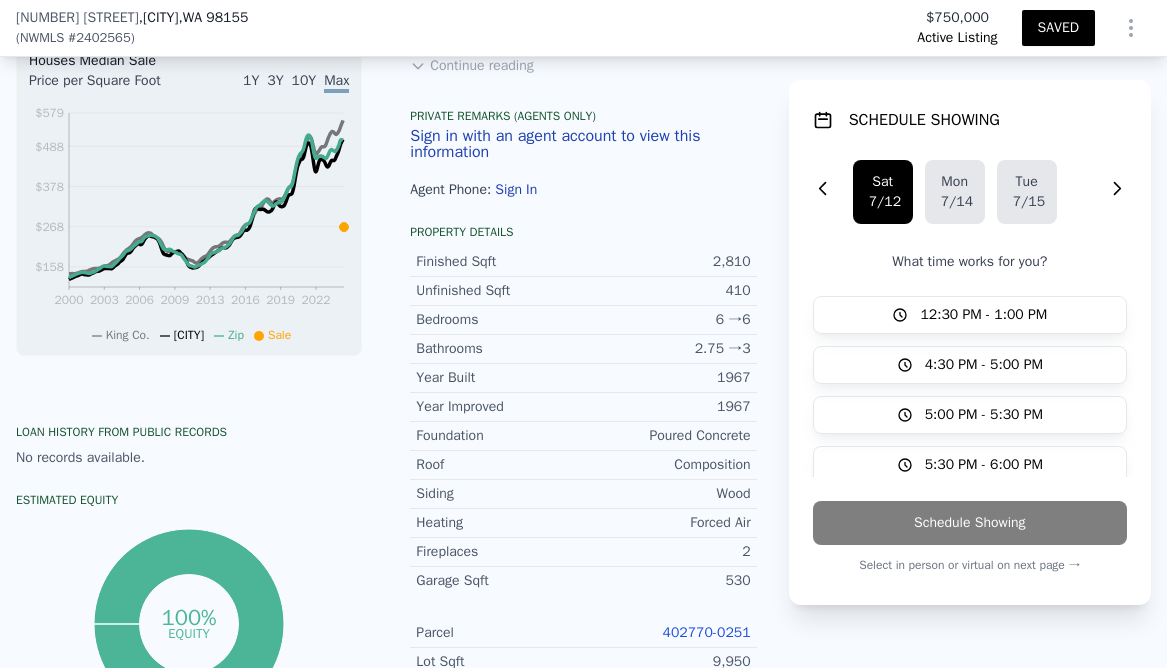 scroll, scrollTop: 755, scrollLeft: 0, axis: vertical 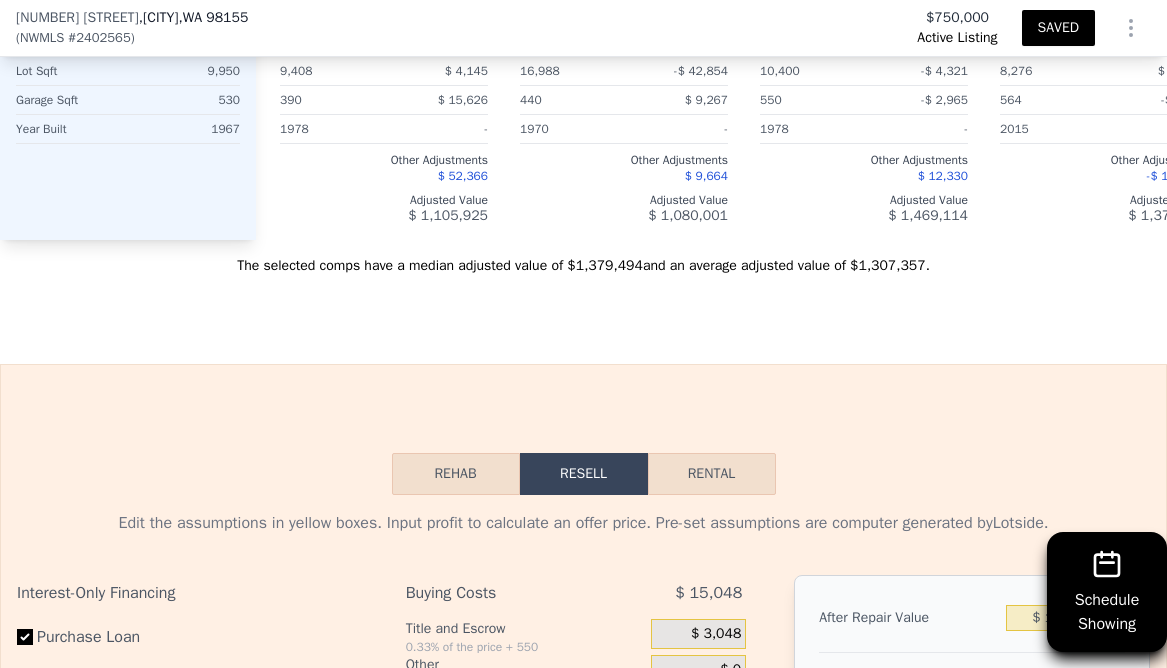 click on "The selected comps have a median adjusted value of   $[AMOUNT]  and an average adjusted value of   $[AMOUNT] ." at bounding box center [583, 258] 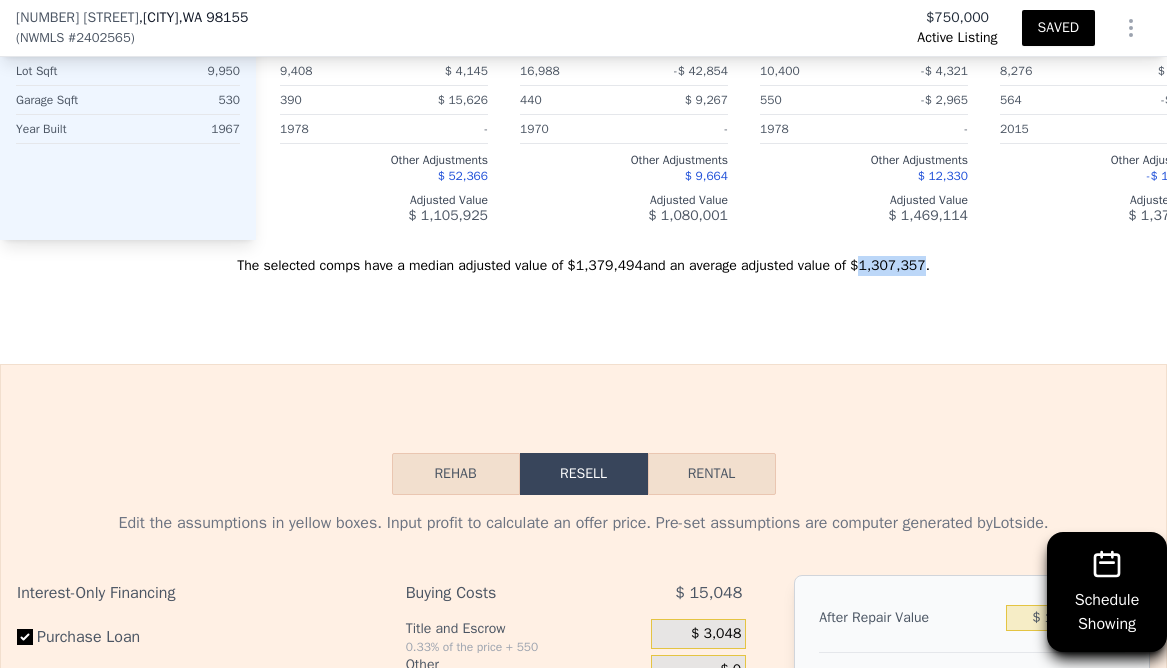 click on "The selected comps have a median adjusted value of   $[AMOUNT]  and an average adjusted value of   $[AMOUNT] ." at bounding box center [583, 258] 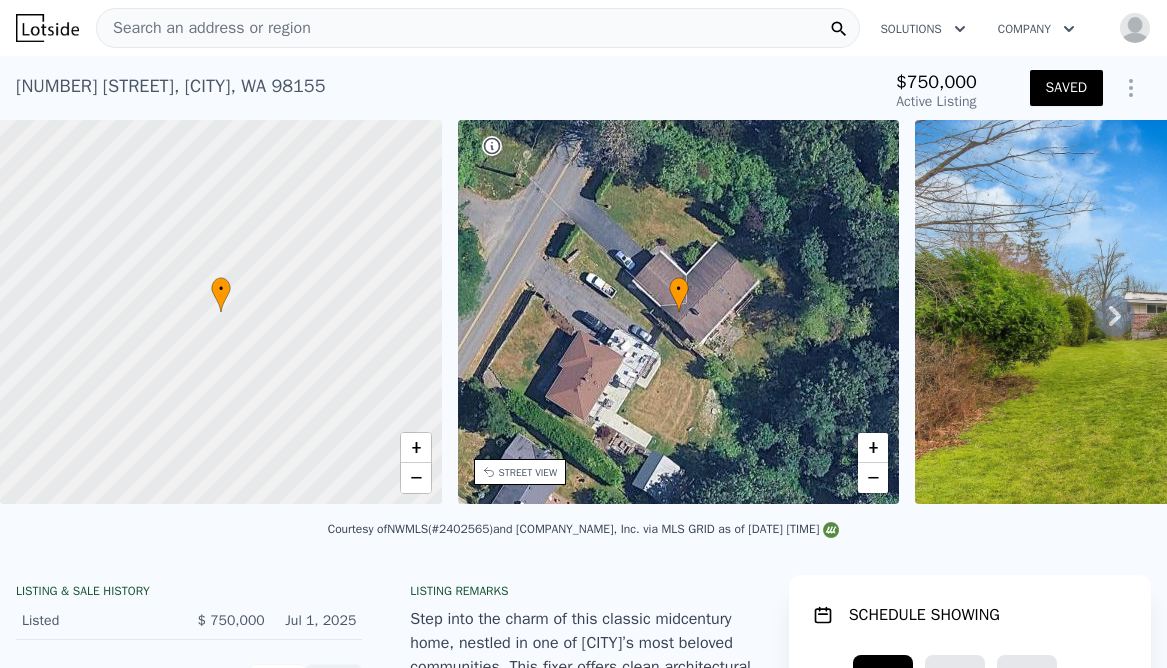 scroll, scrollTop: 0, scrollLeft: 0, axis: both 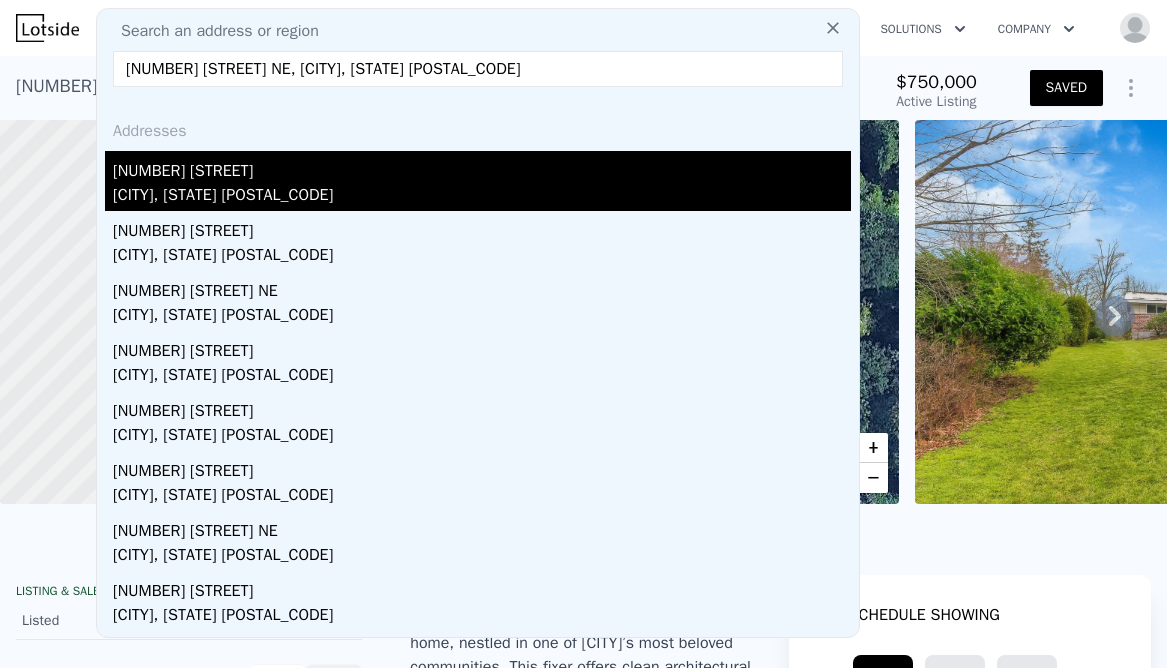 type on "[NUMBER] [STREET] NE, [CITY], [STATE] [POSTAL_CODE]" 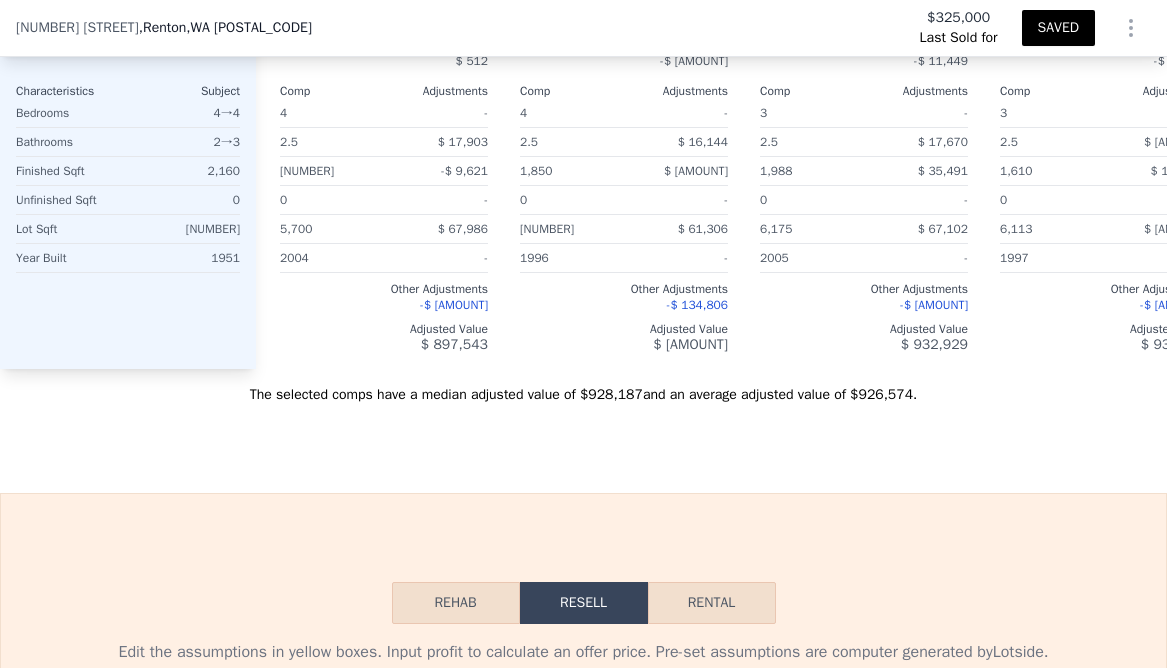 scroll, scrollTop: 2677, scrollLeft: 0, axis: vertical 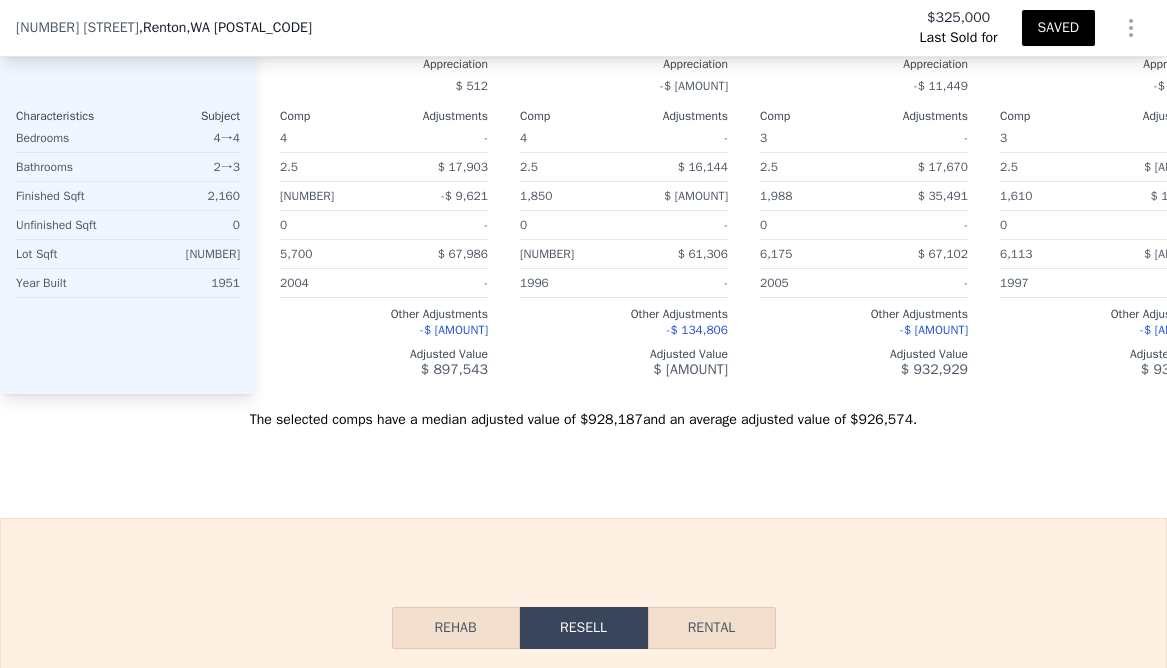 click on "The selected comps have a median adjusted value of   [PRICE]  and an average adjusted value of   [PRICE] ." at bounding box center (583, 412) 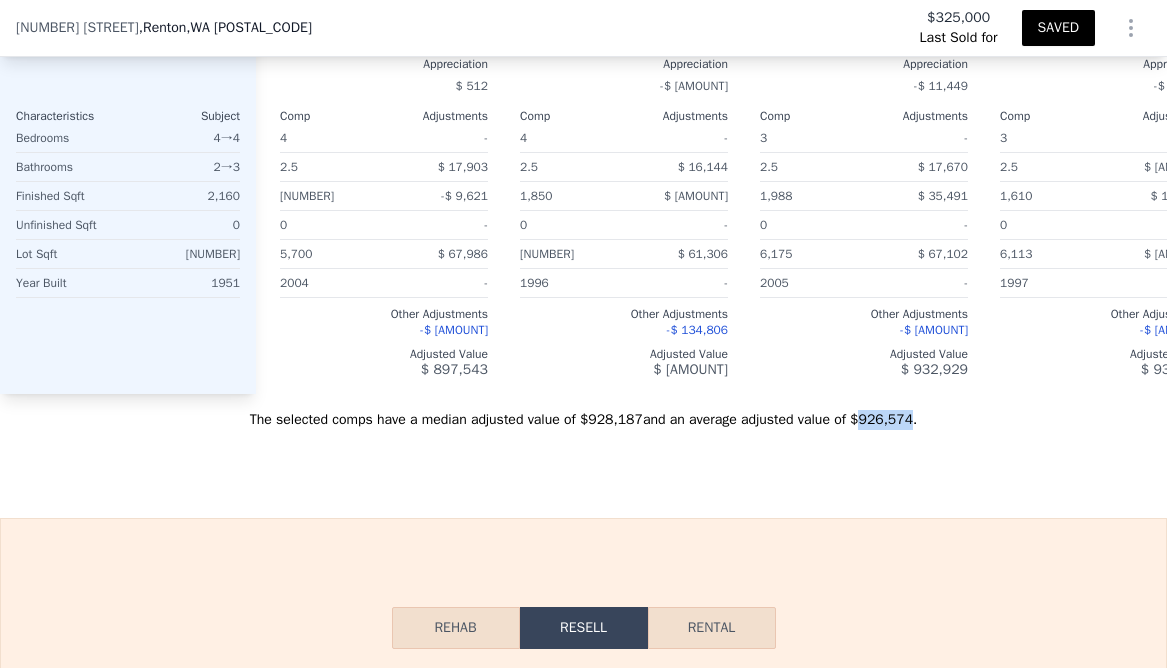 click on "The selected comps have a median adjusted value of   [PRICE]  and an average adjusted value of   [PRICE] ." at bounding box center [583, 412] 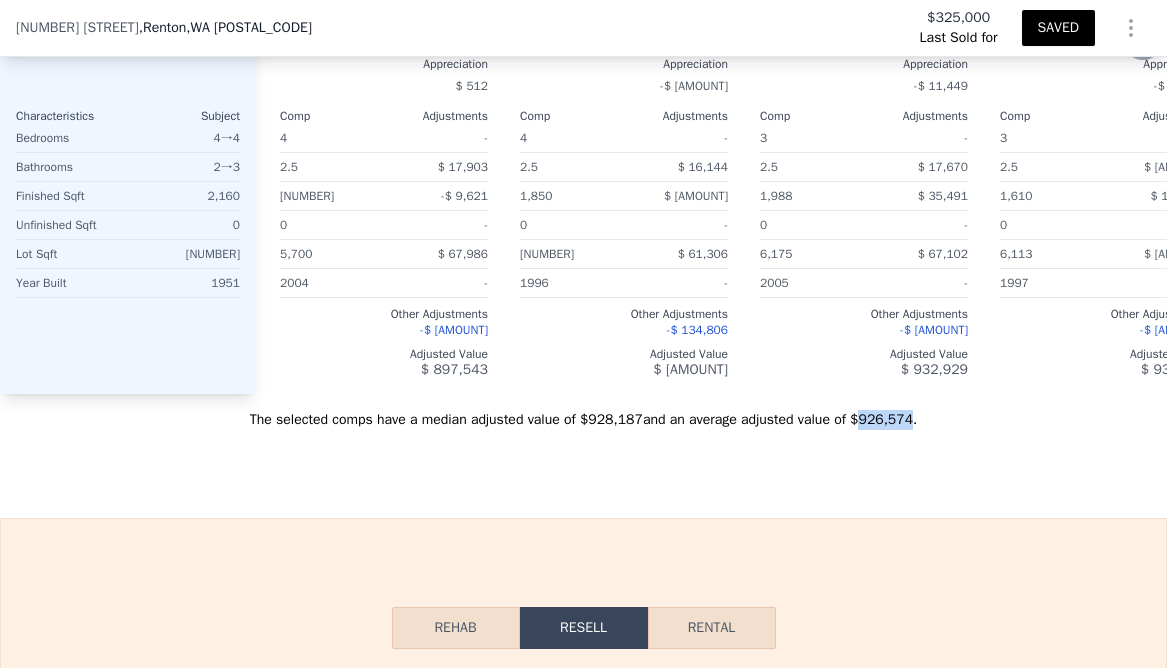 copy on "[NUMBER]" 